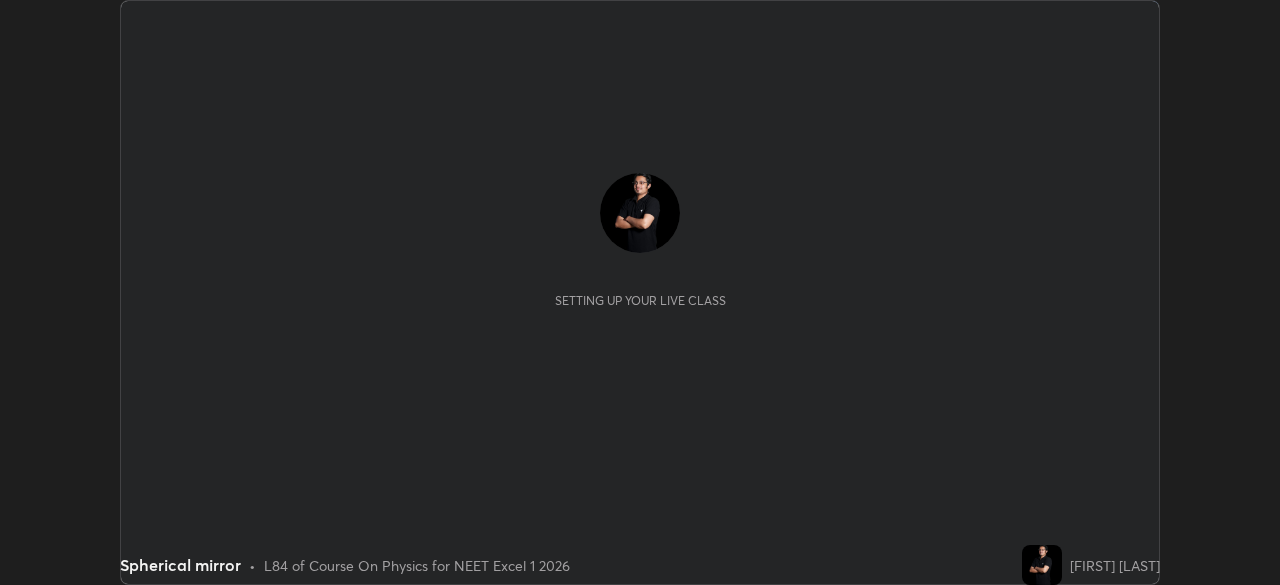 scroll, scrollTop: 0, scrollLeft: 0, axis: both 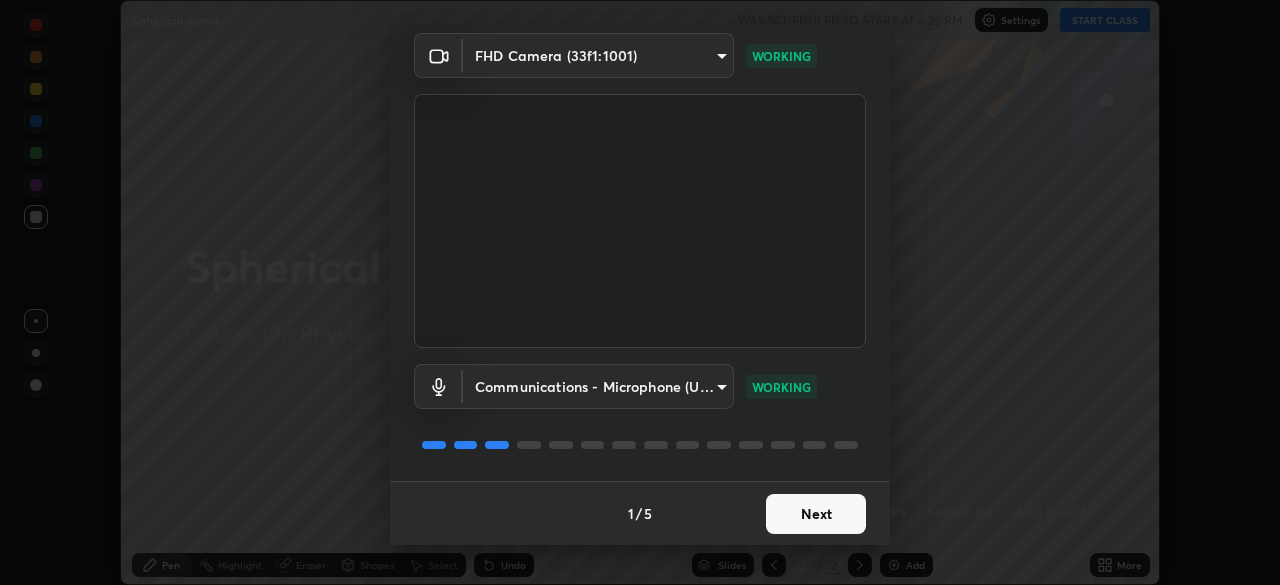 click on "Next" at bounding box center (816, 514) 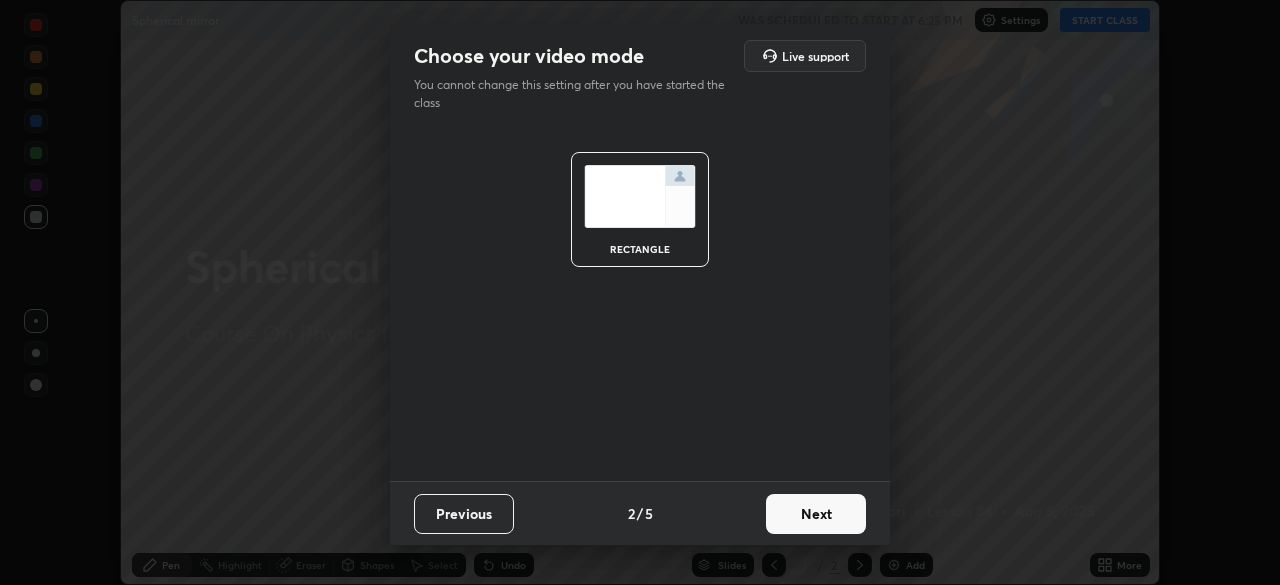 scroll, scrollTop: 0, scrollLeft: 0, axis: both 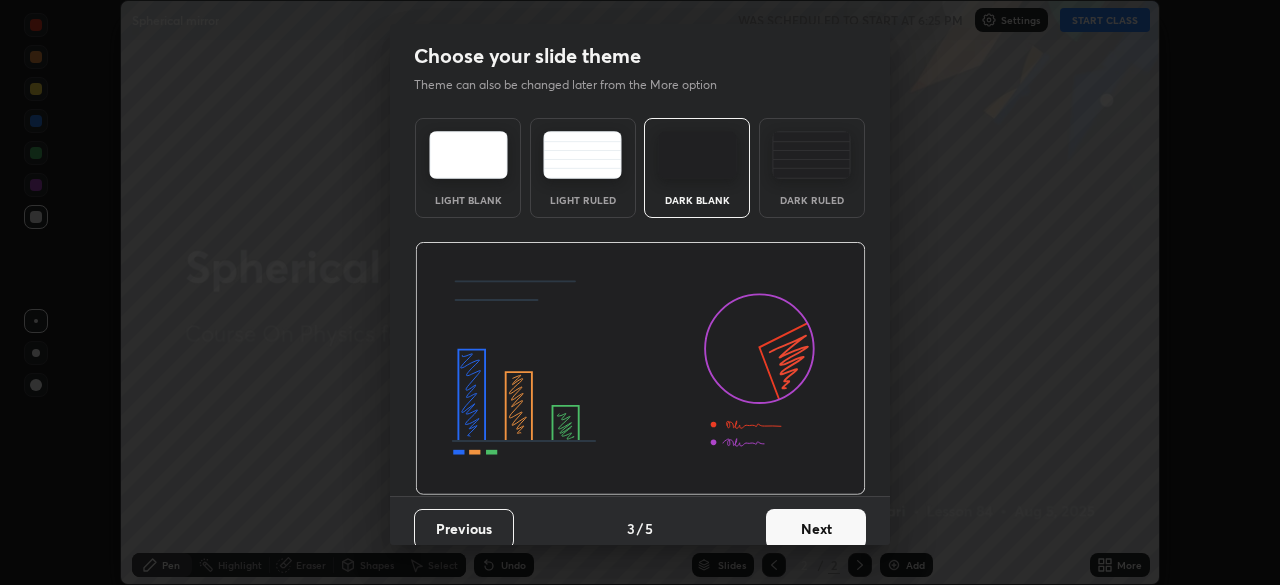 click on "Dark Ruled" at bounding box center (812, 168) 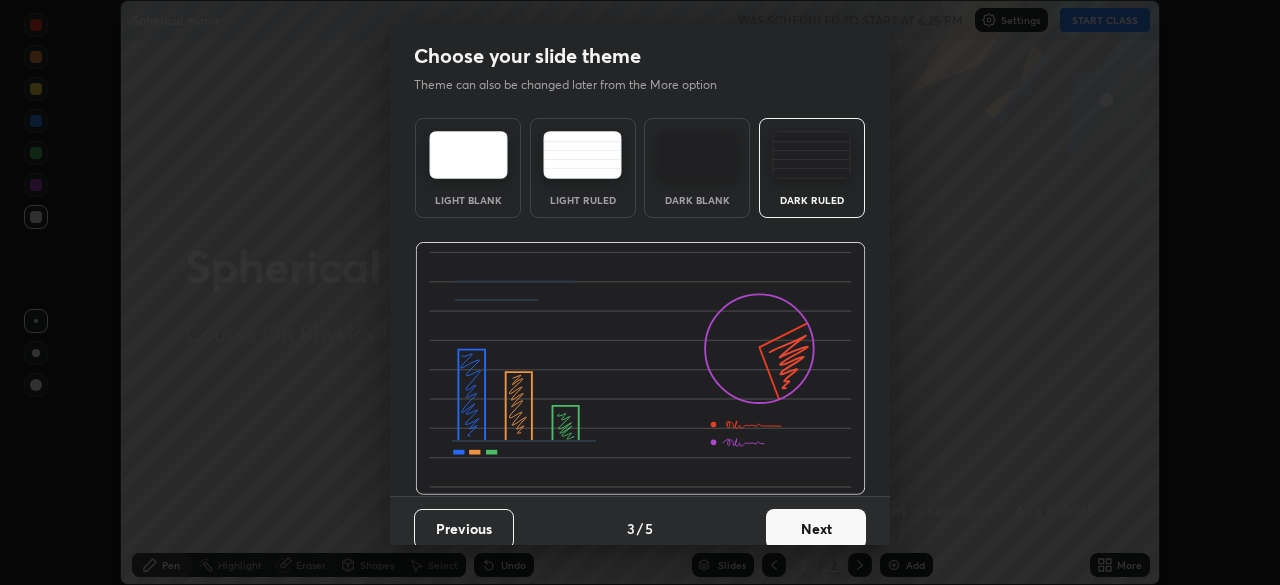 scroll, scrollTop: 15, scrollLeft: 0, axis: vertical 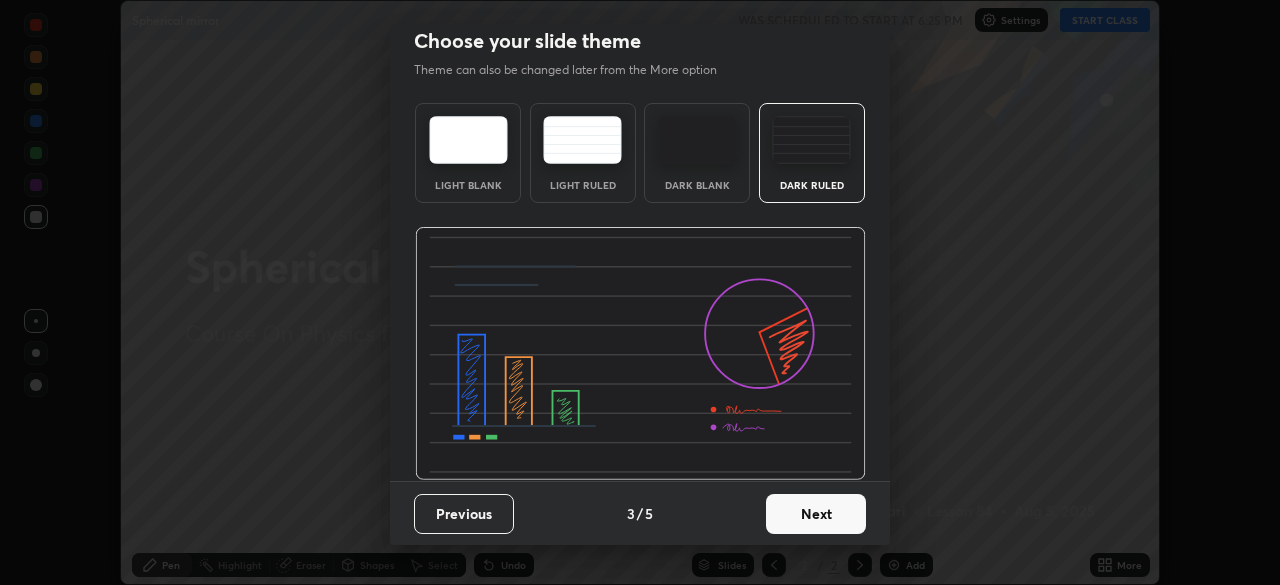 click on "Next" at bounding box center [816, 514] 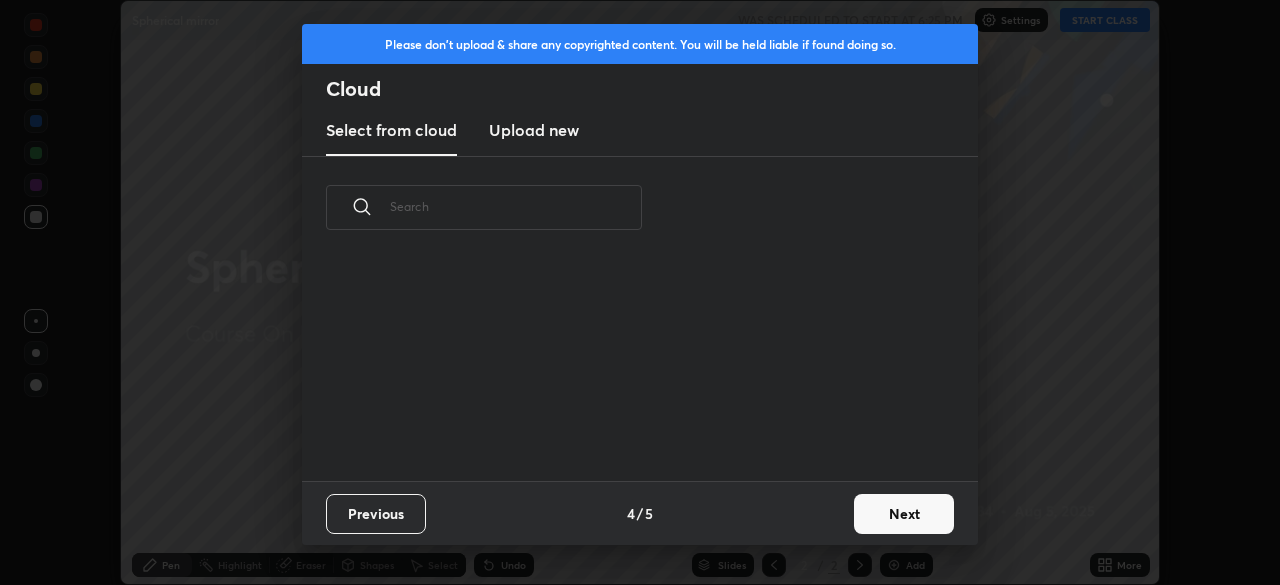 click on "Next" at bounding box center (904, 514) 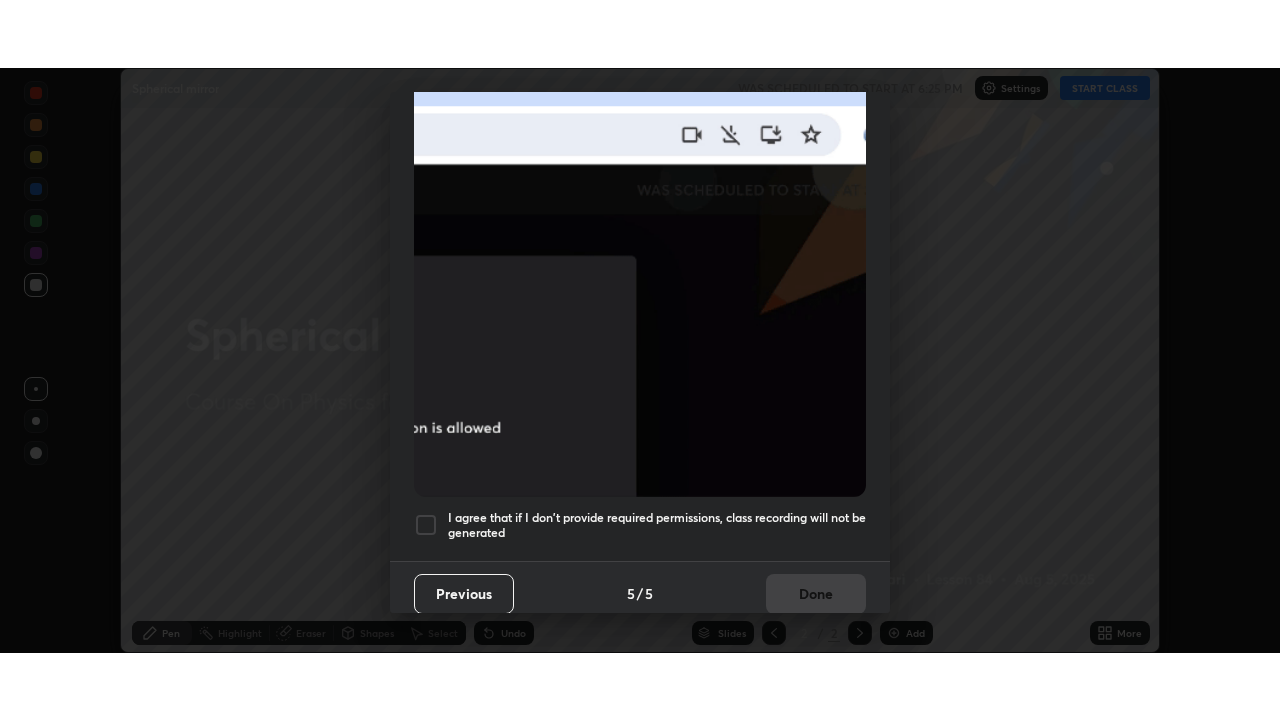 scroll, scrollTop: 479, scrollLeft: 0, axis: vertical 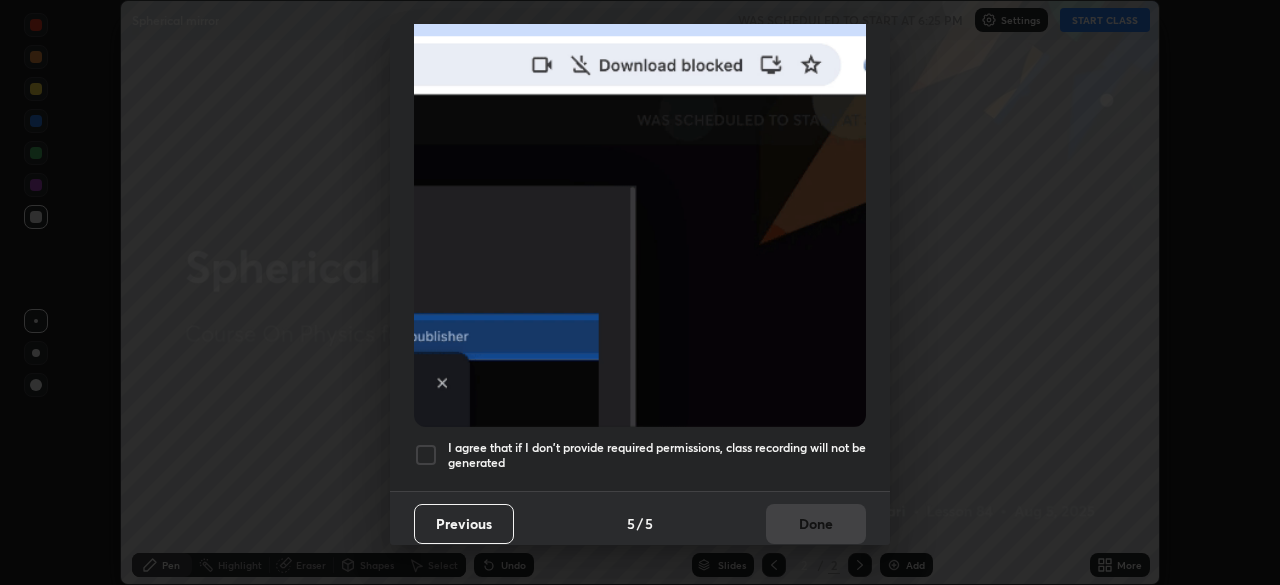 click at bounding box center [426, 455] 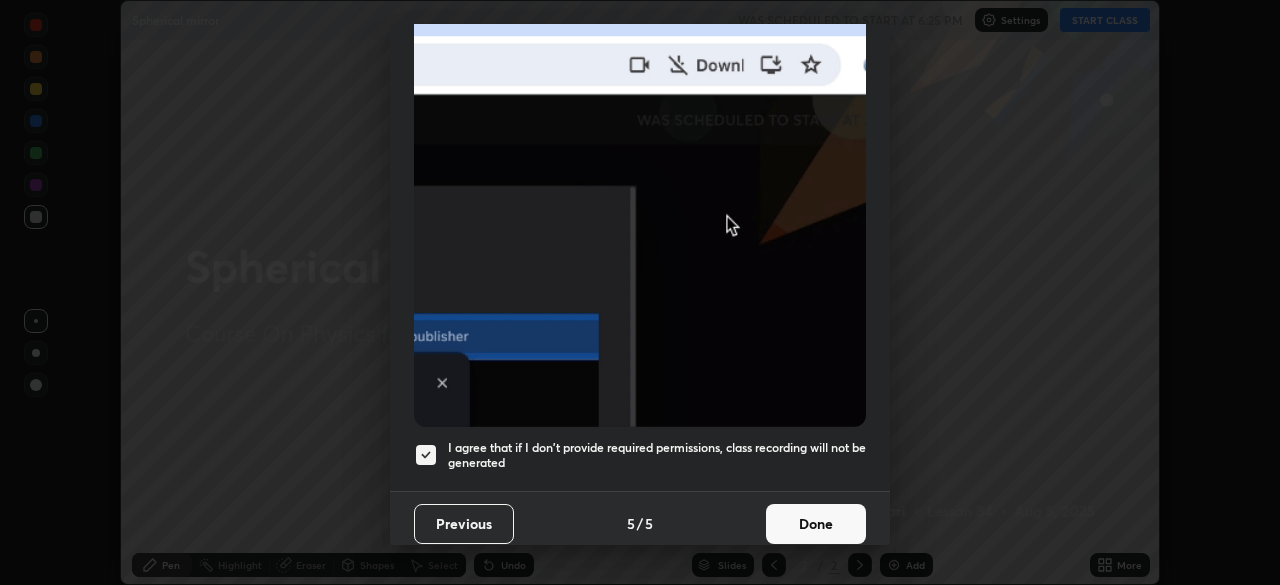 click on "Done" at bounding box center (816, 524) 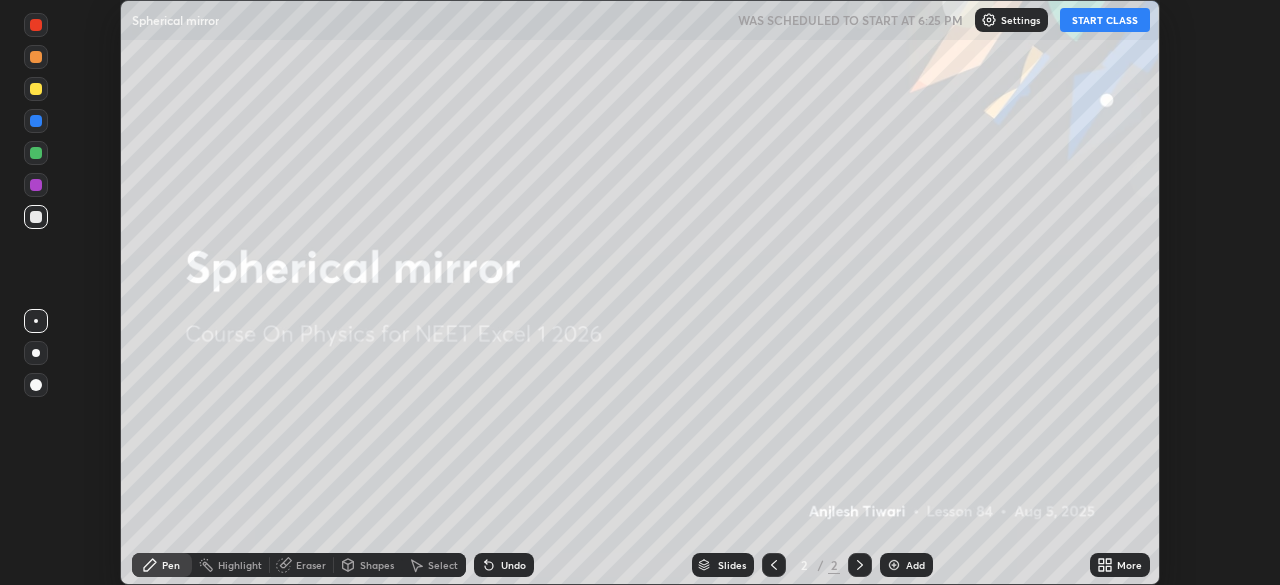 click on "Add" at bounding box center [906, 565] 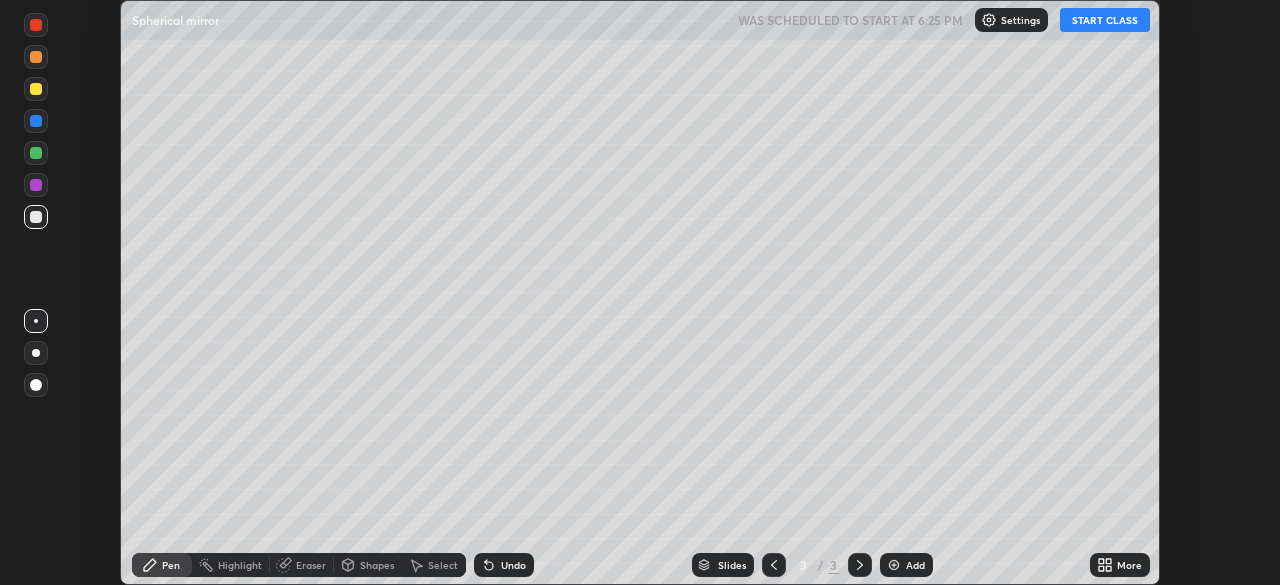 click 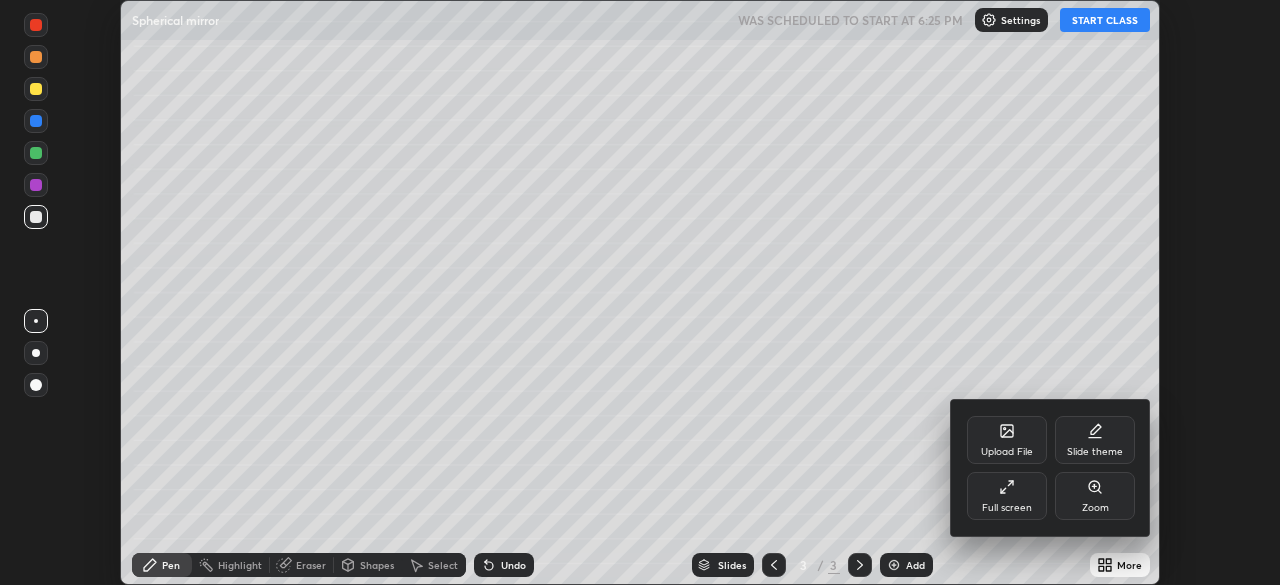 click 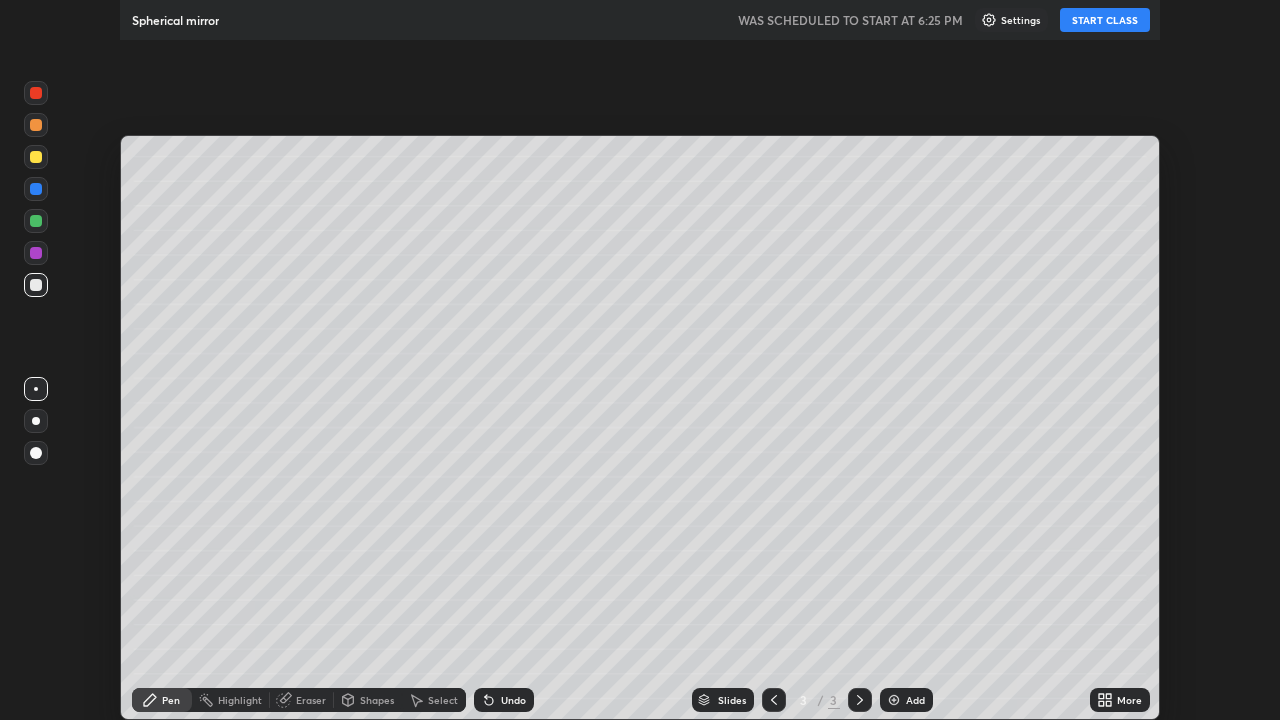 scroll, scrollTop: 99280, scrollLeft: 98720, axis: both 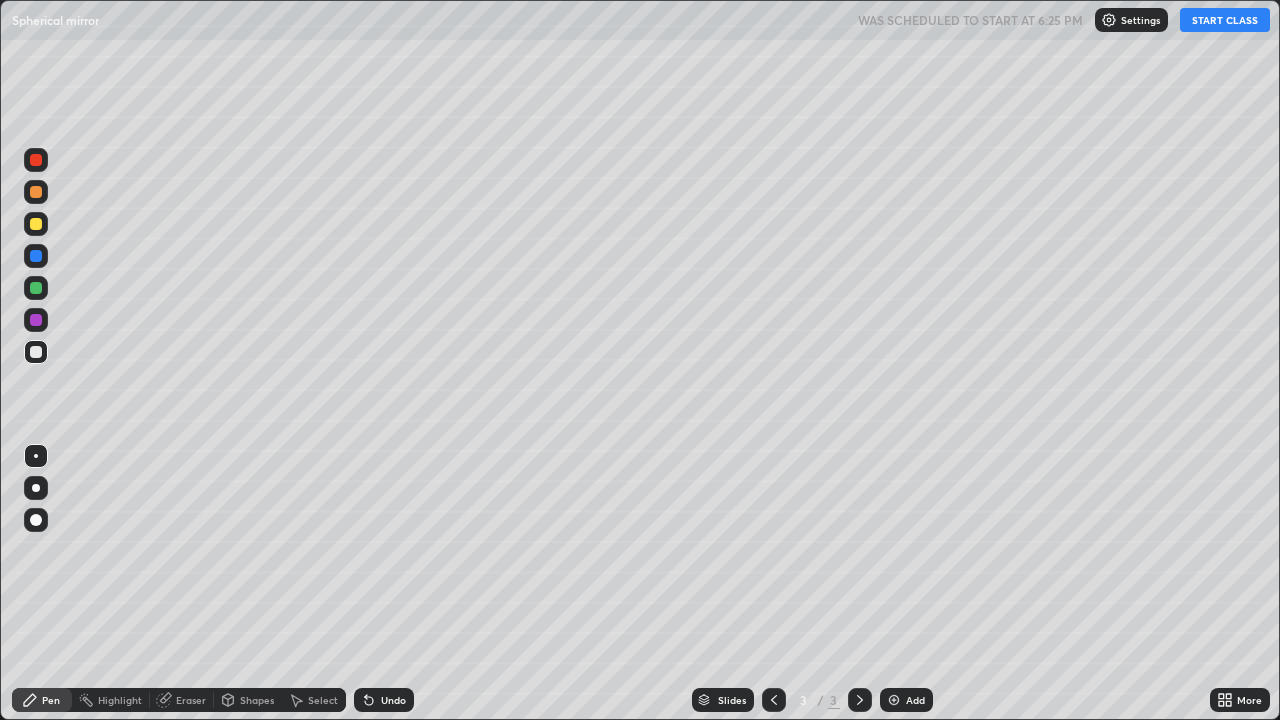 click on "Undo" at bounding box center (393, 700) 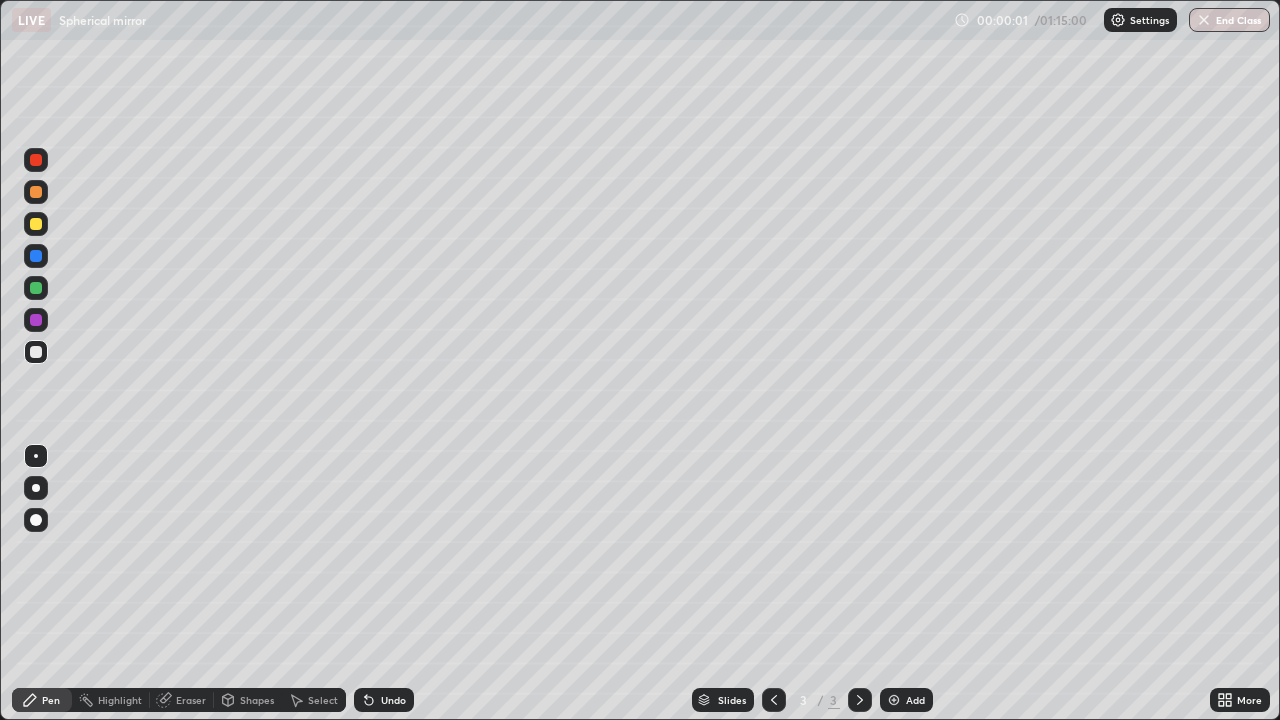 click at bounding box center (36, 488) 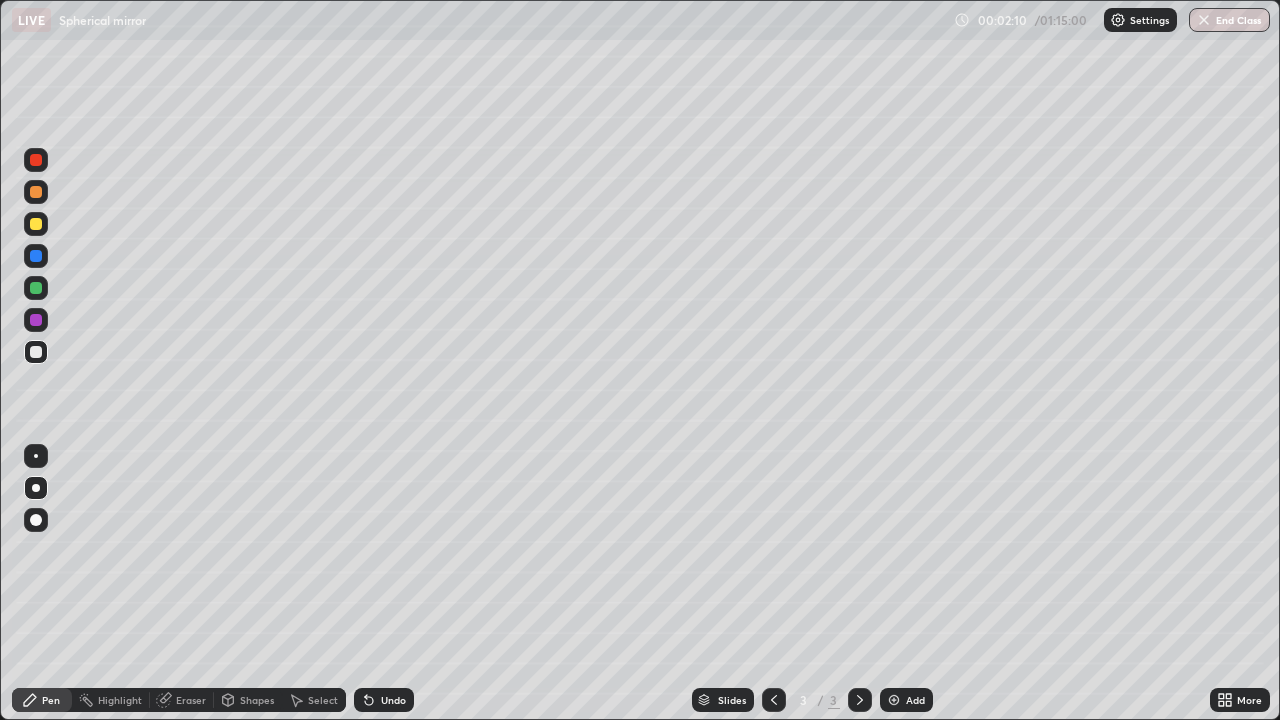 click at bounding box center [36, 256] 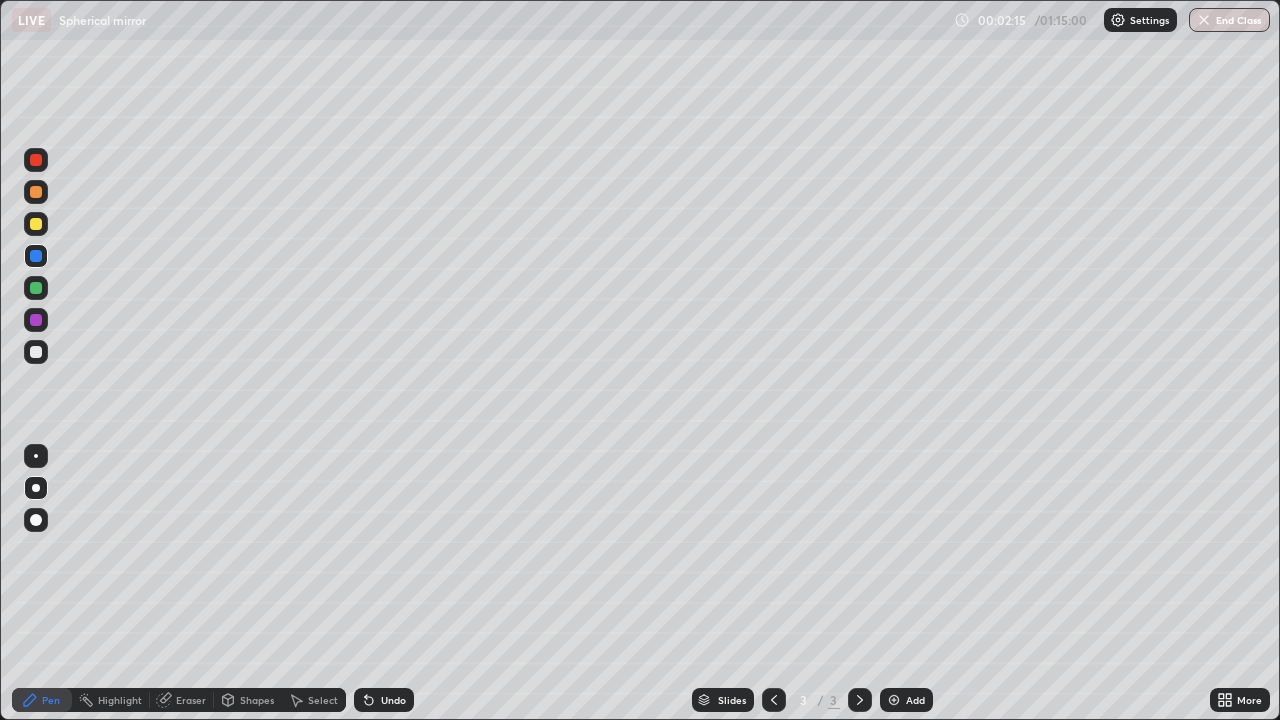 click 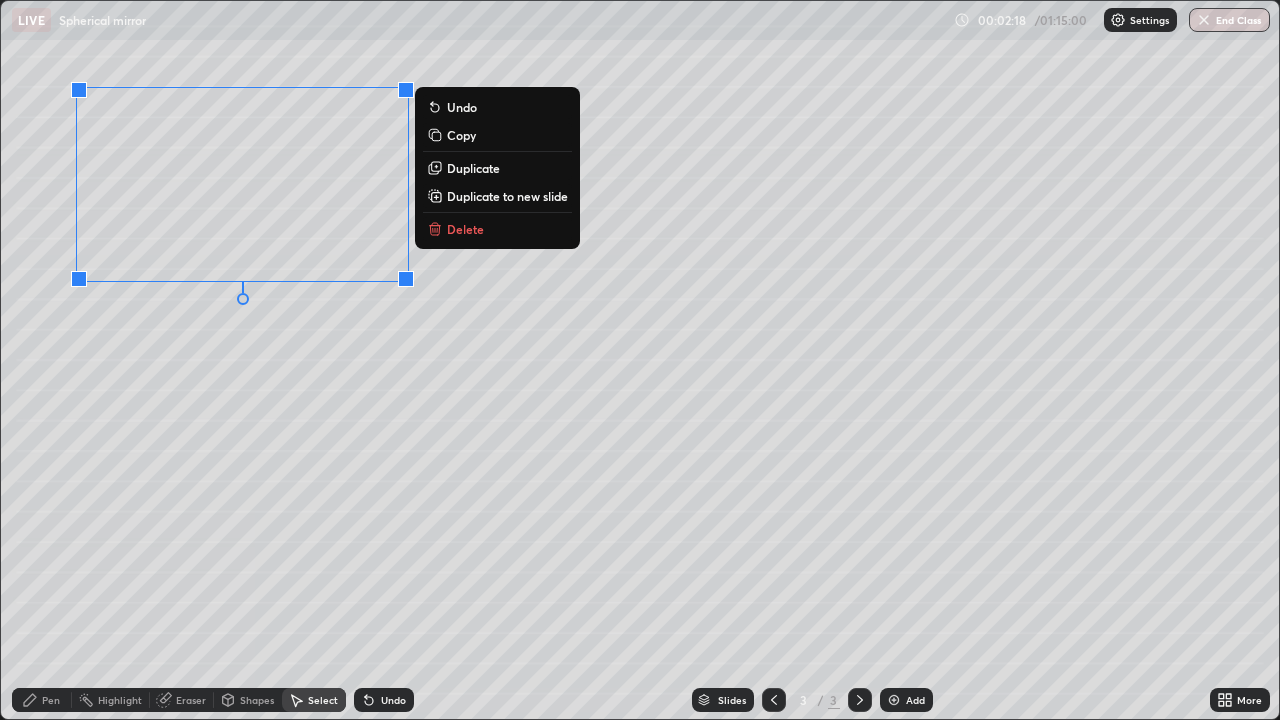 click on "Duplicate" at bounding box center (473, 168) 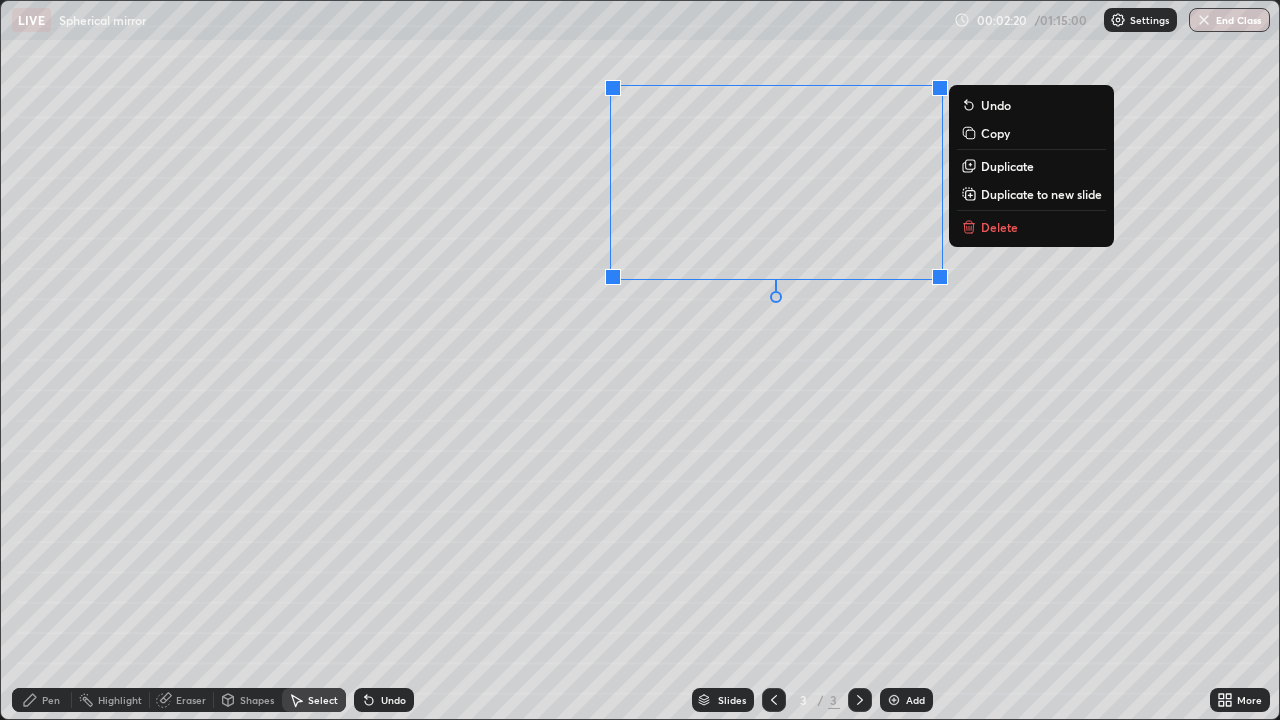 click 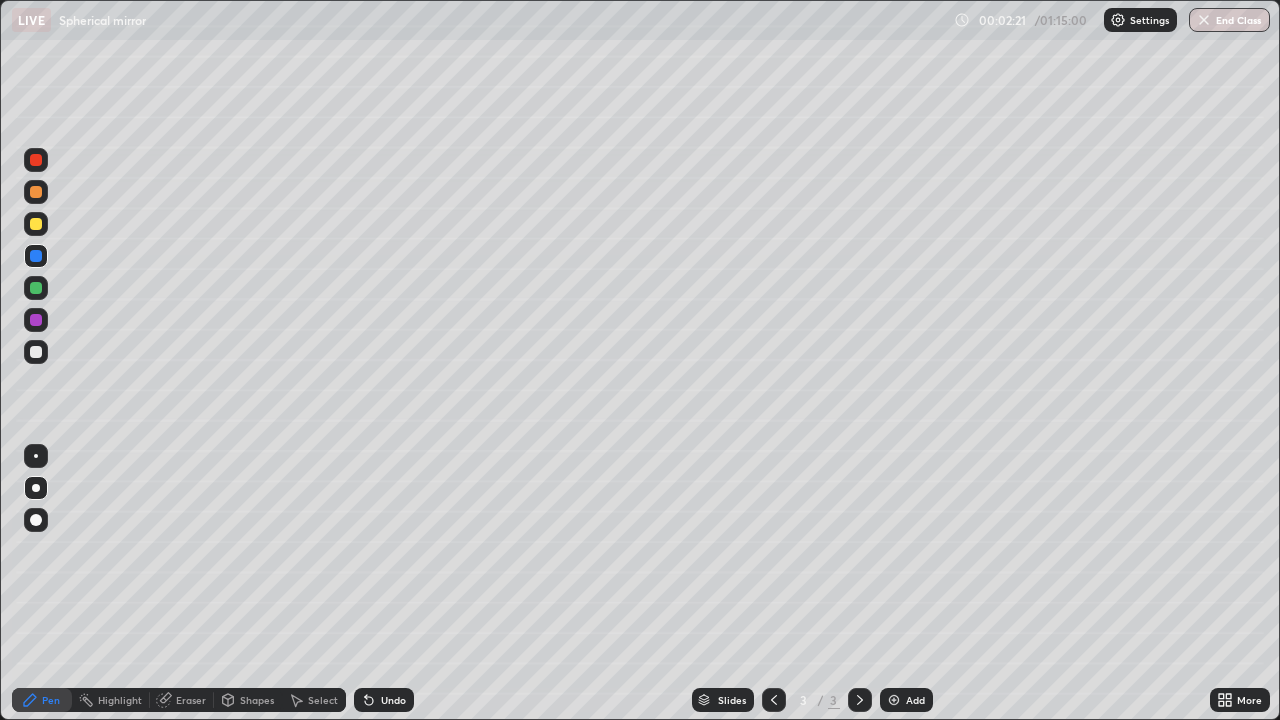 click at bounding box center [36, 352] 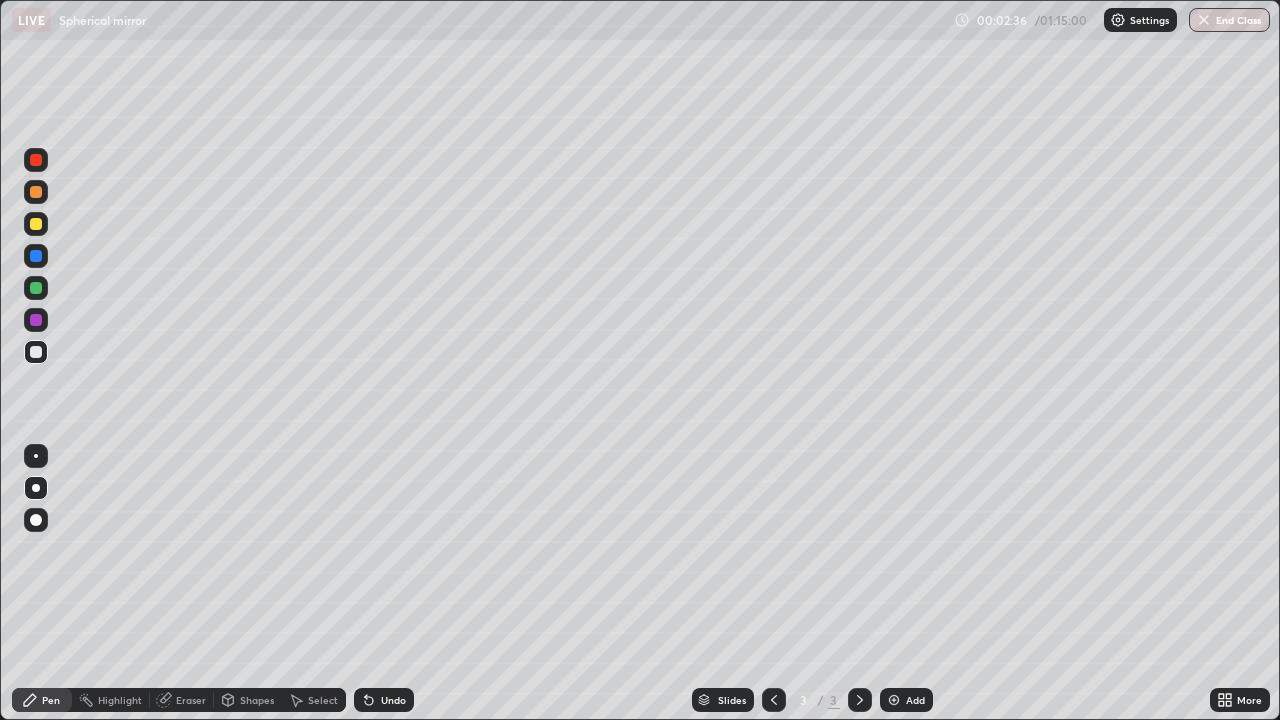 click at bounding box center [36, 256] 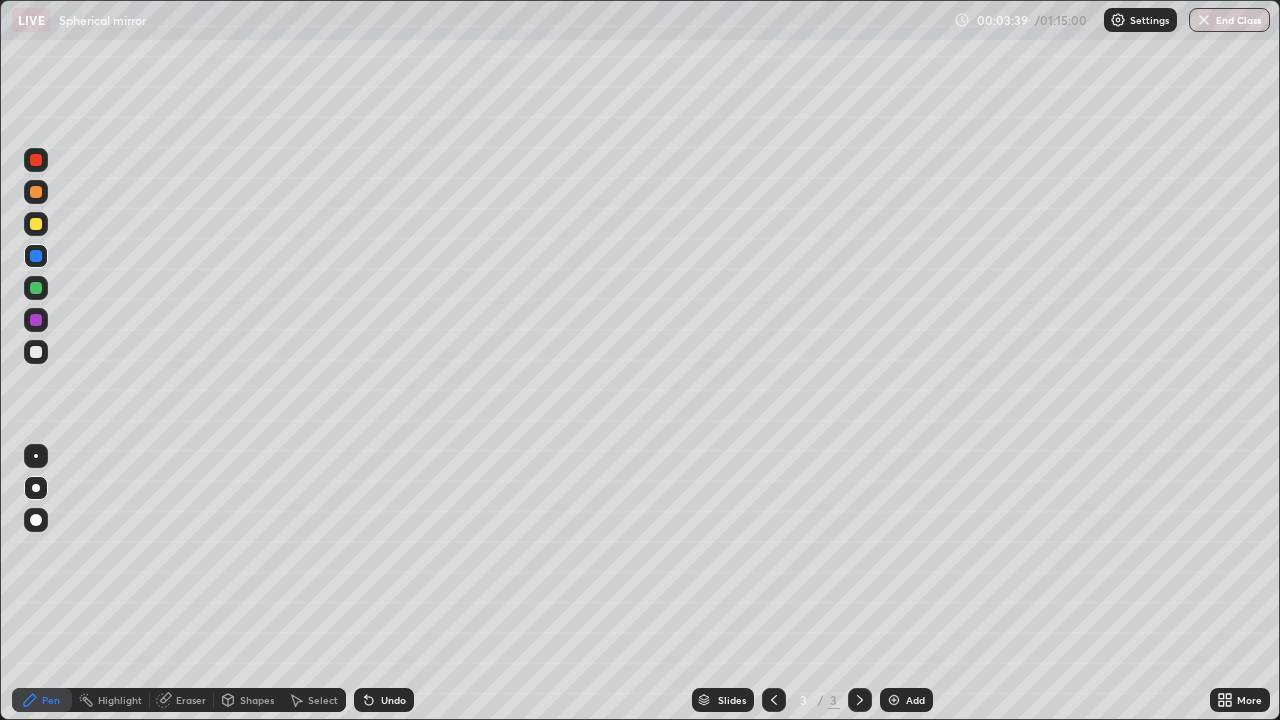 click at bounding box center [36, 224] 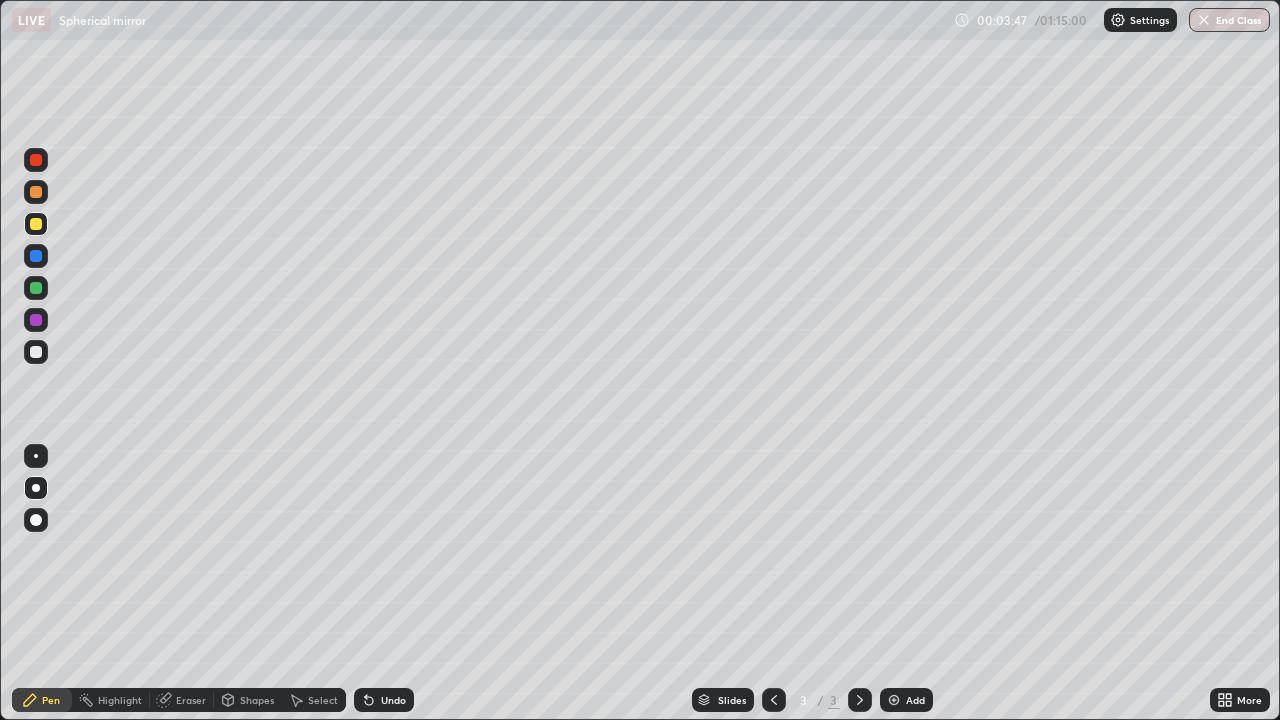 click at bounding box center [36, 256] 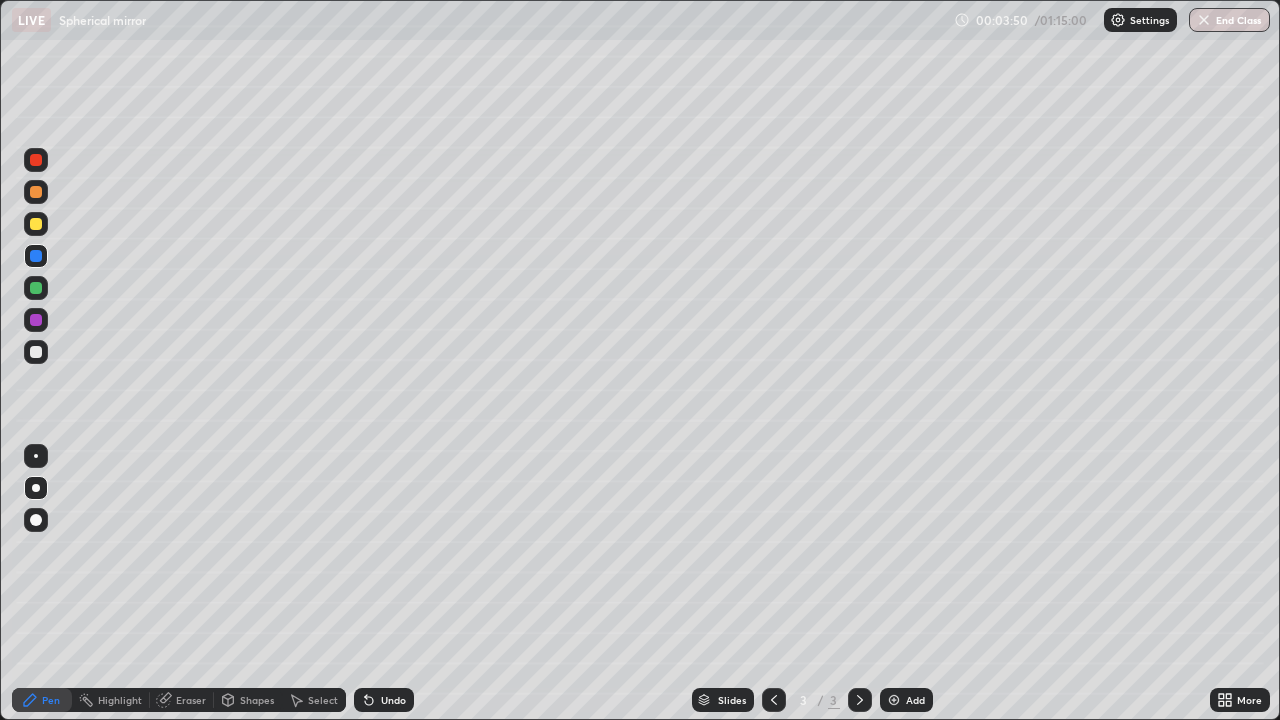 click at bounding box center (36, 224) 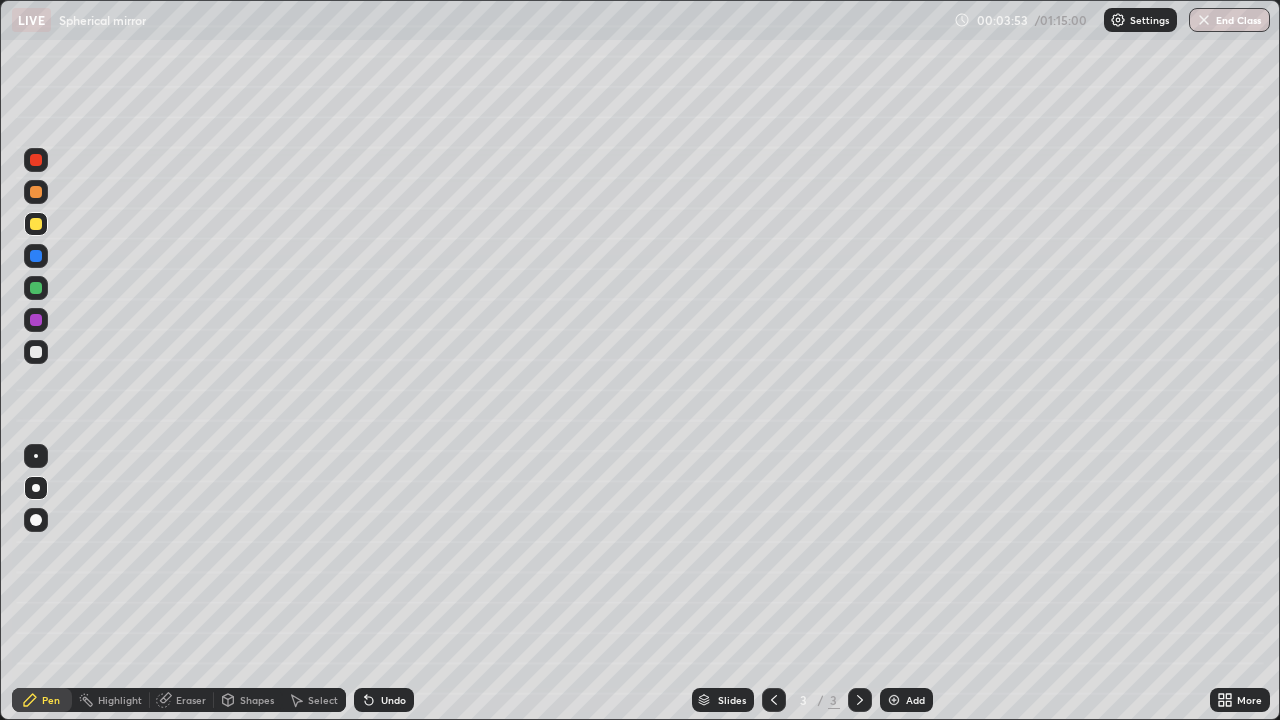 click at bounding box center (36, 256) 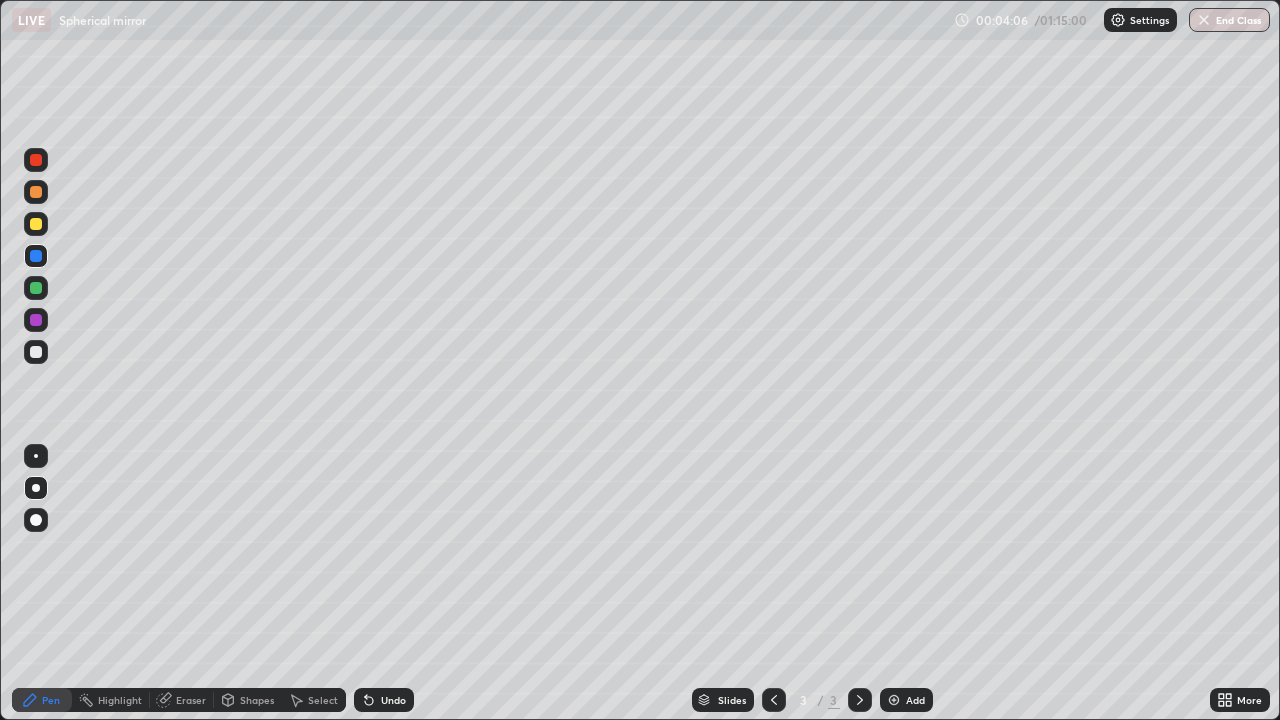 click at bounding box center (36, 352) 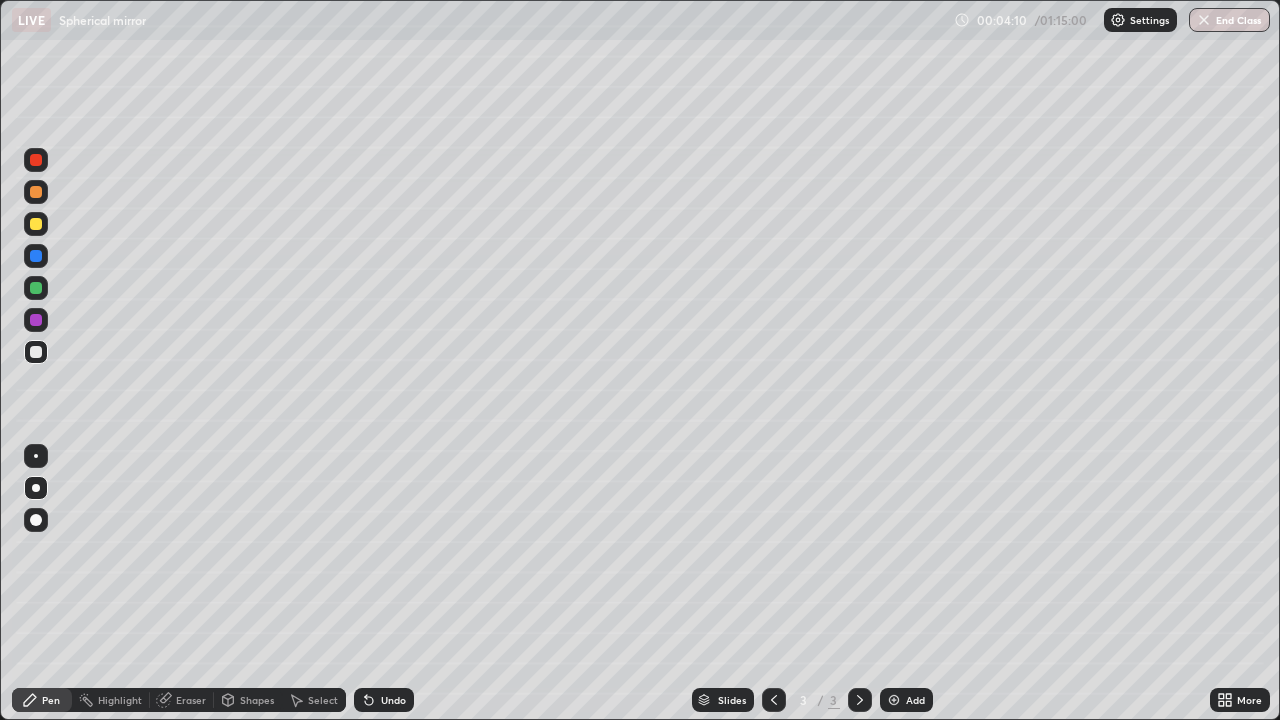 click at bounding box center (894, 700) 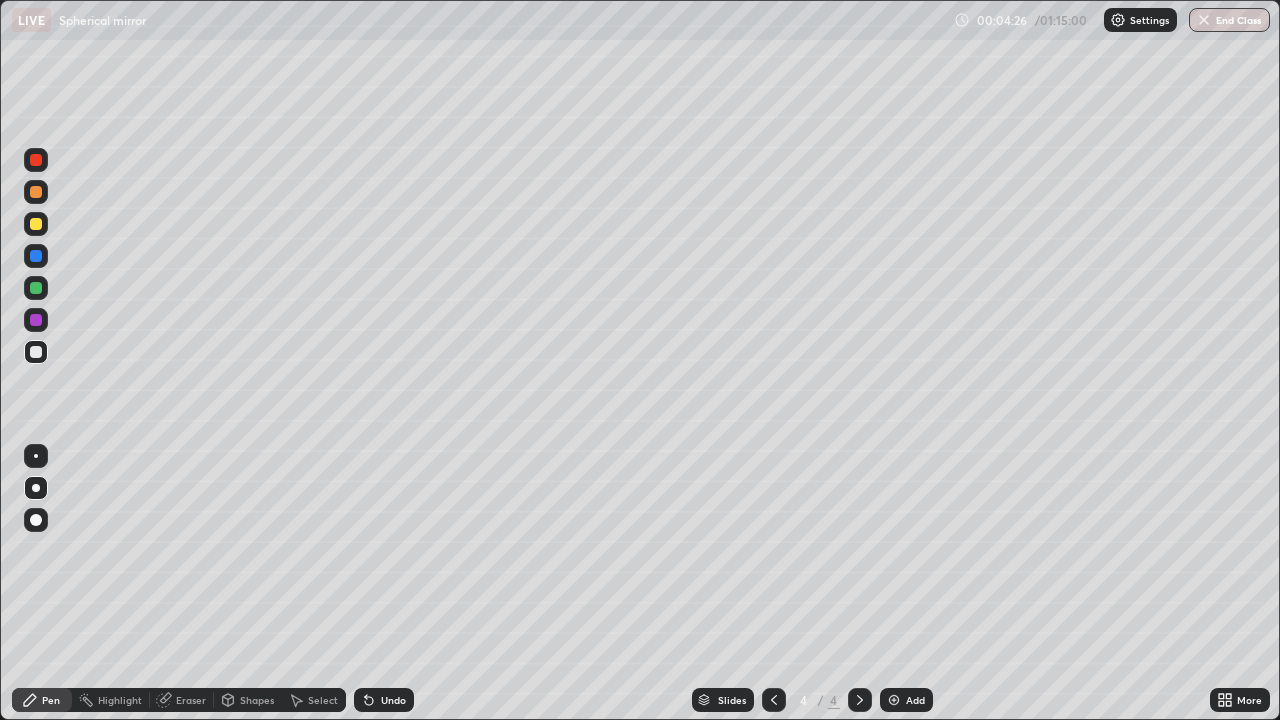 click at bounding box center (36, 224) 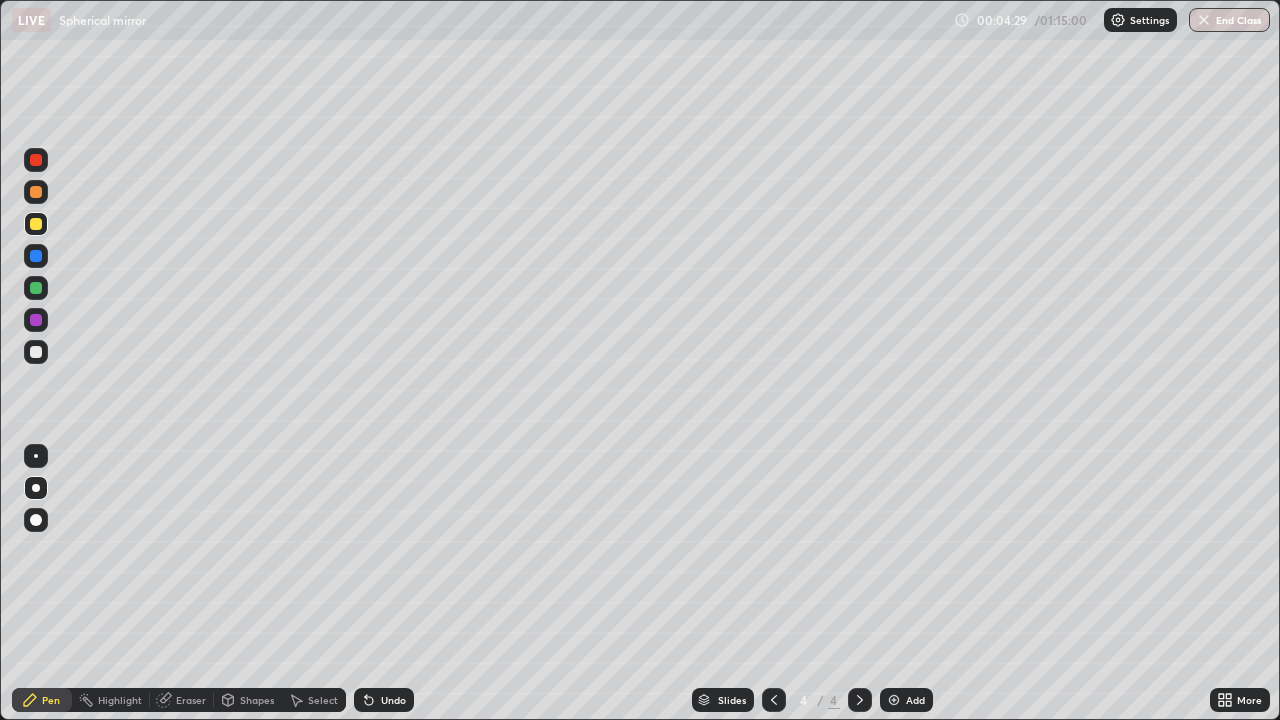 click at bounding box center [36, 352] 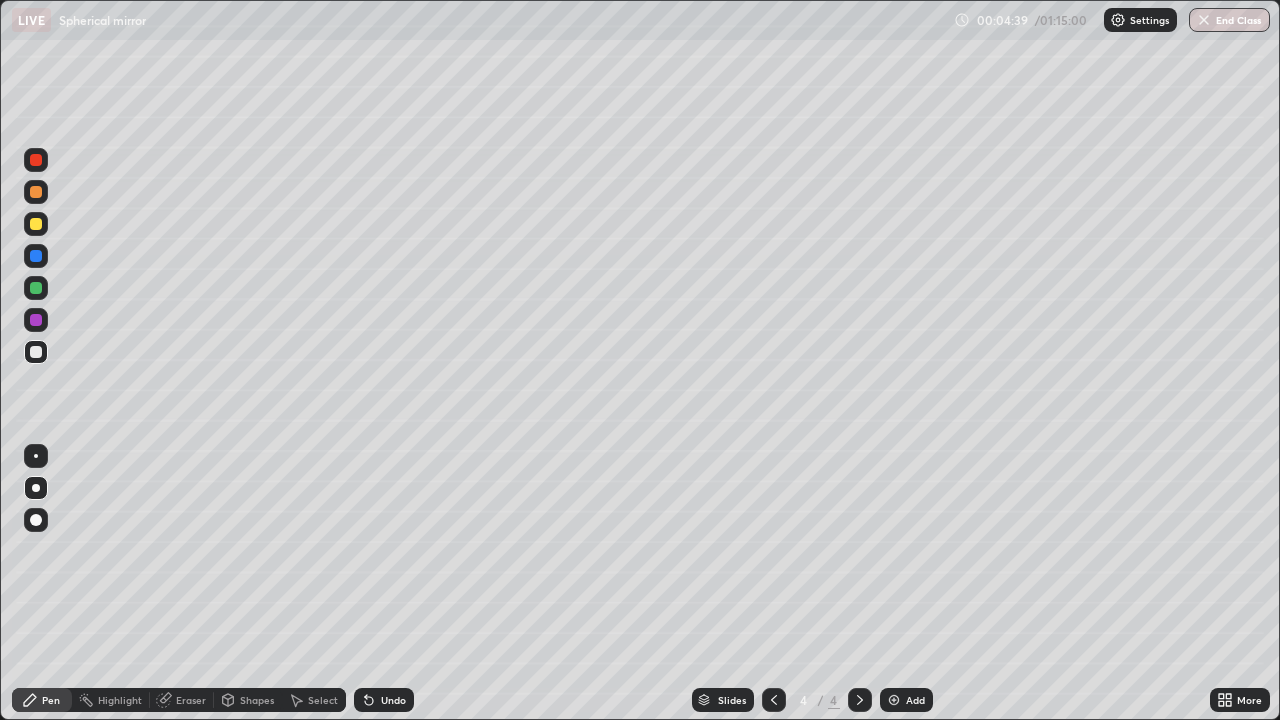 click at bounding box center [36, 224] 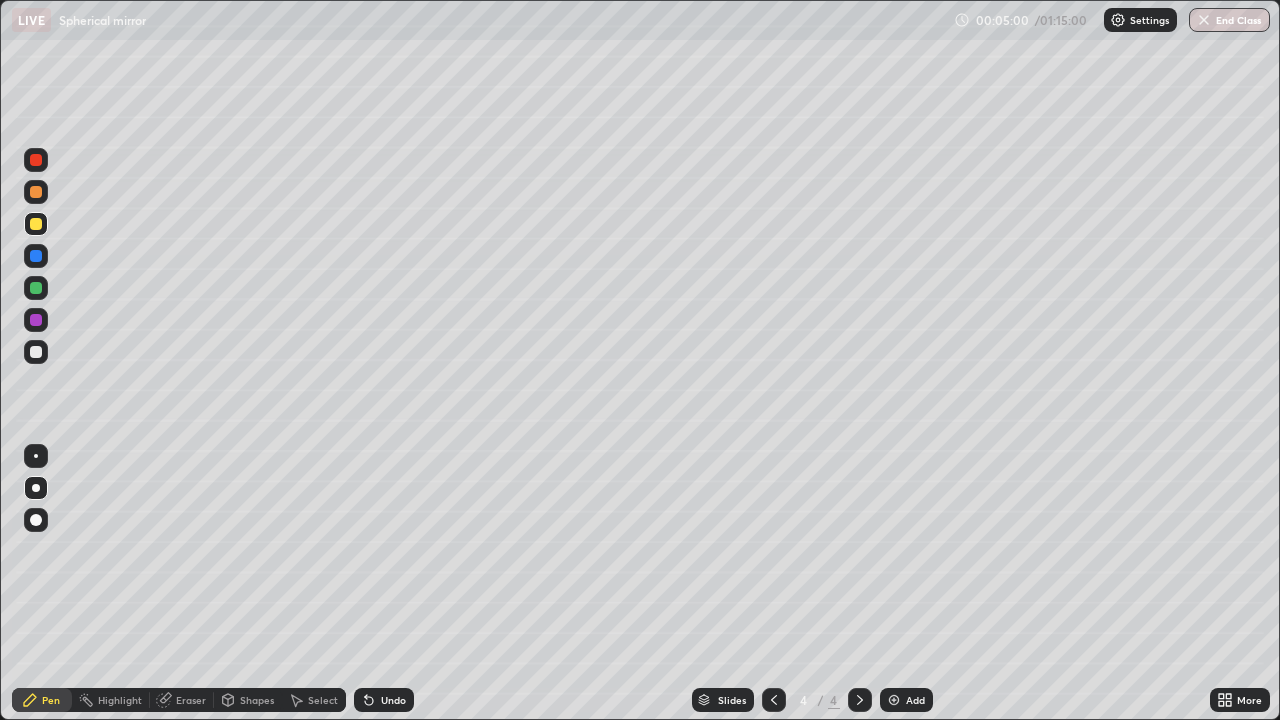 click at bounding box center [36, 352] 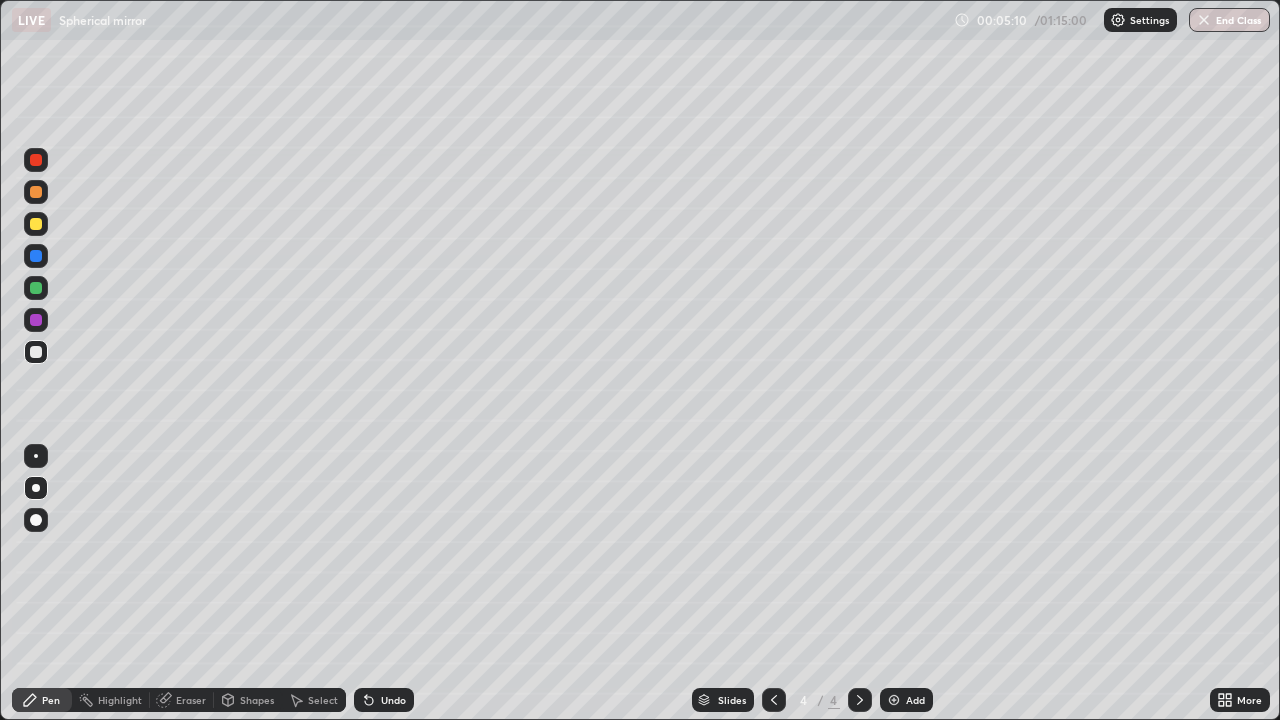 click on "Add" at bounding box center [915, 700] 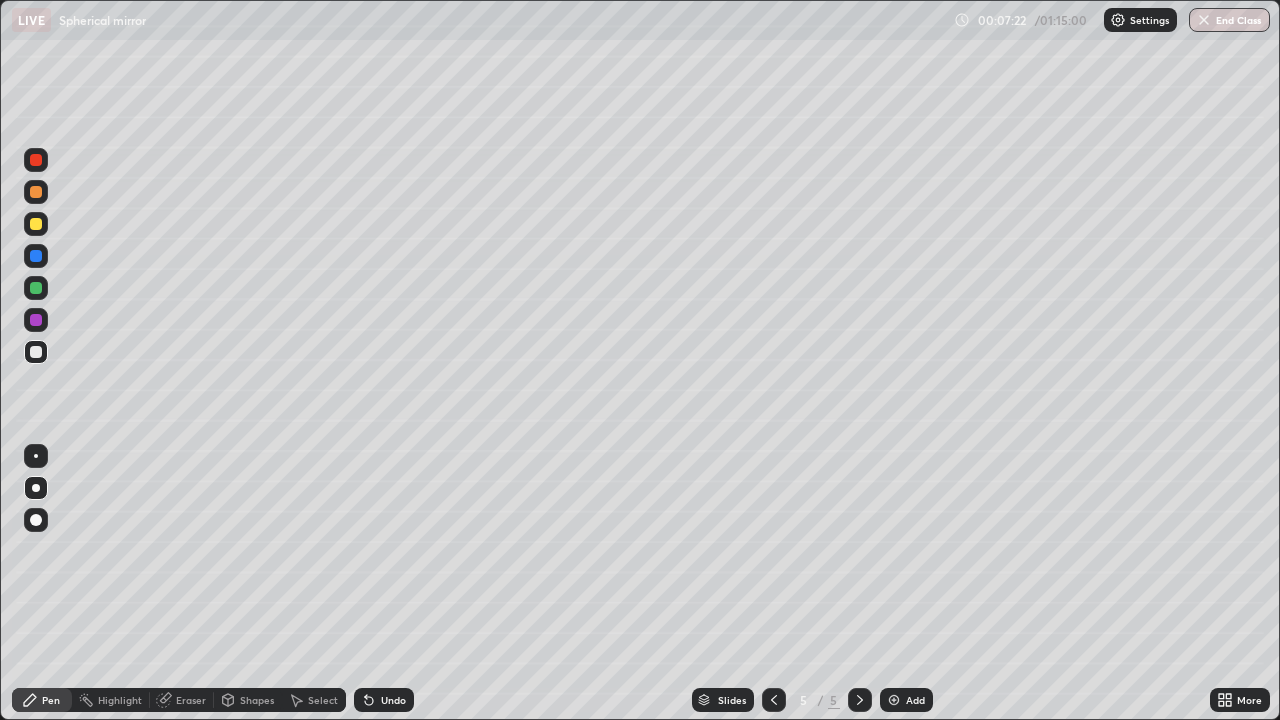 click at bounding box center (36, 224) 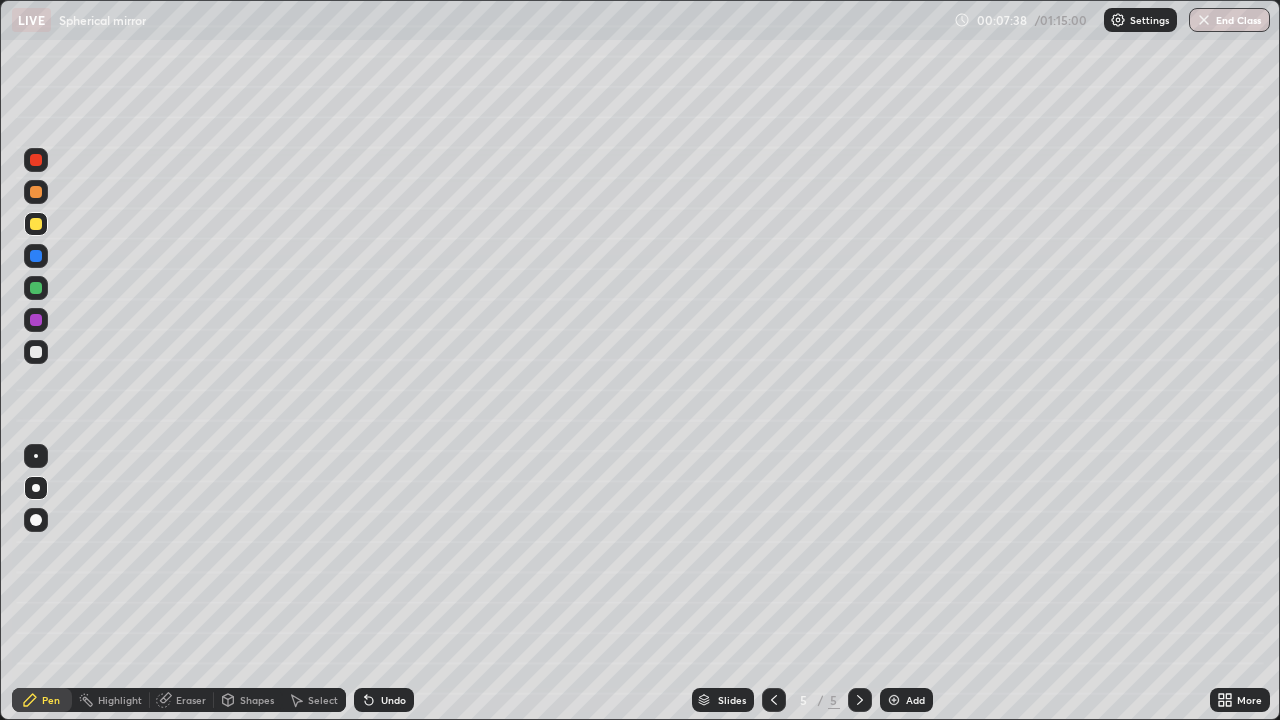 click at bounding box center (36, 352) 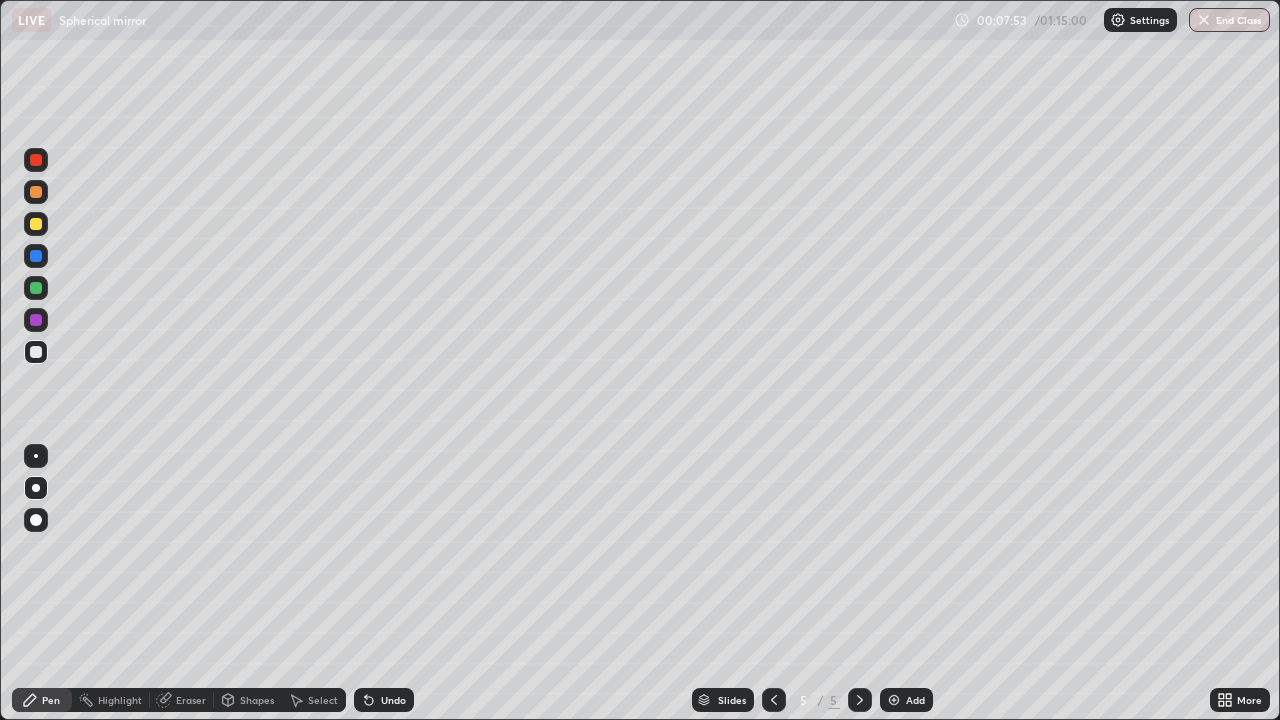 click at bounding box center [36, 224] 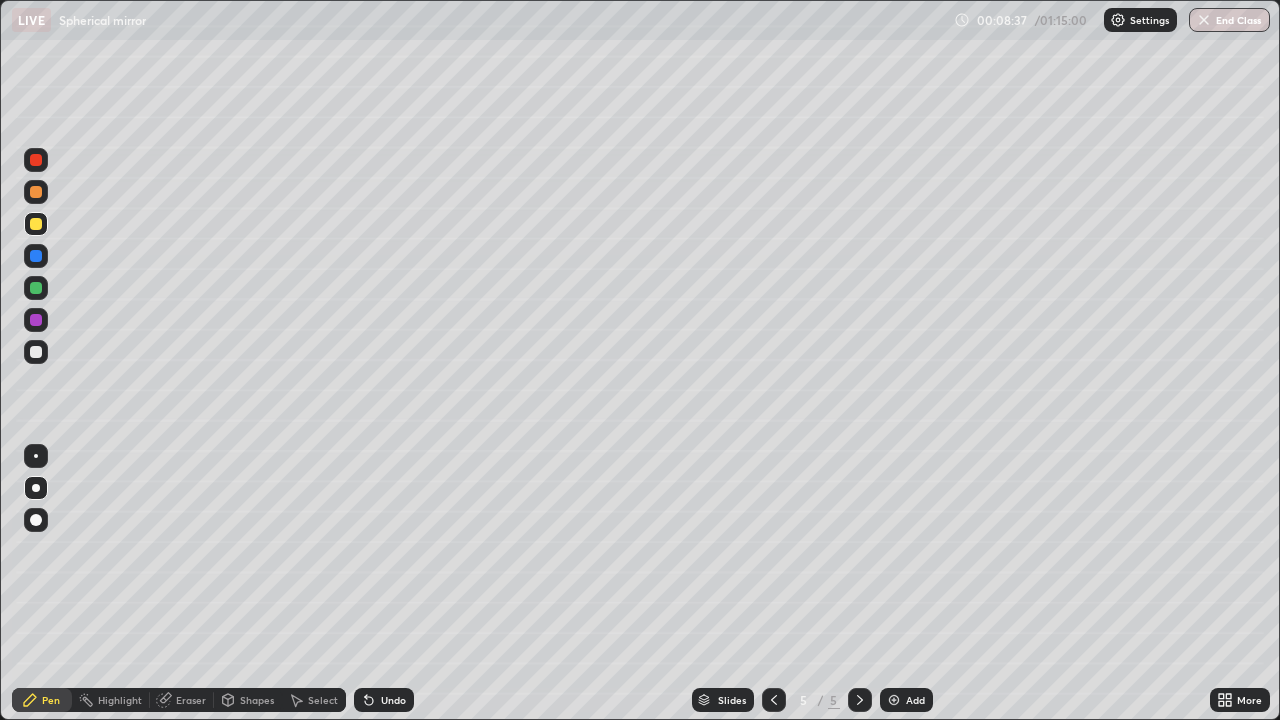 click at bounding box center (36, 352) 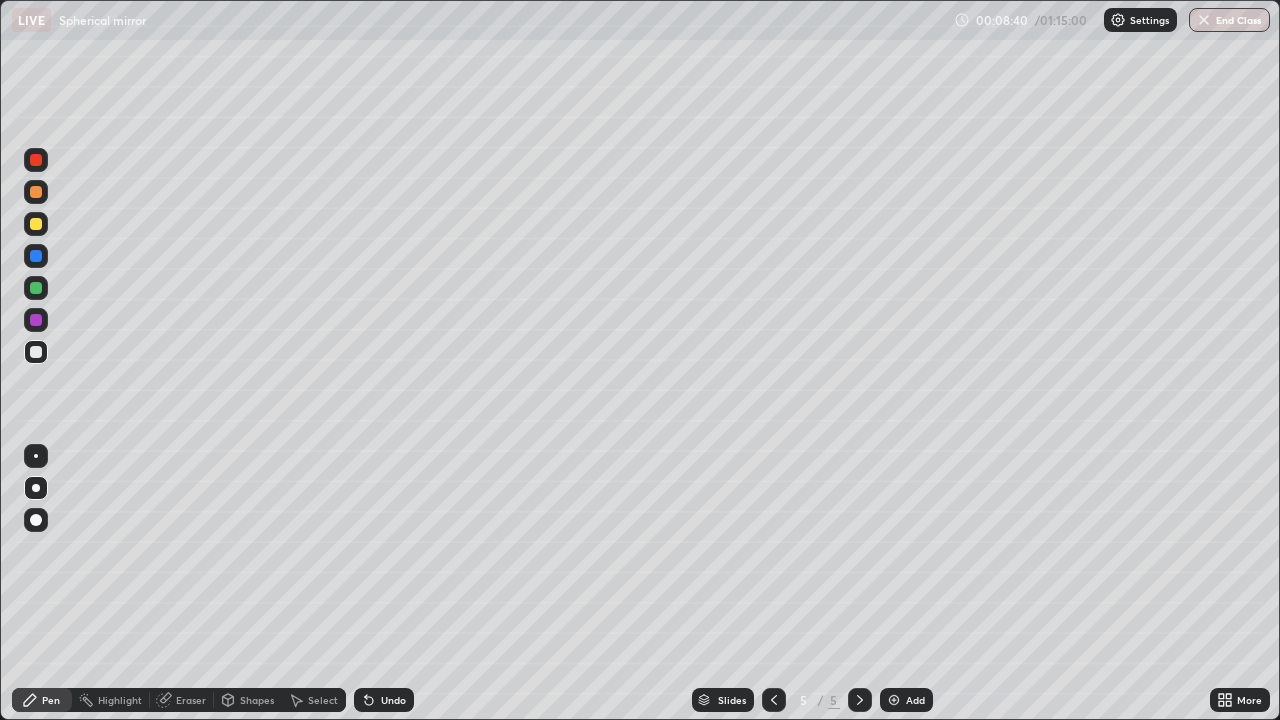 click at bounding box center [894, 700] 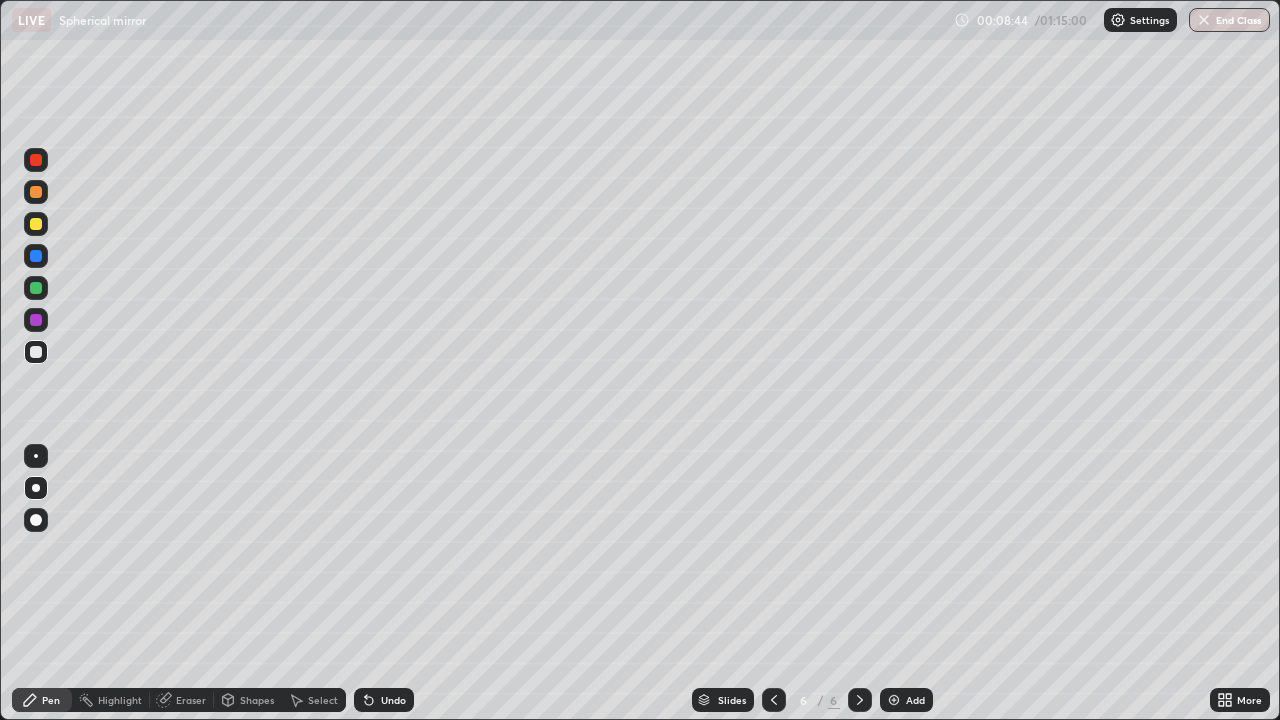 click 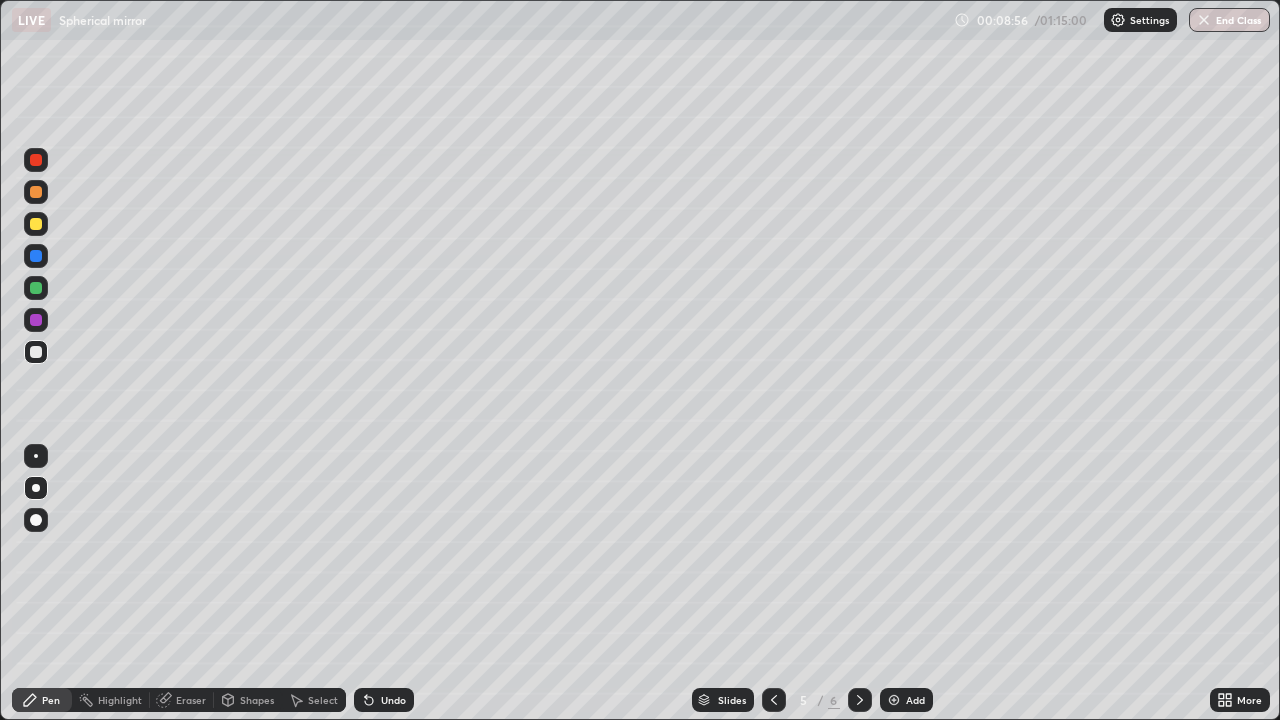 click 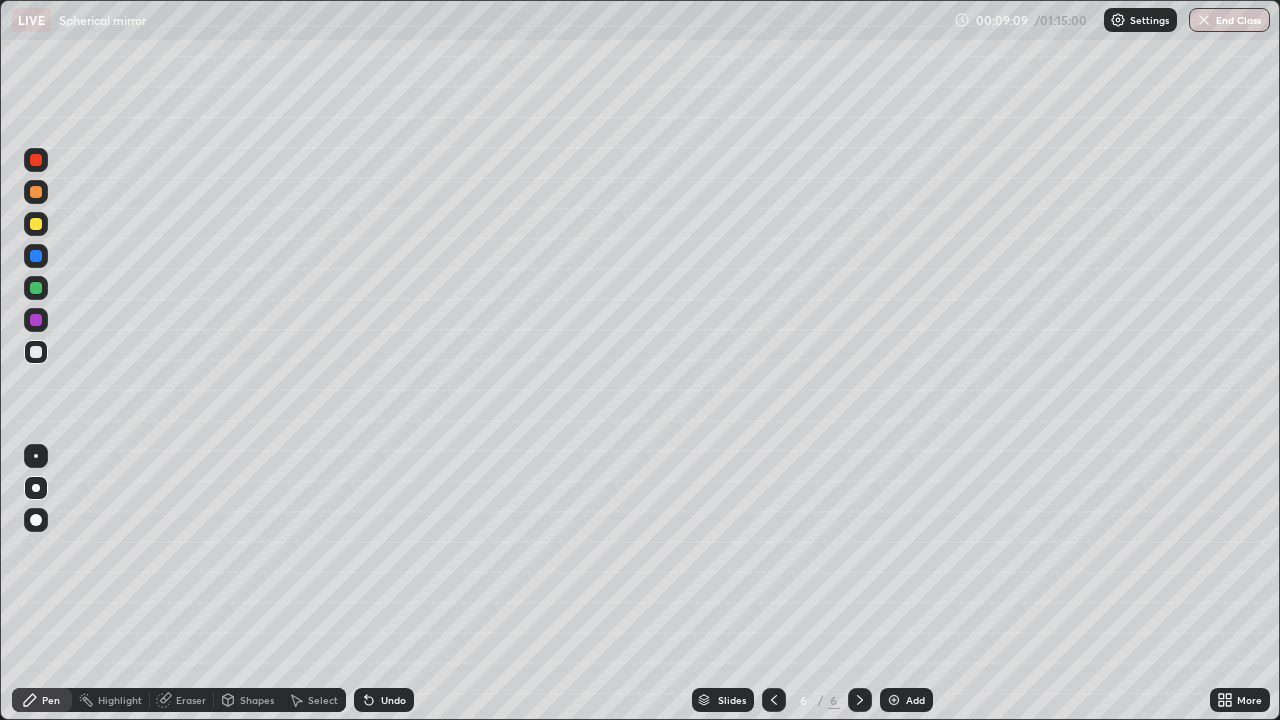 click on "Undo" at bounding box center (384, 700) 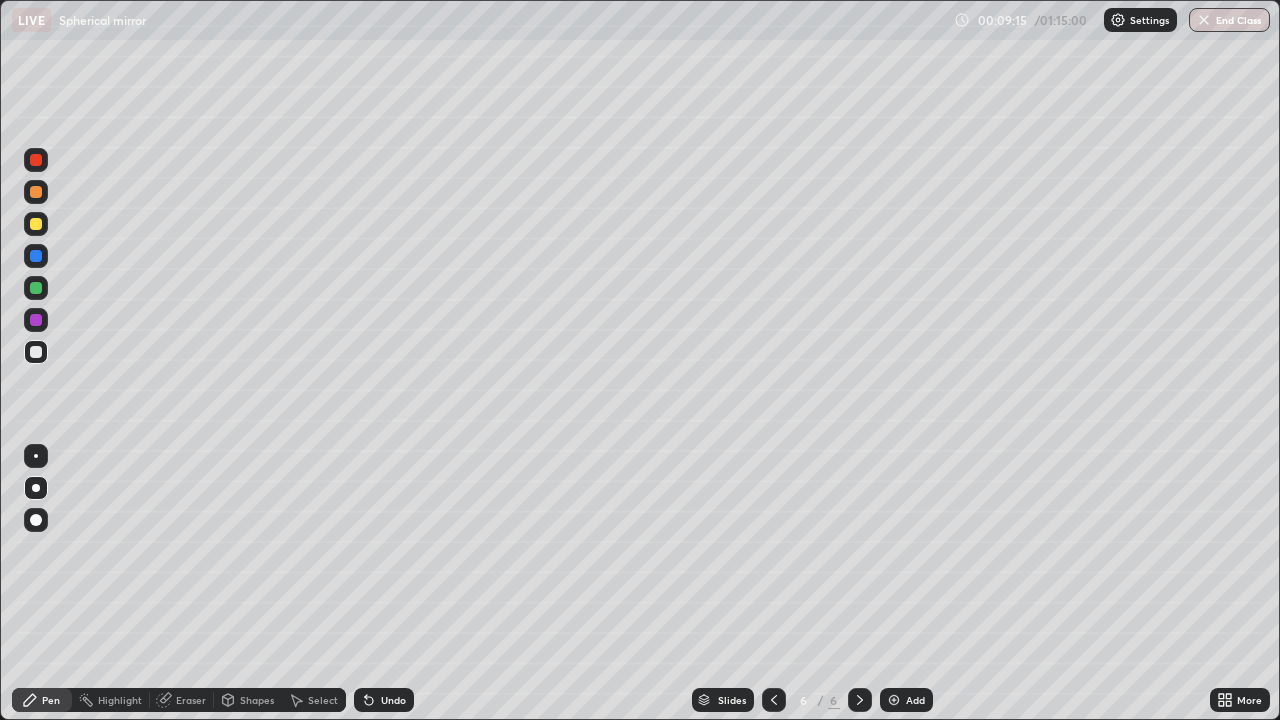 click at bounding box center [36, 224] 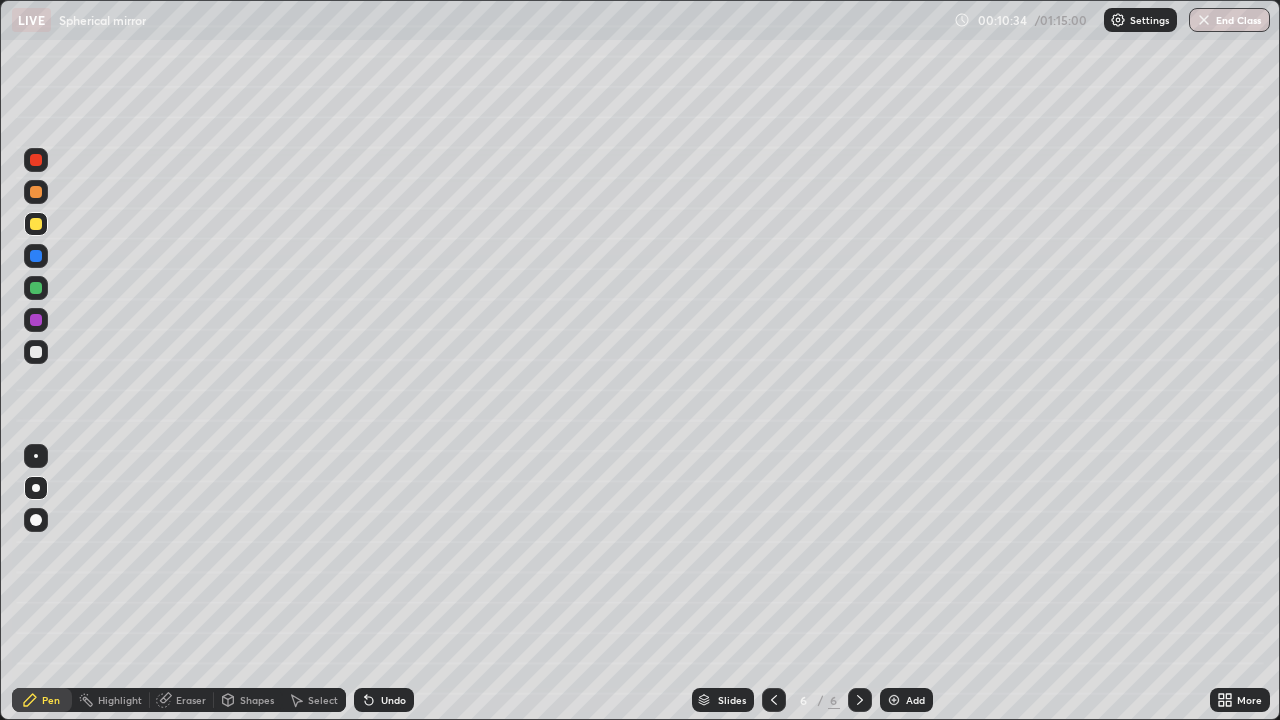 click at bounding box center (36, 352) 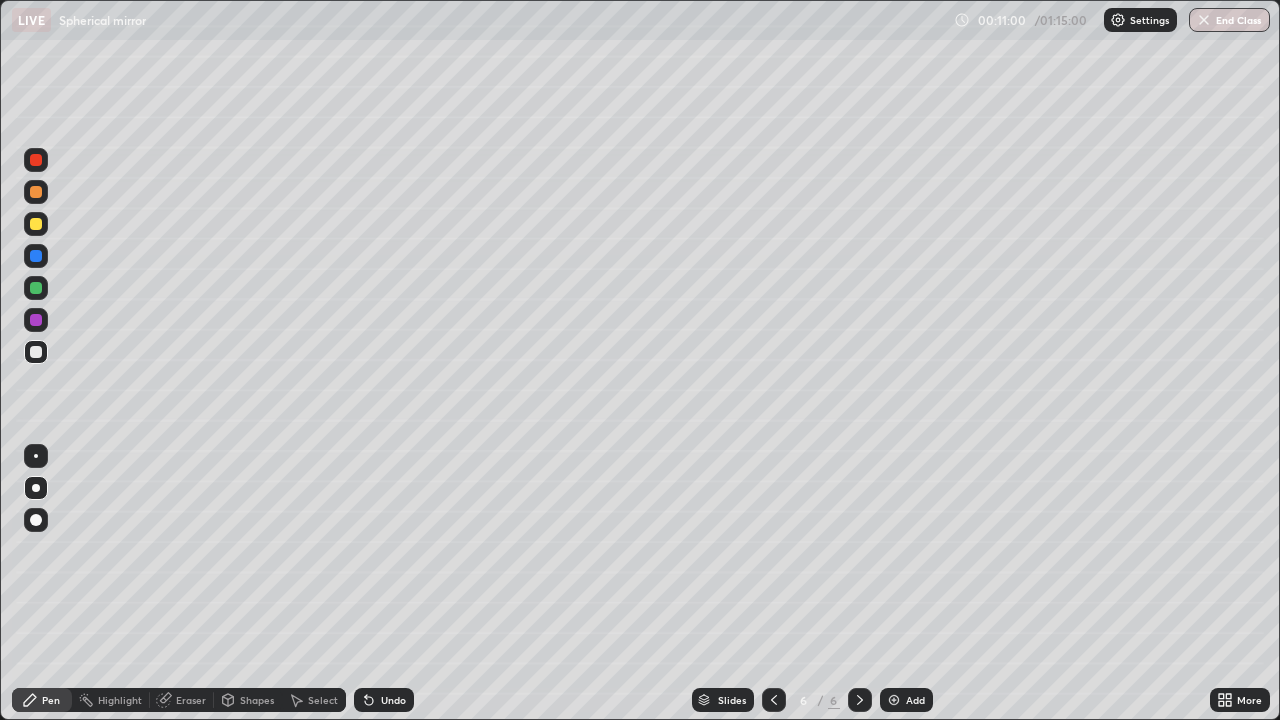 click at bounding box center (894, 700) 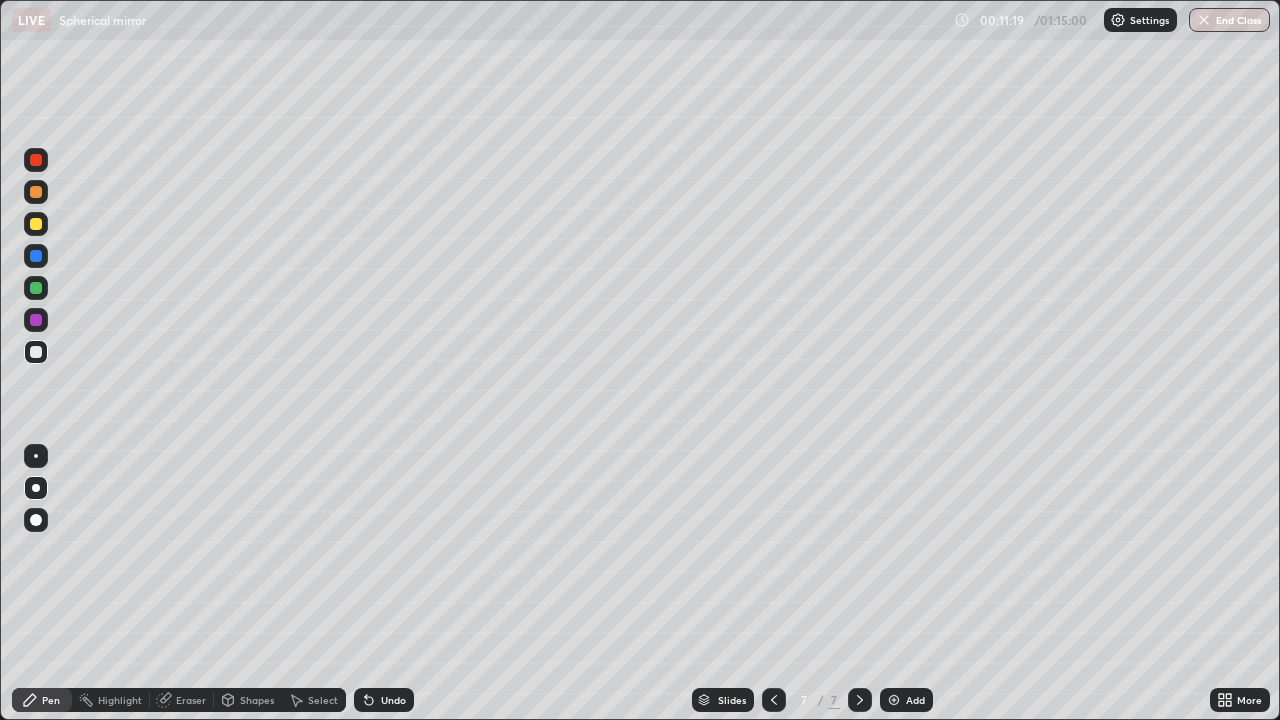 click on "Shapes" at bounding box center [257, 700] 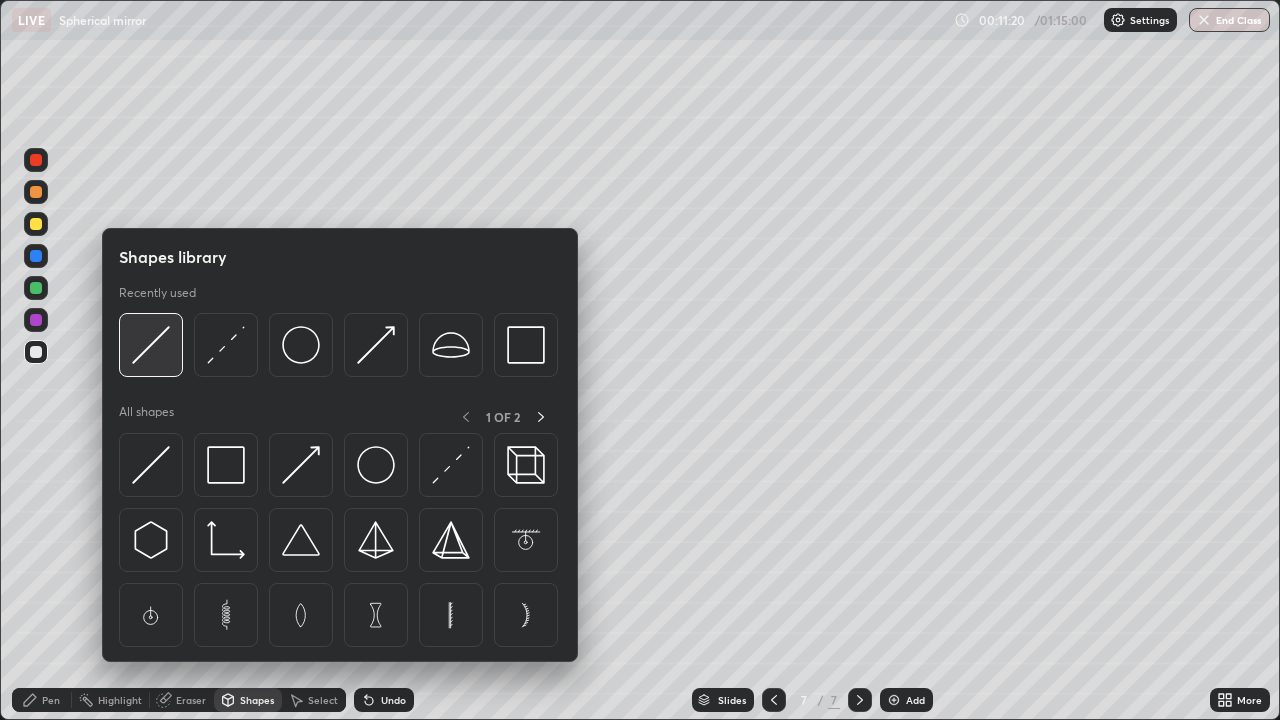click at bounding box center (151, 345) 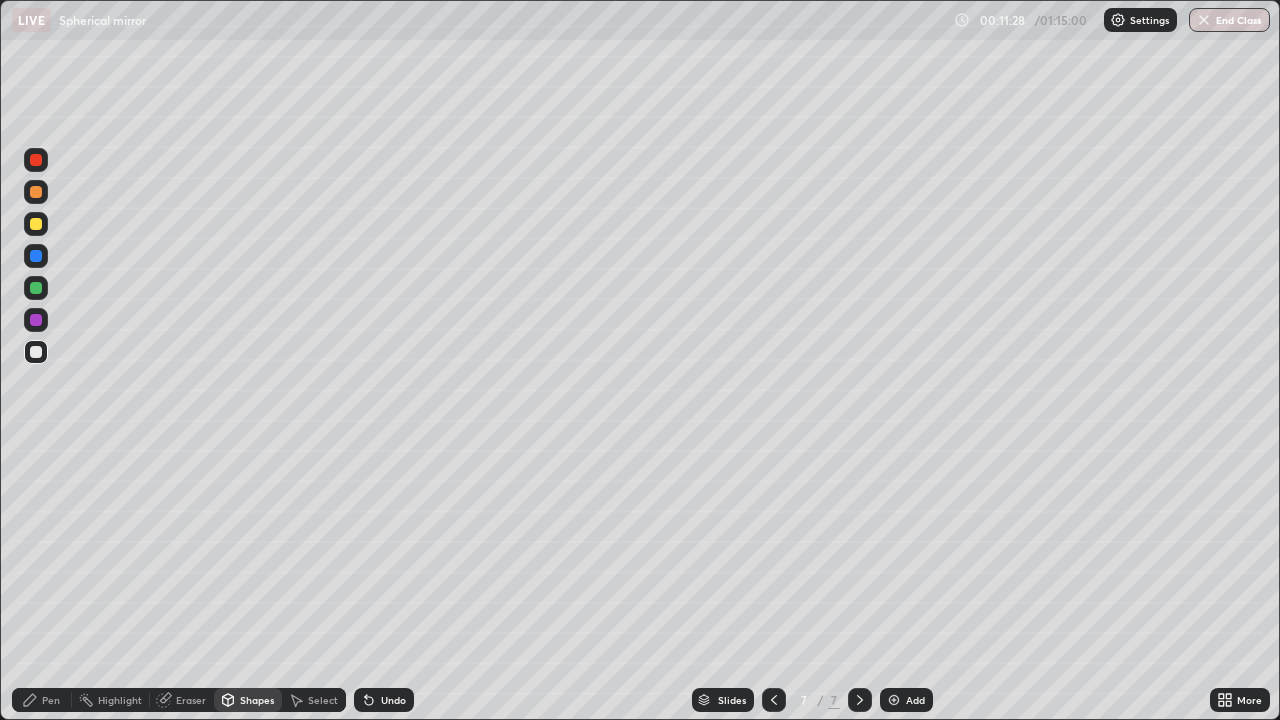 click on "Pen" at bounding box center [42, 700] 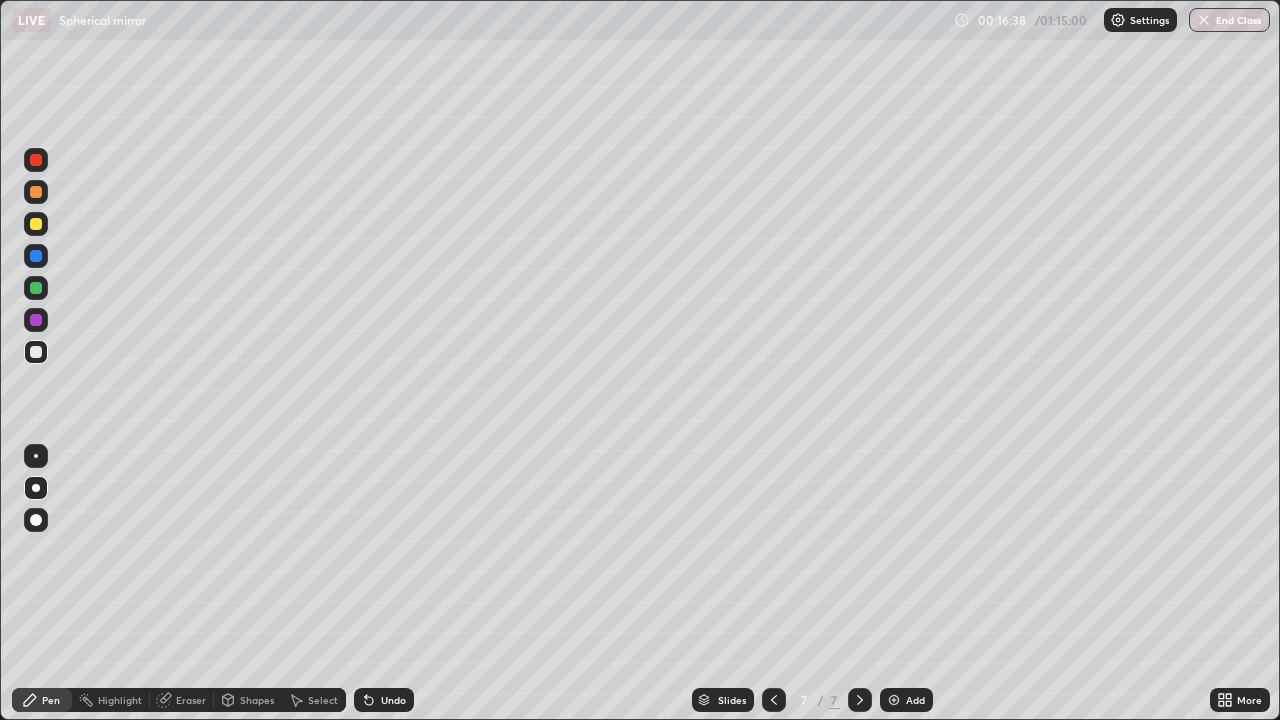 click at bounding box center (36, 224) 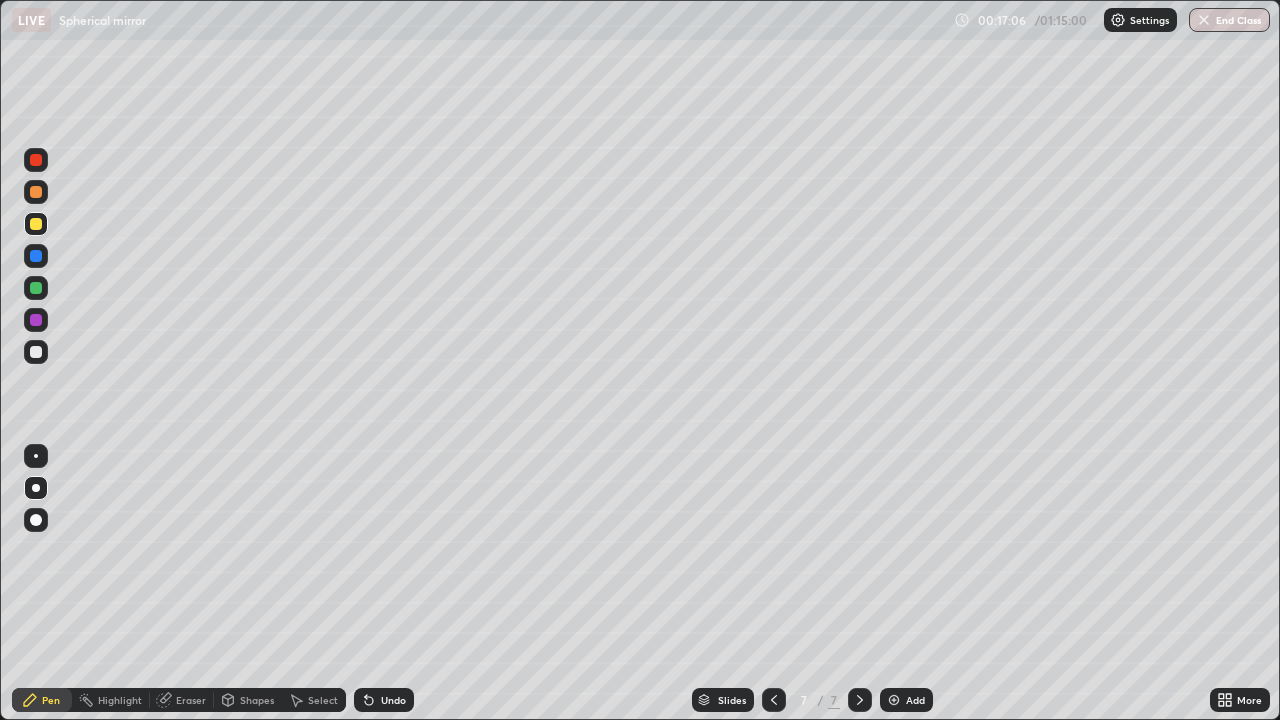 click at bounding box center [36, 256] 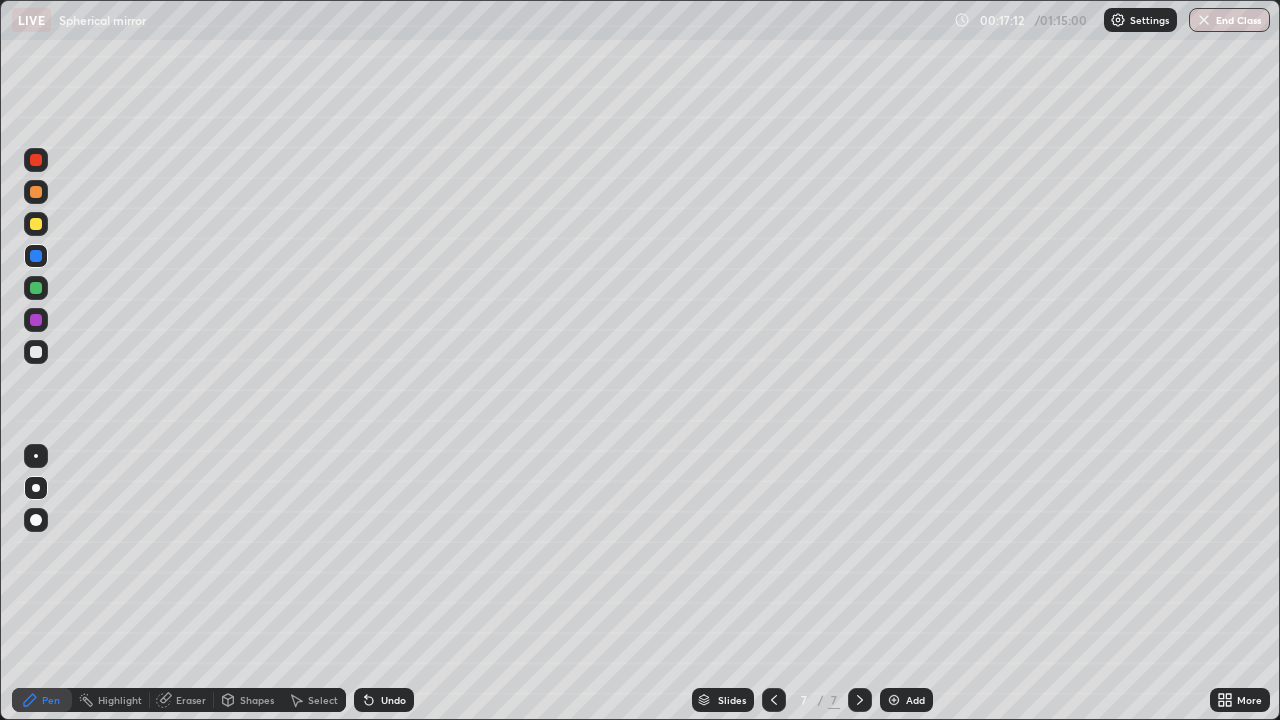 click at bounding box center (36, 456) 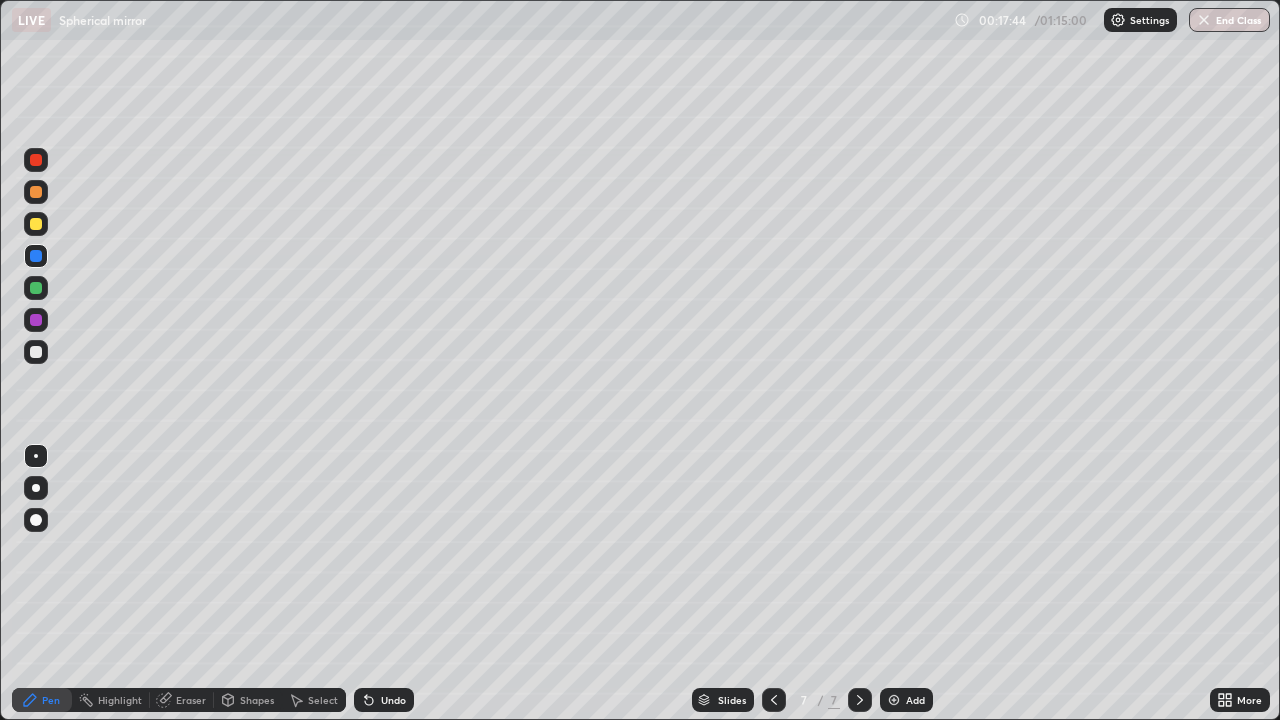 click at bounding box center [36, 160] 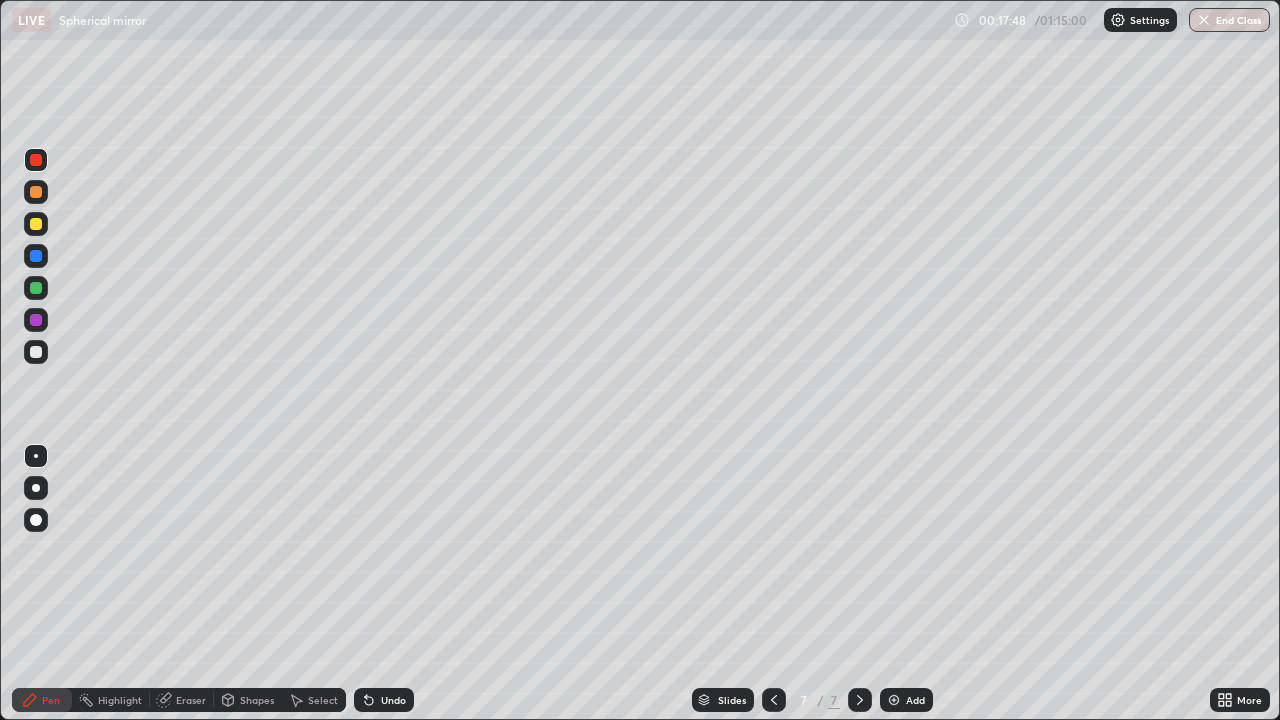 click at bounding box center (36, 256) 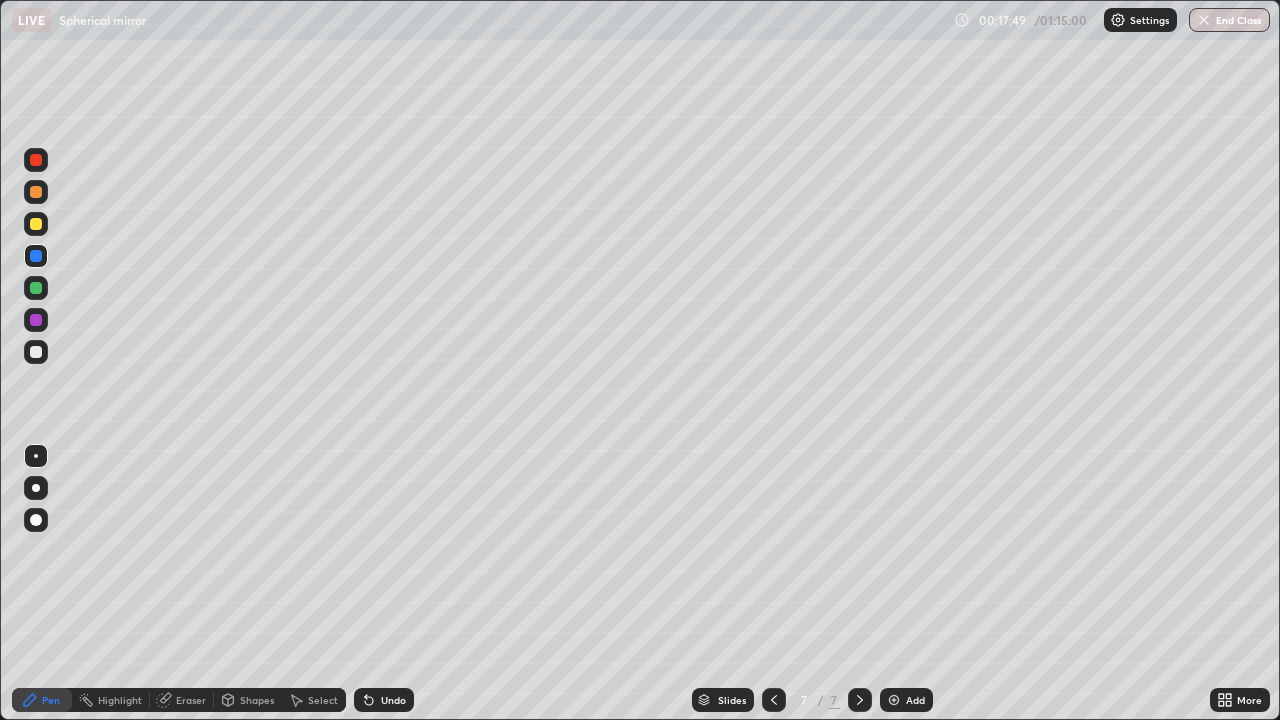 click at bounding box center [36, 224] 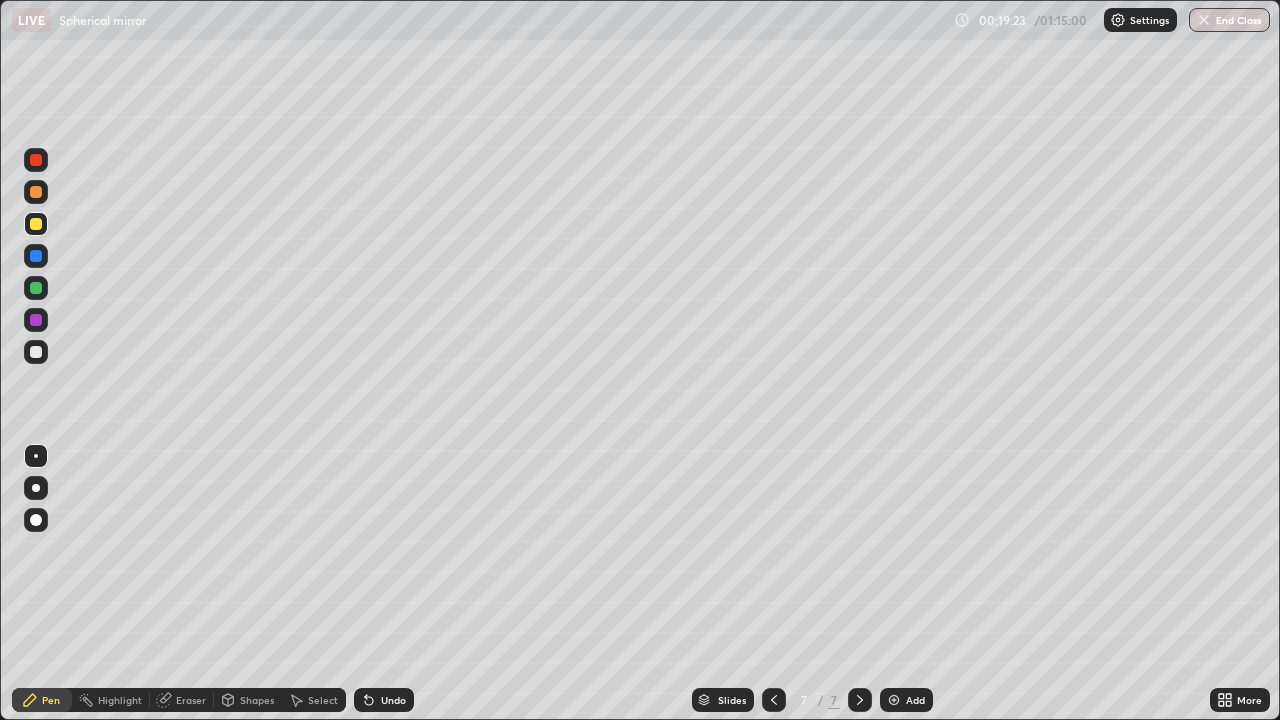 click at bounding box center (36, 288) 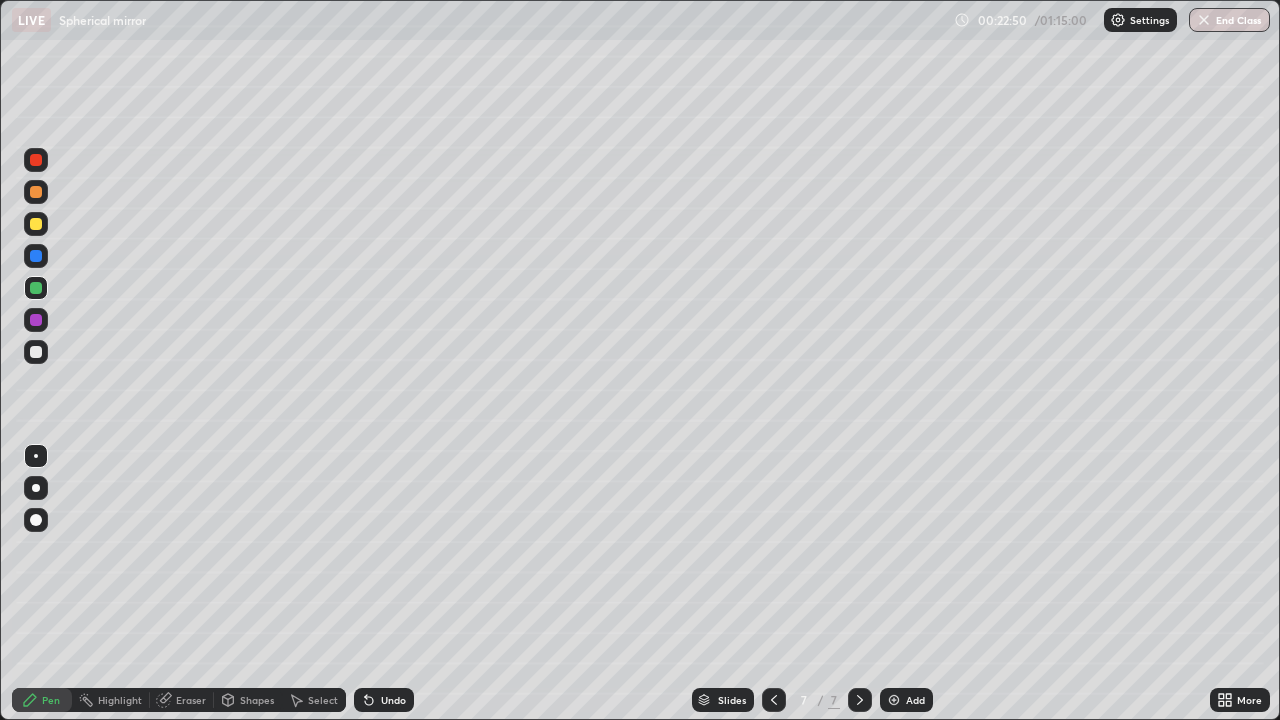 click at bounding box center [36, 352] 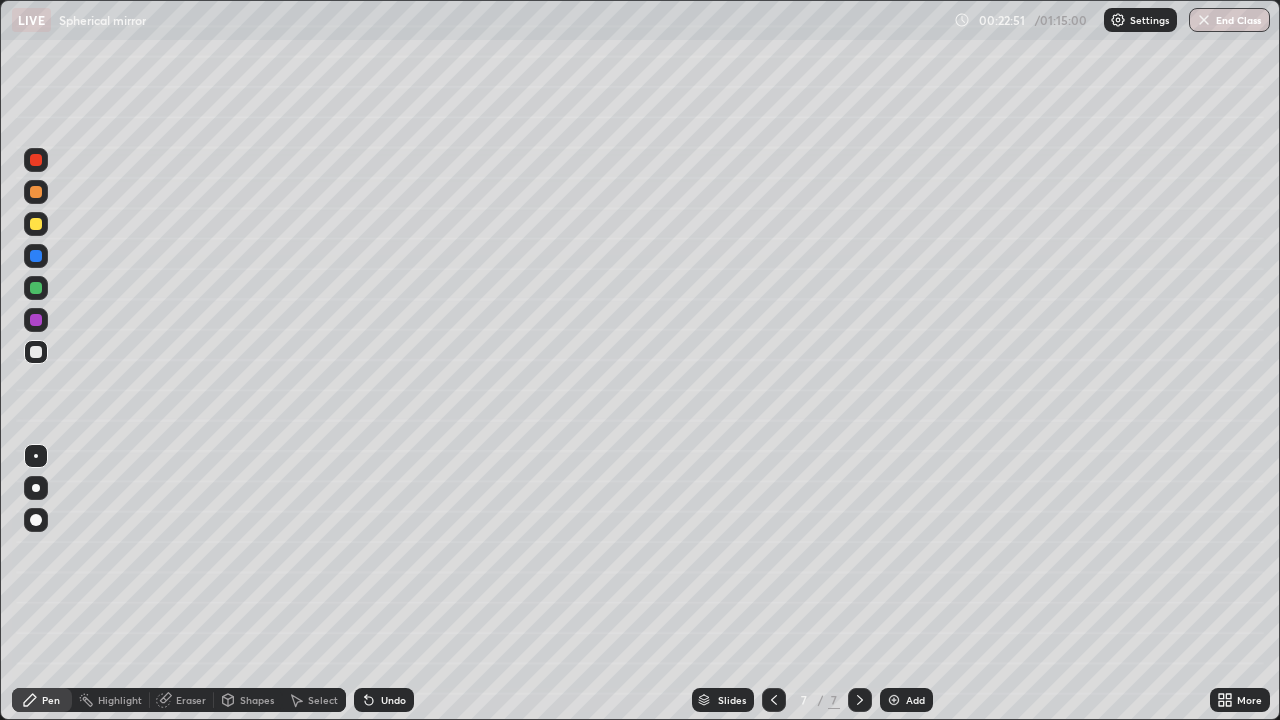click at bounding box center (36, 488) 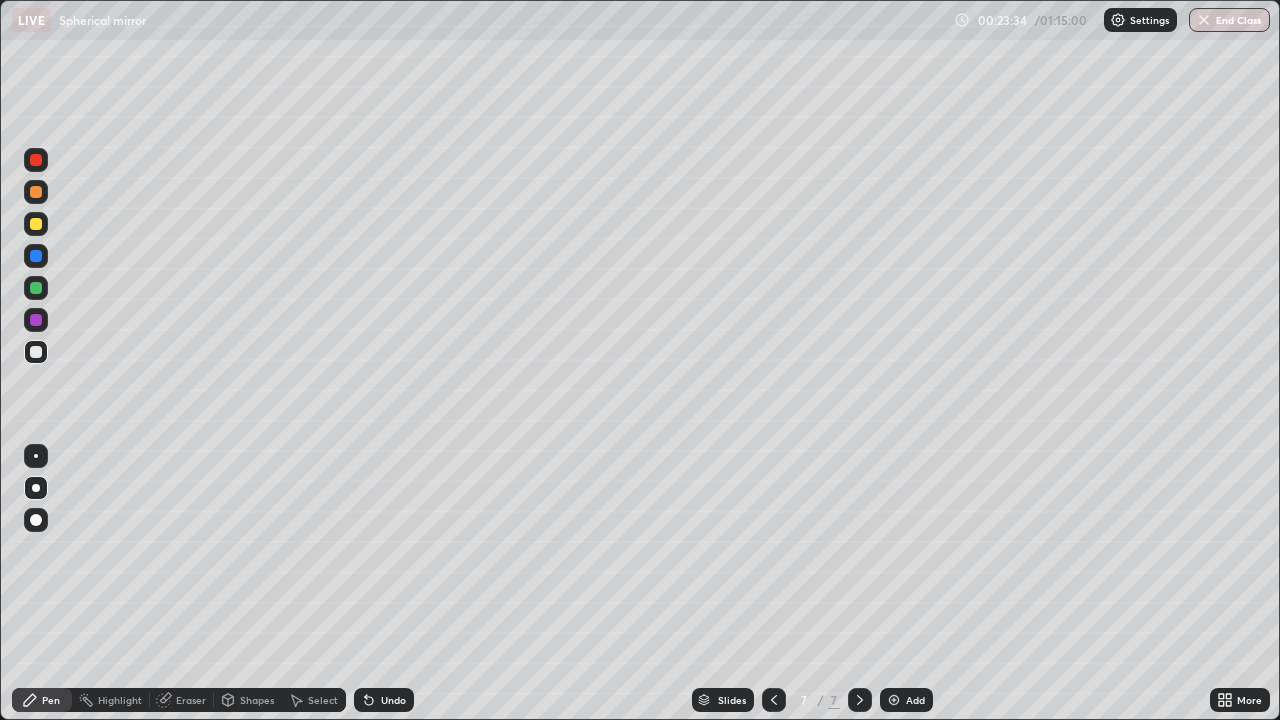 click on "Add" at bounding box center (915, 700) 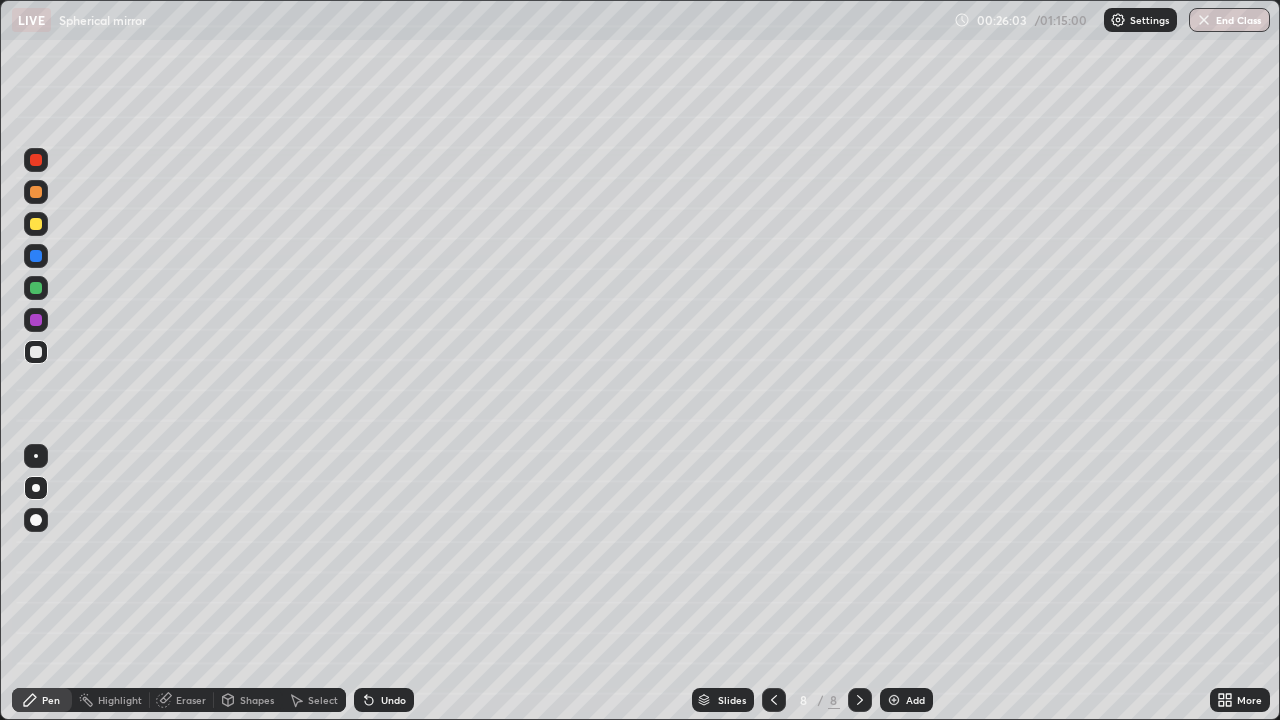 click on "Shapes" at bounding box center [257, 700] 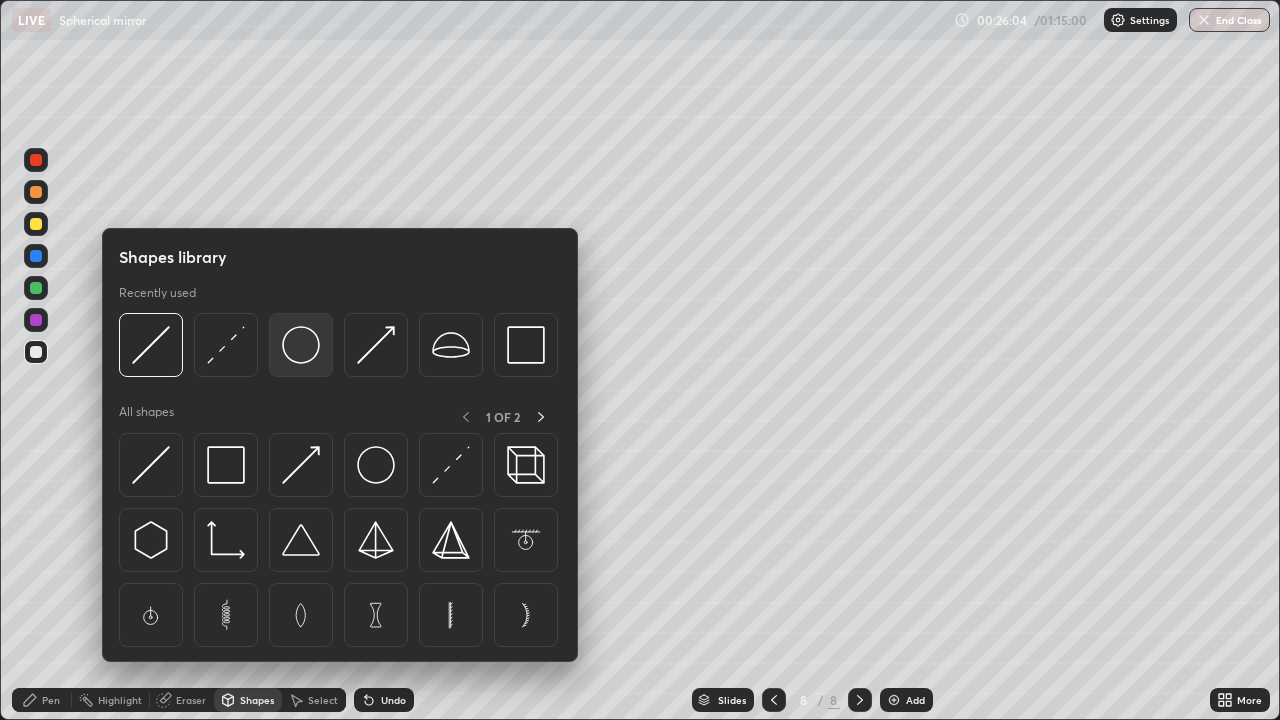 click at bounding box center [301, 345] 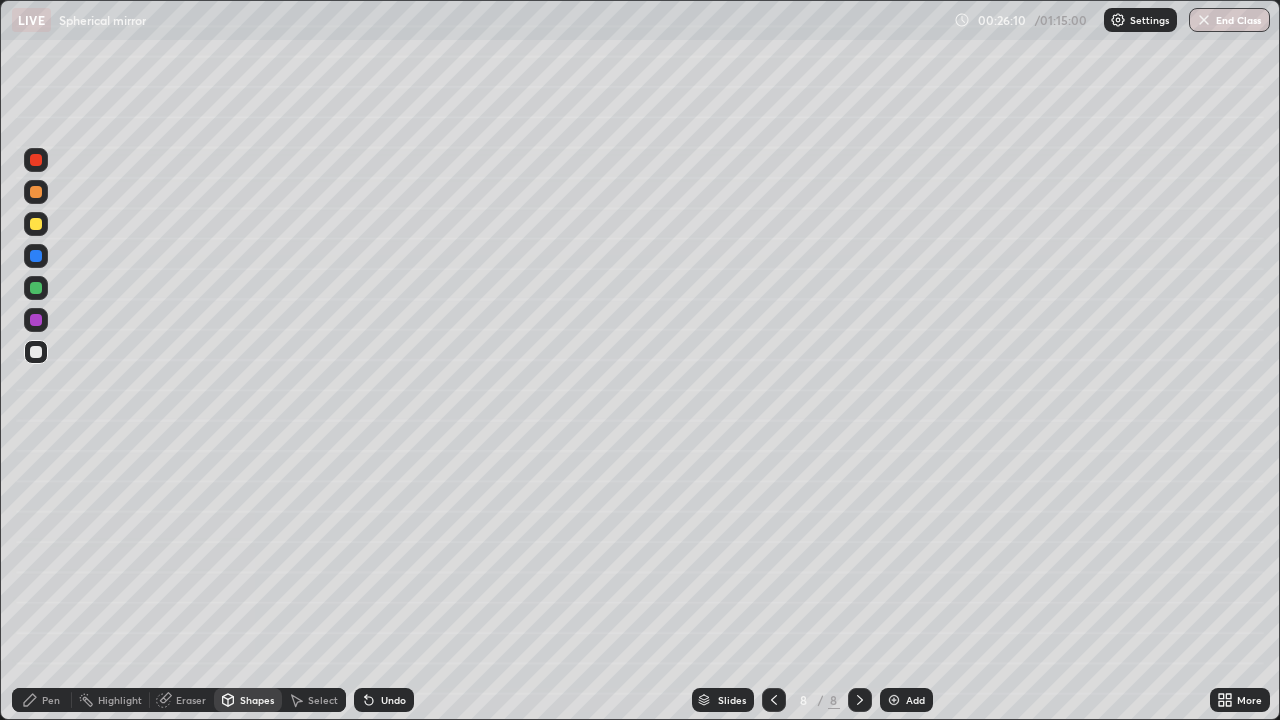 click on "Eraser" at bounding box center (191, 700) 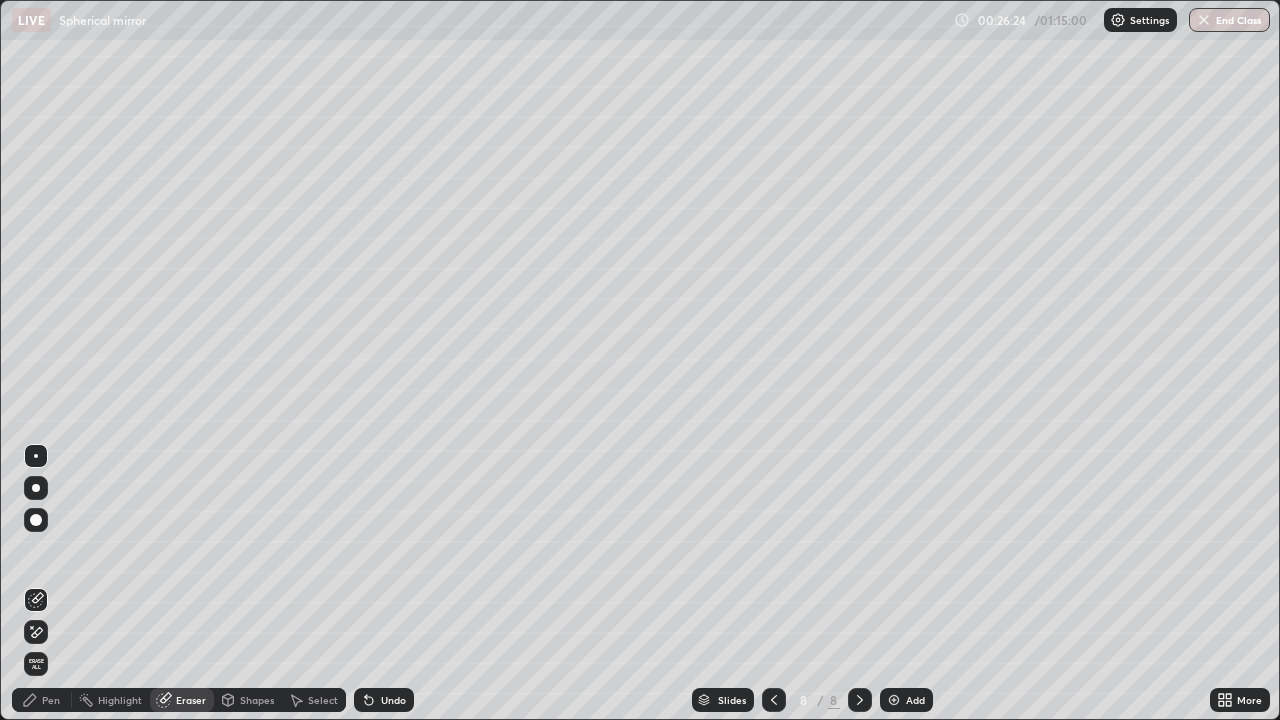 click at bounding box center (36, 520) 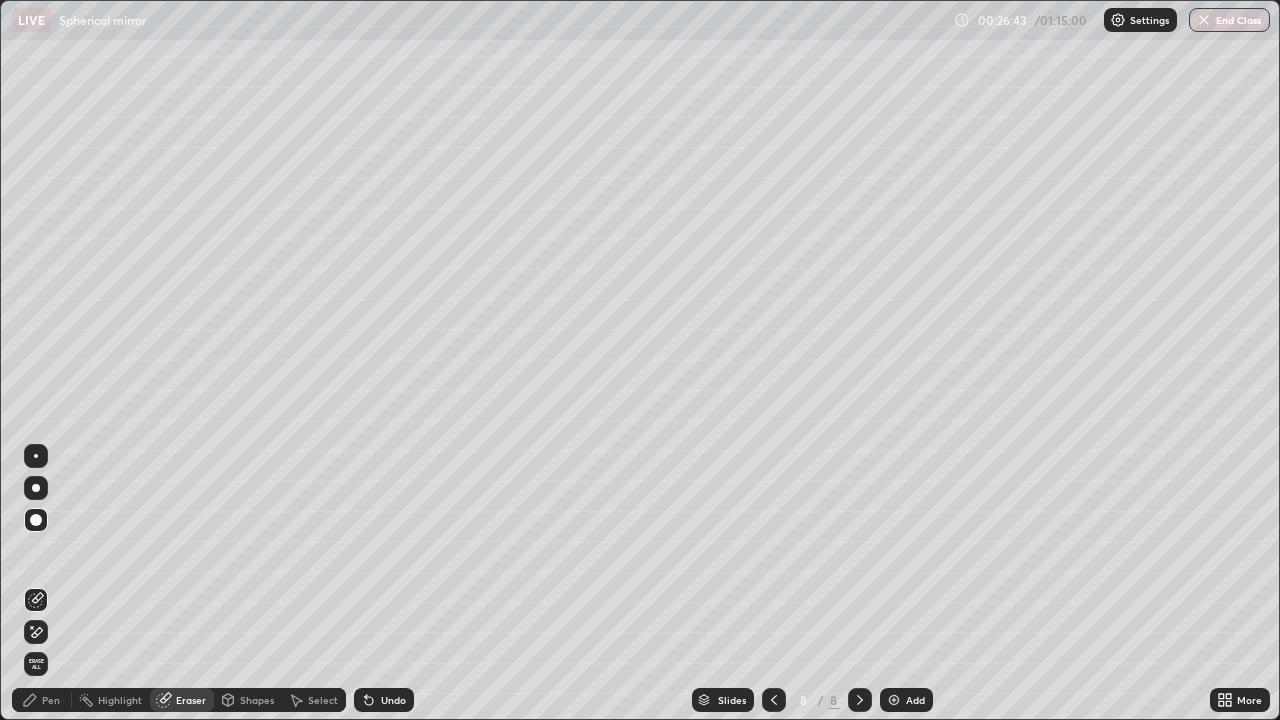 click on "Pen" at bounding box center [51, 700] 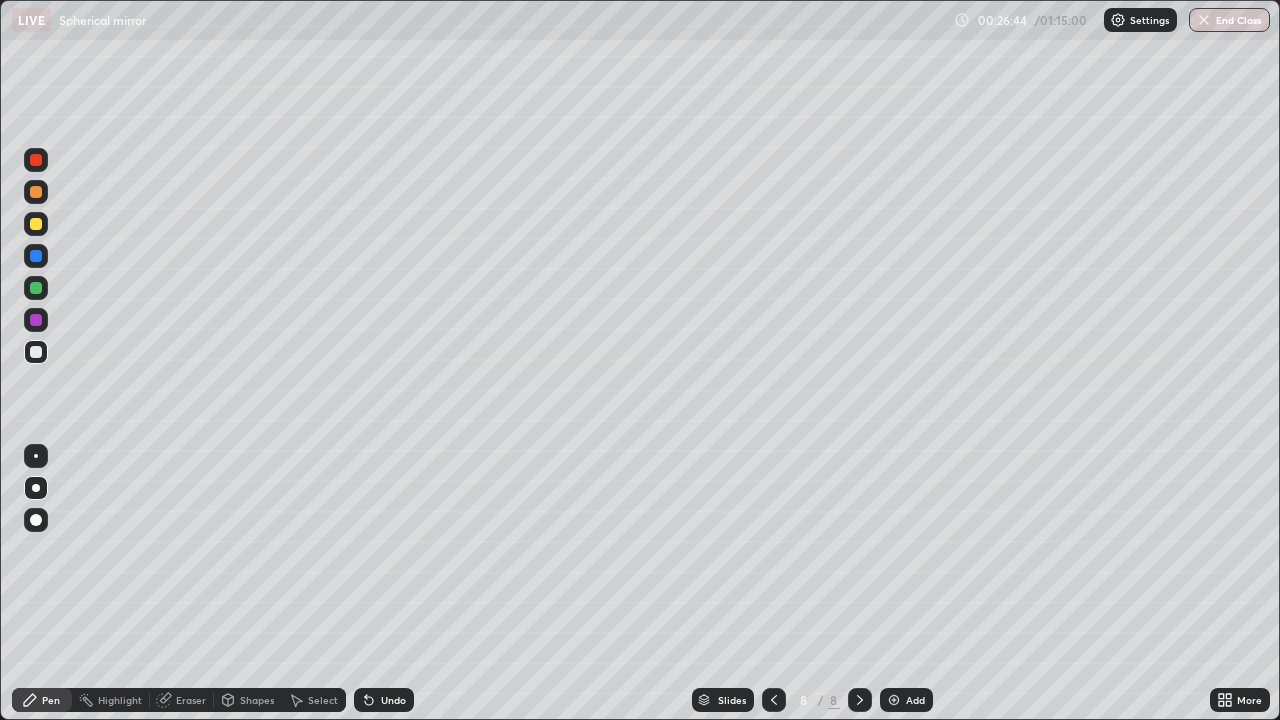 click at bounding box center (36, 456) 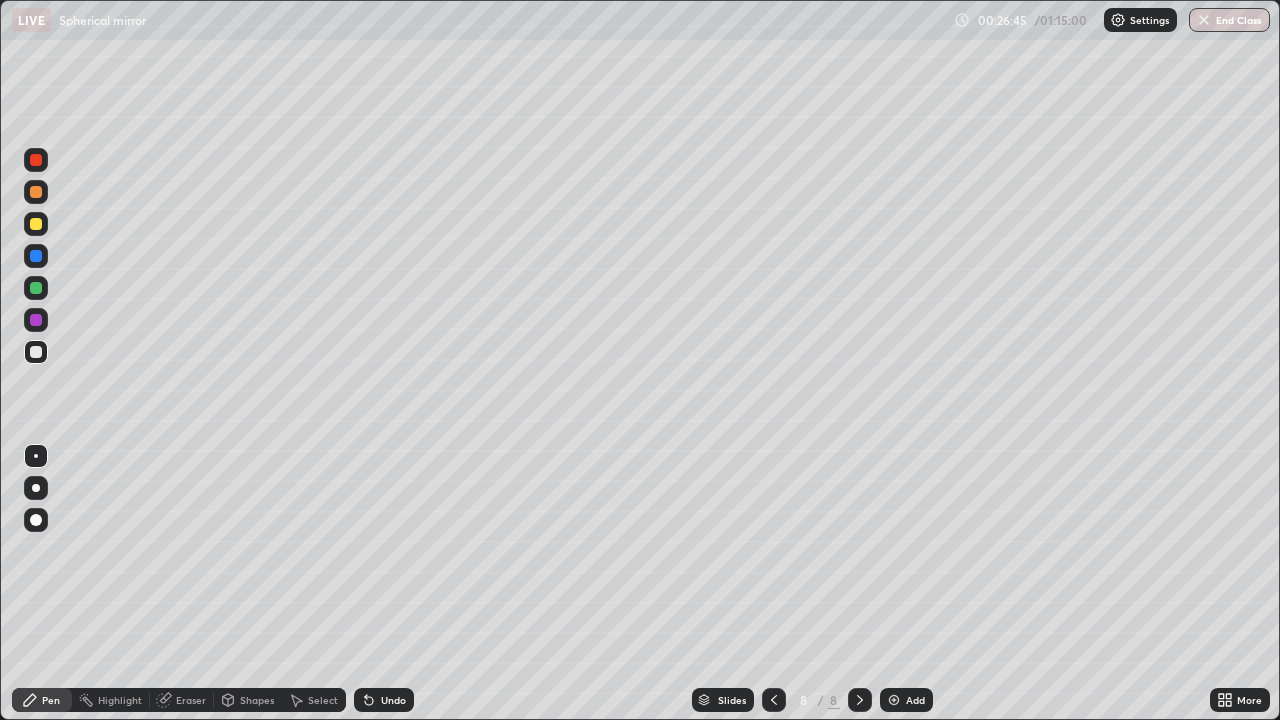 click on "Shapes" at bounding box center (257, 700) 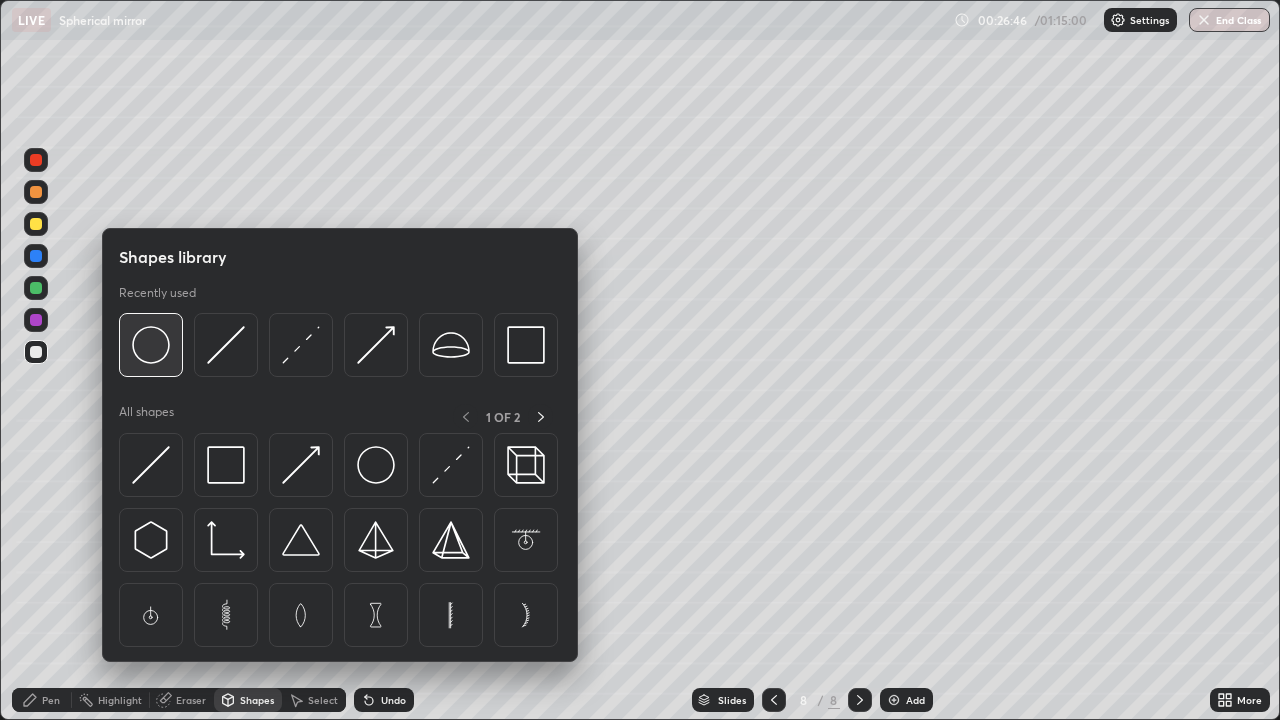 click at bounding box center (151, 345) 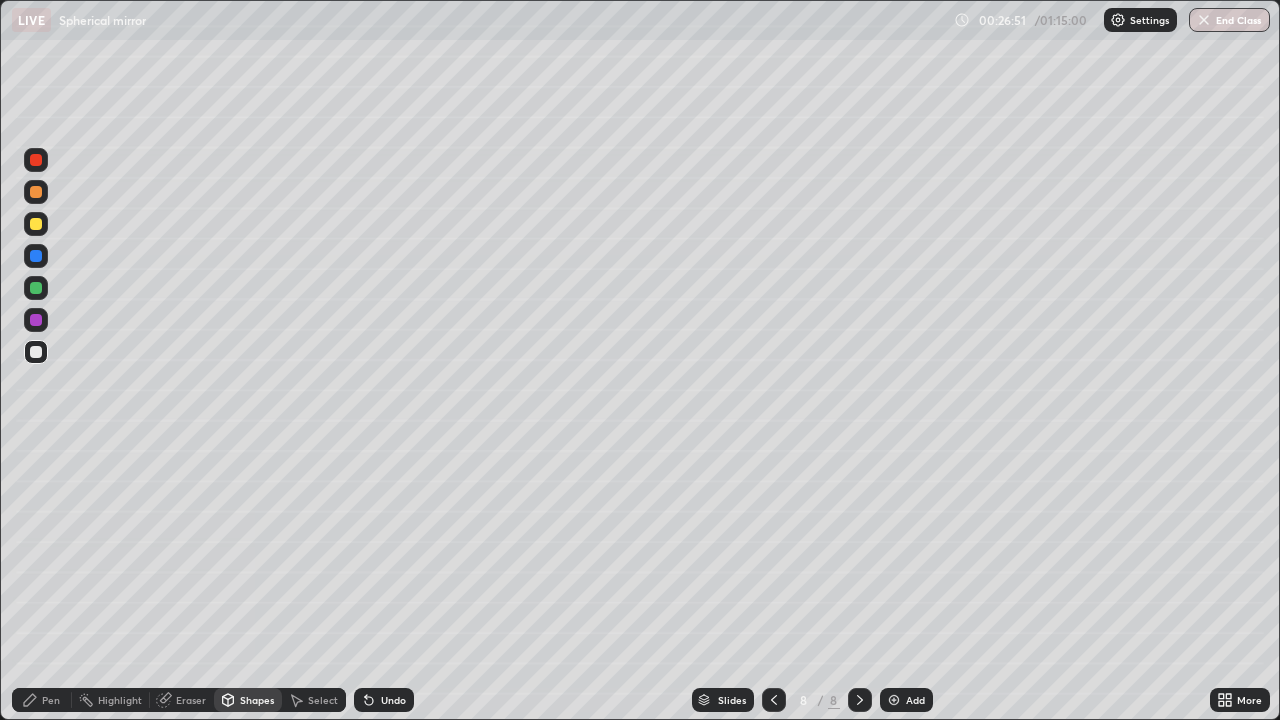 click on "Undo" at bounding box center (384, 700) 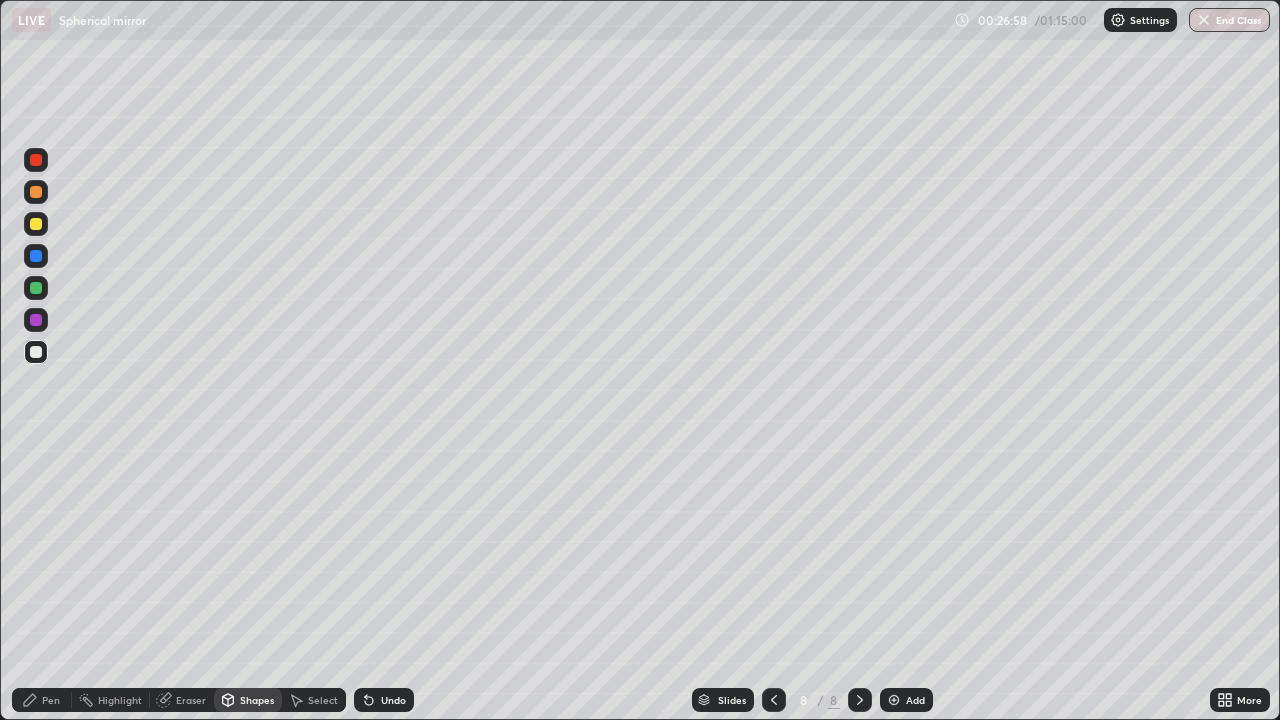 click on "Undo" at bounding box center (384, 700) 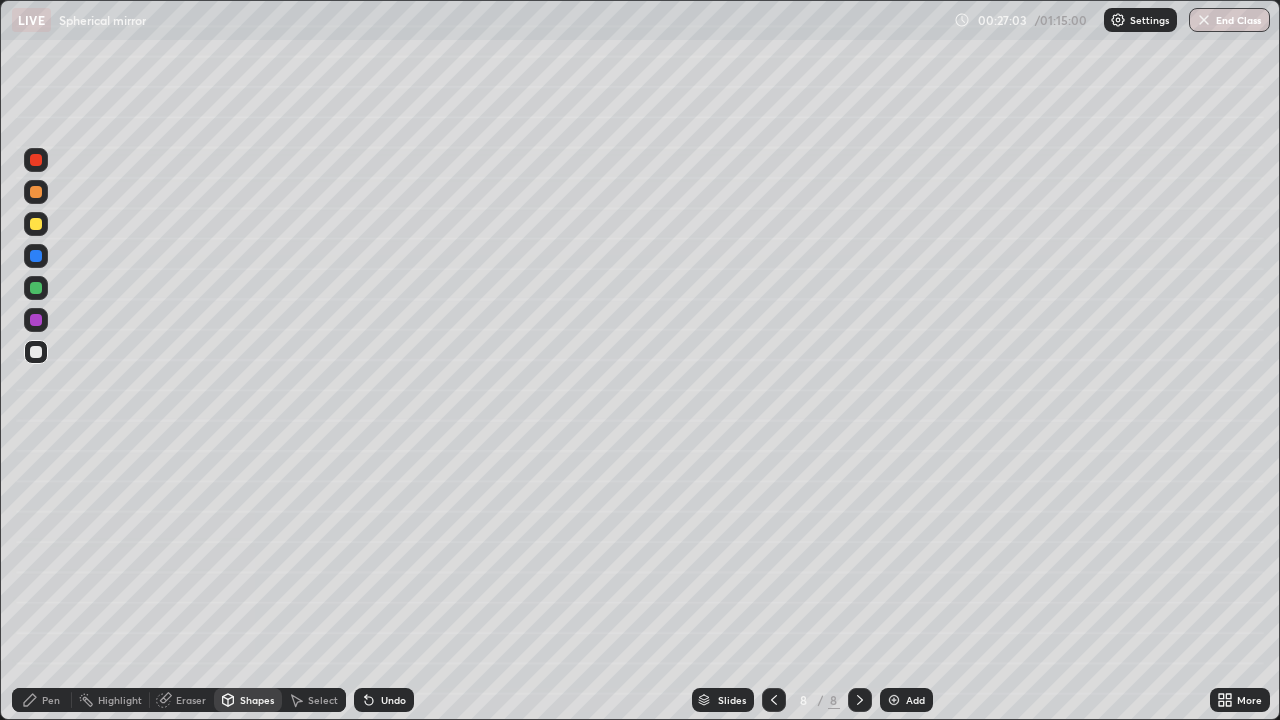 click on "Undo" at bounding box center [384, 700] 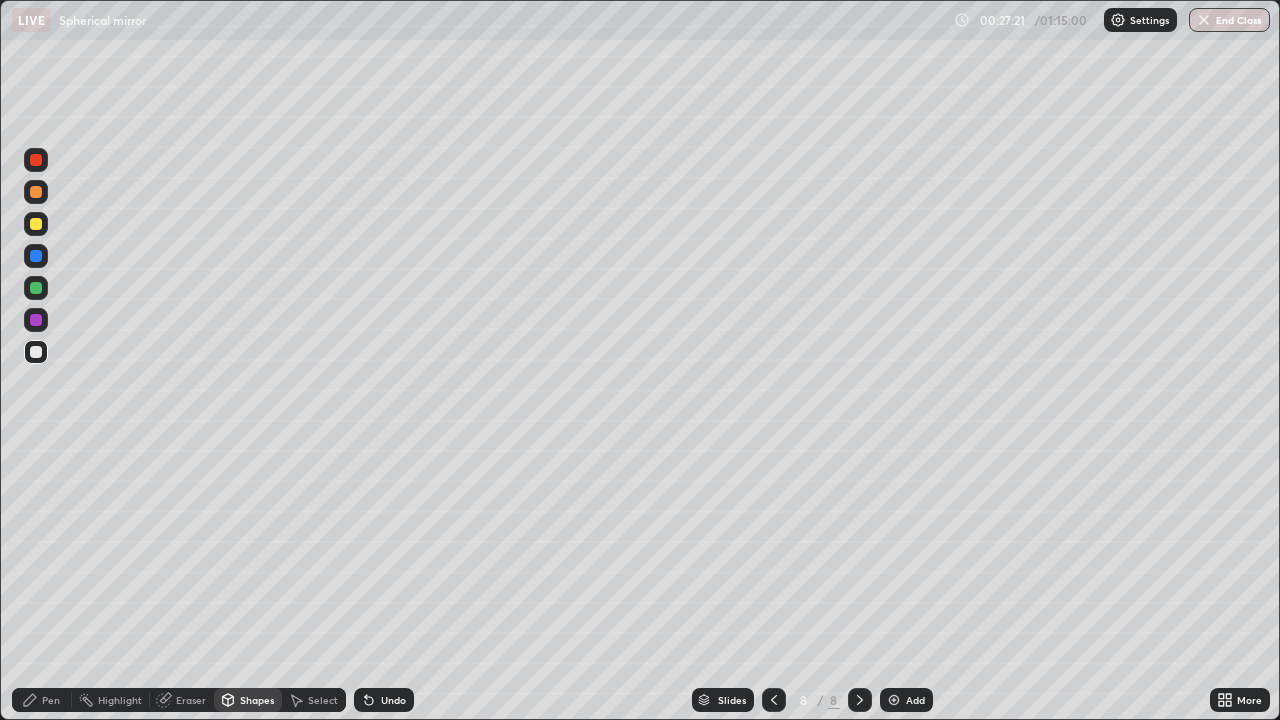 click on "Pen" at bounding box center (51, 700) 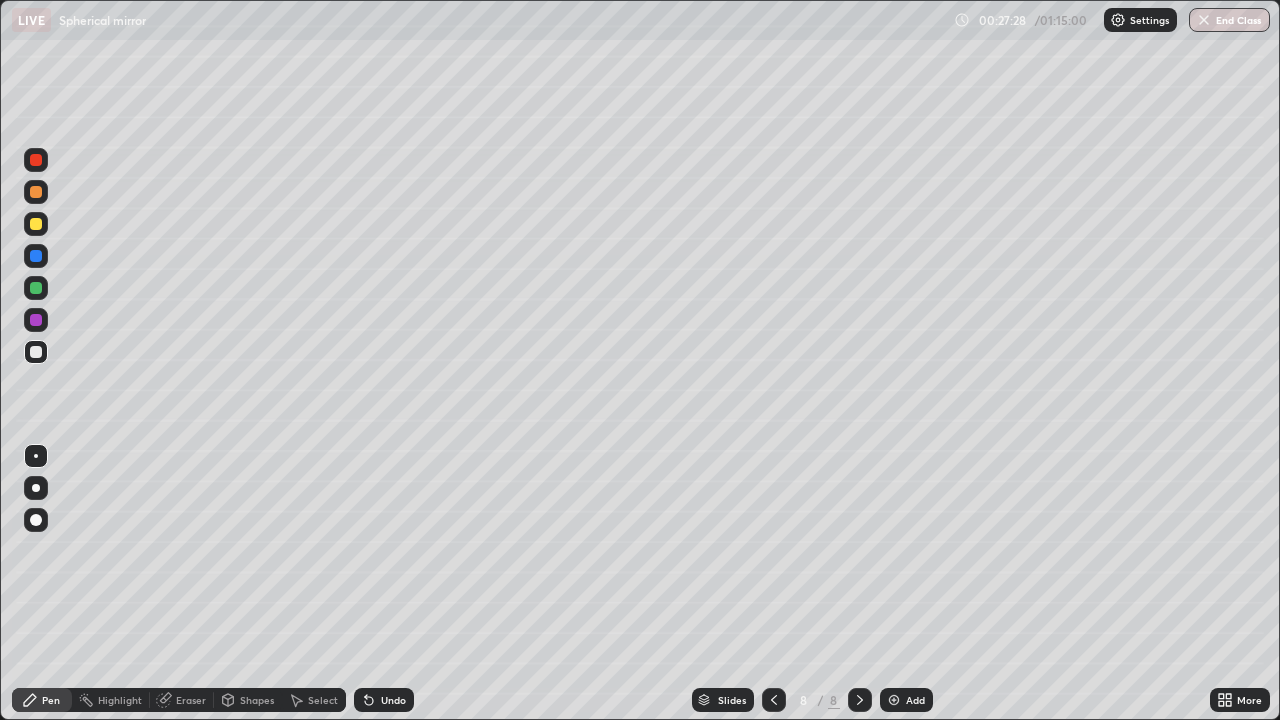 click on "Eraser" at bounding box center (191, 700) 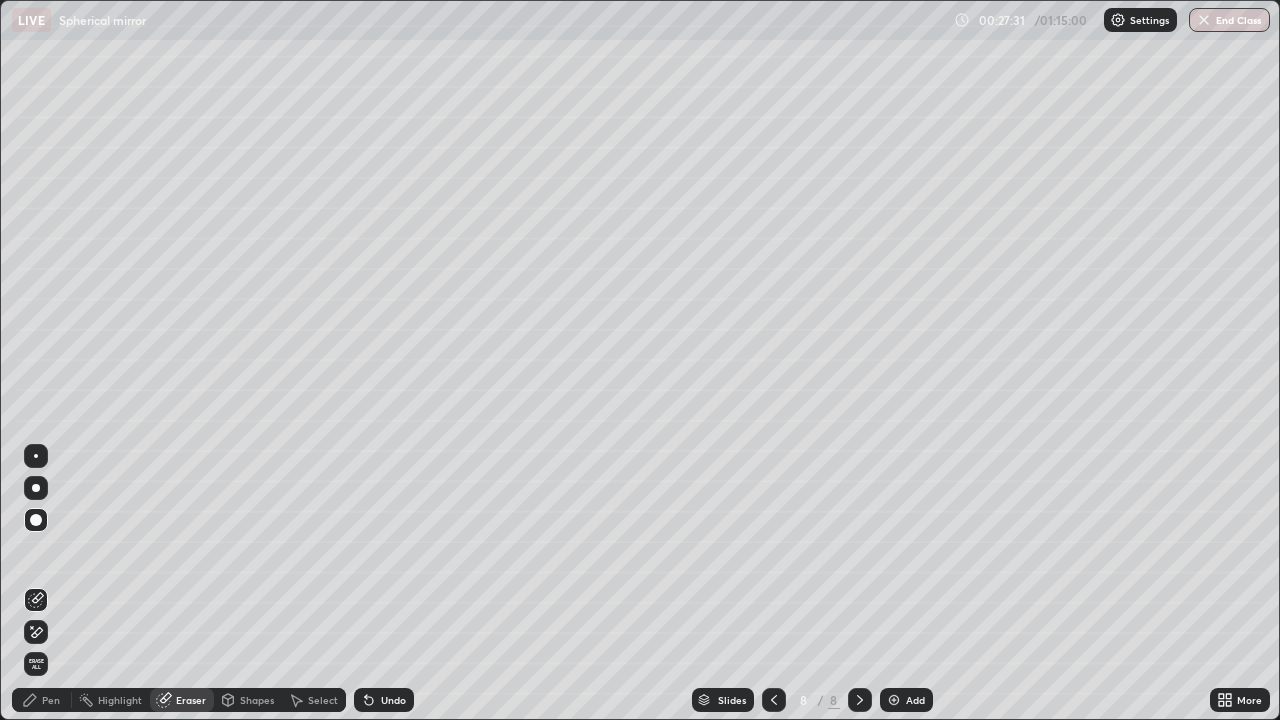 click on "Undo" at bounding box center [384, 700] 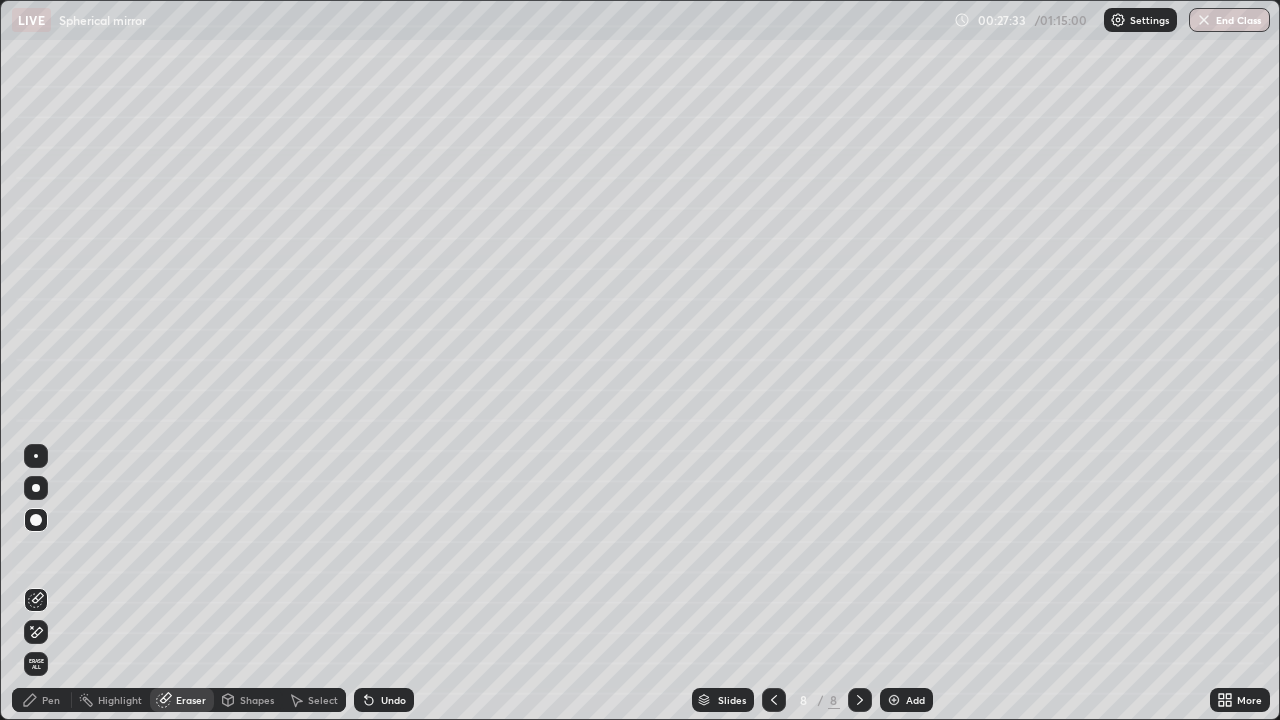 click at bounding box center (36, 456) 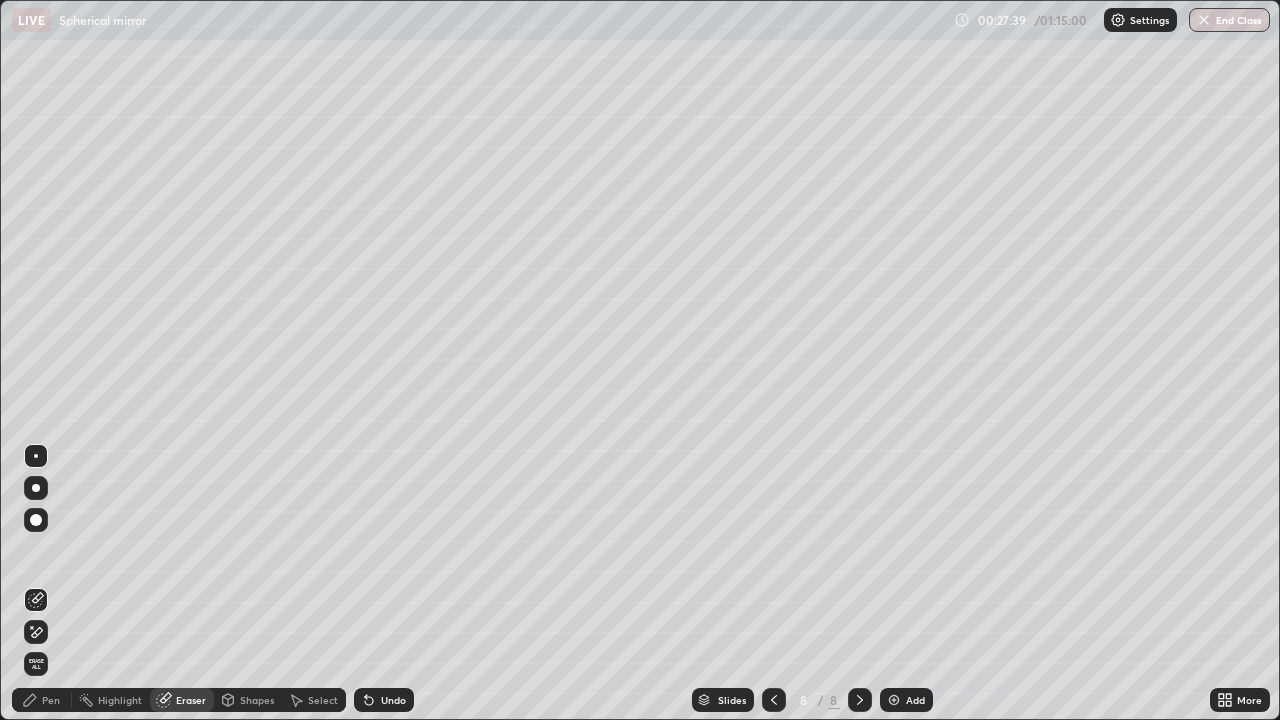 click on "Pen" at bounding box center (51, 700) 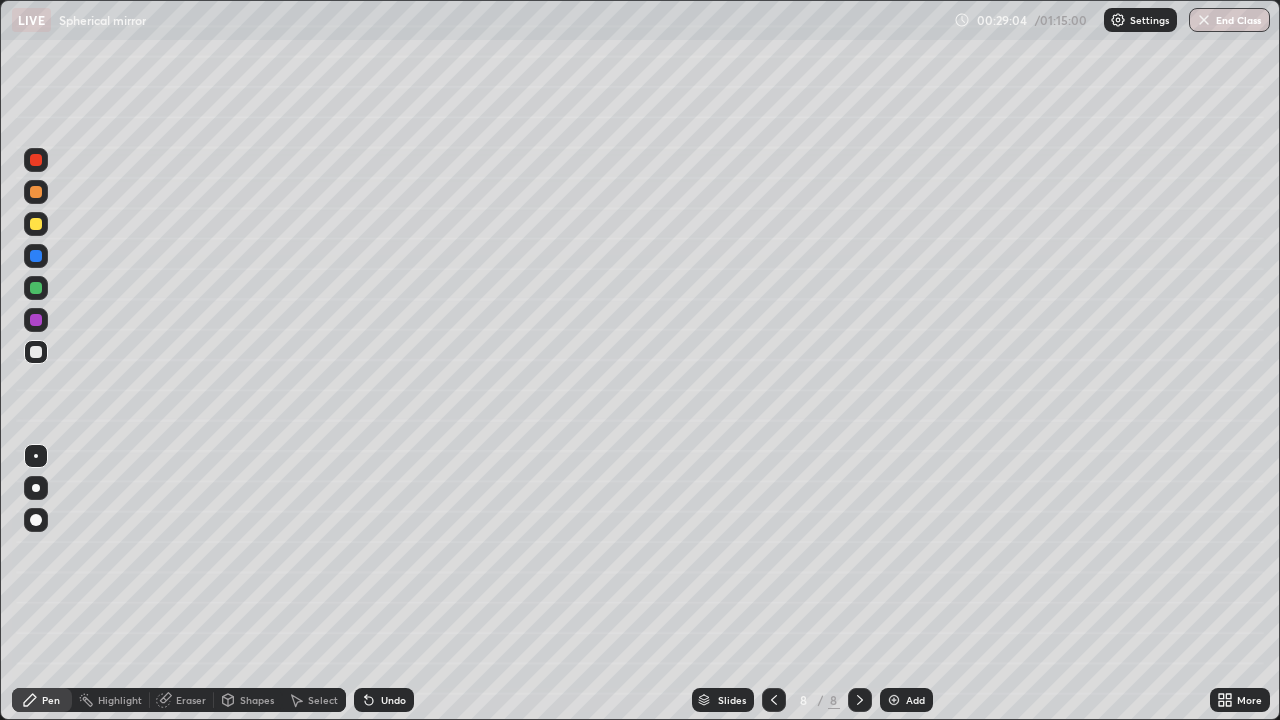 click on "Undo" at bounding box center (384, 700) 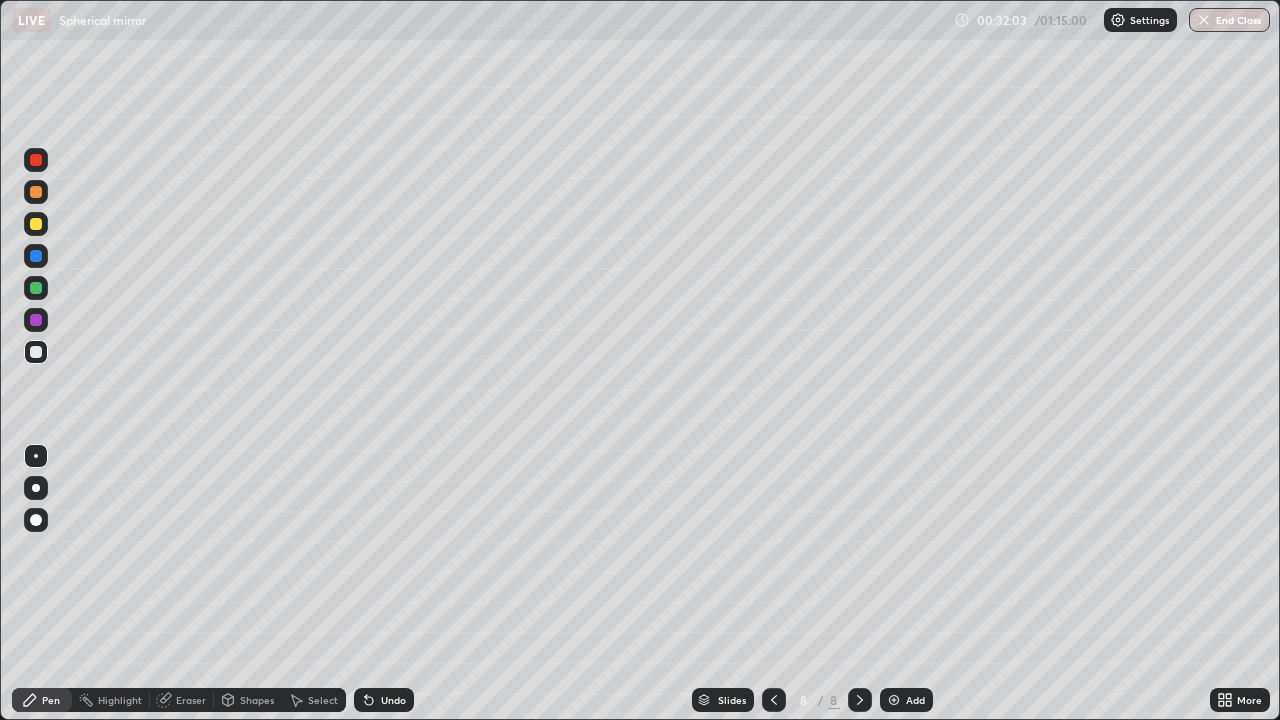 click at bounding box center [36, 224] 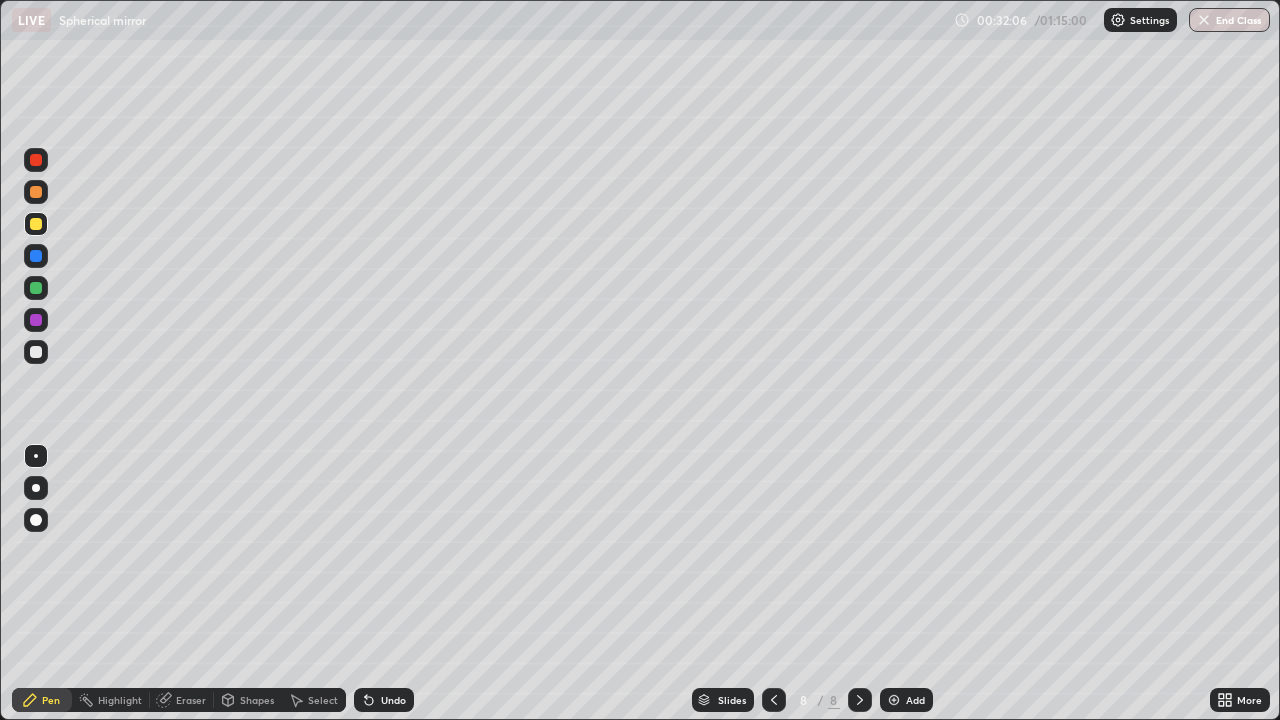click on "Undo" at bounding box center (384, 700) 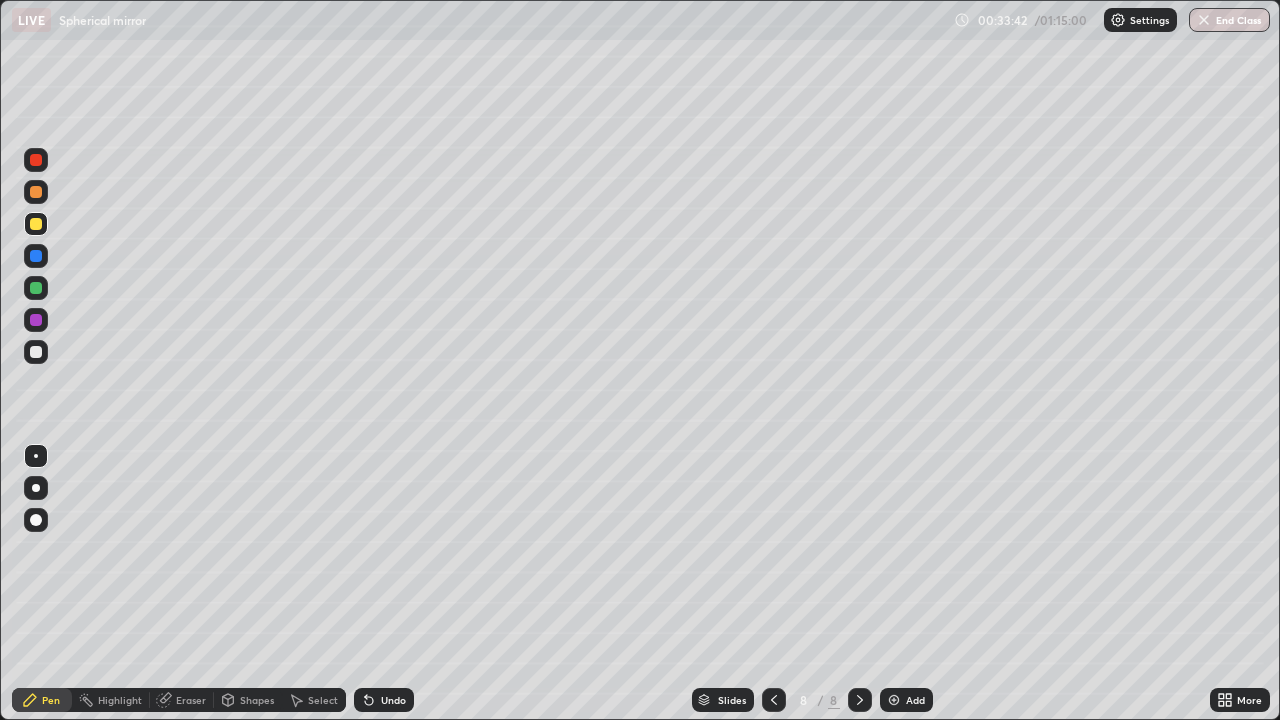 click on "Shapes" at bounding box center (257, 700) 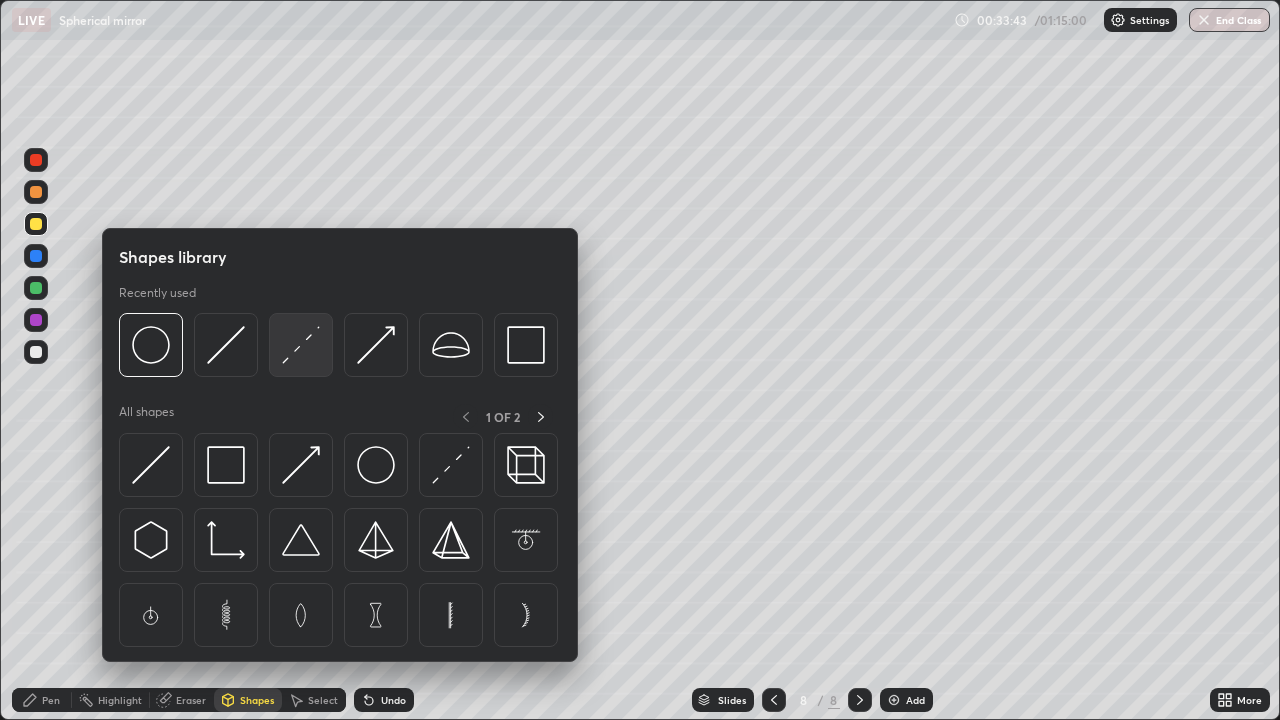 click at bounding box center [301, 345] 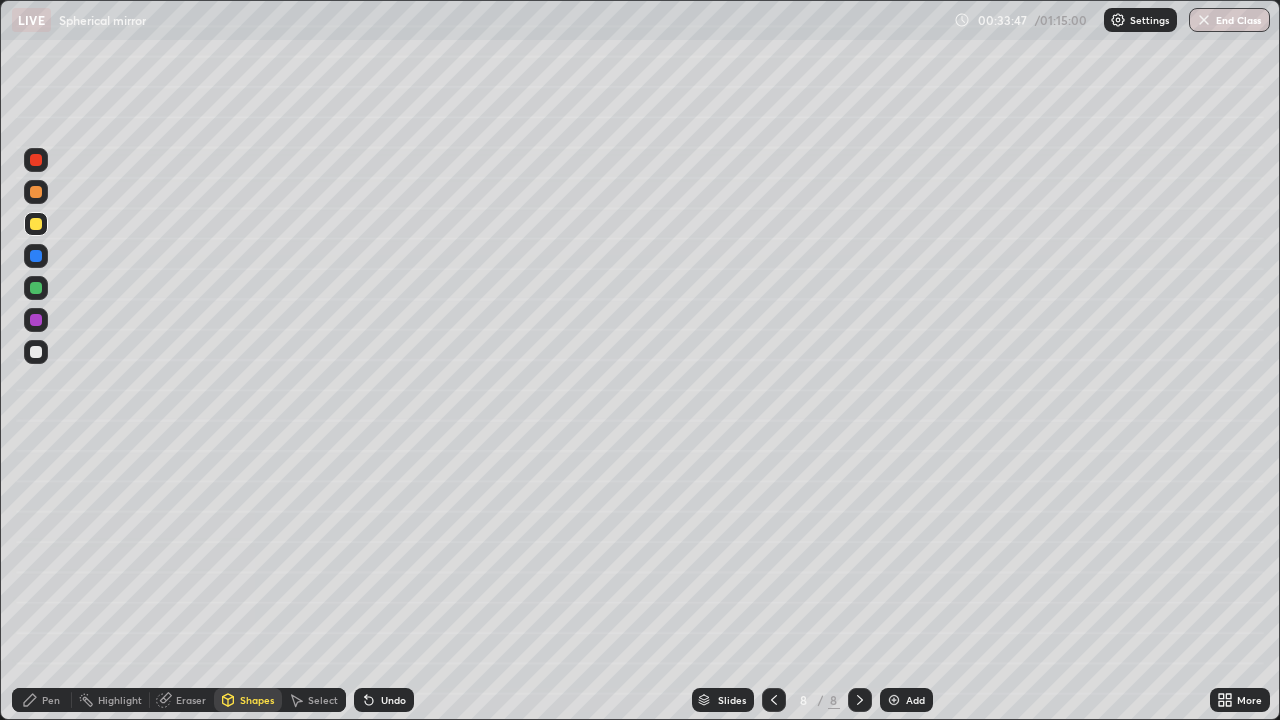 click at bounding box center [36, 288] 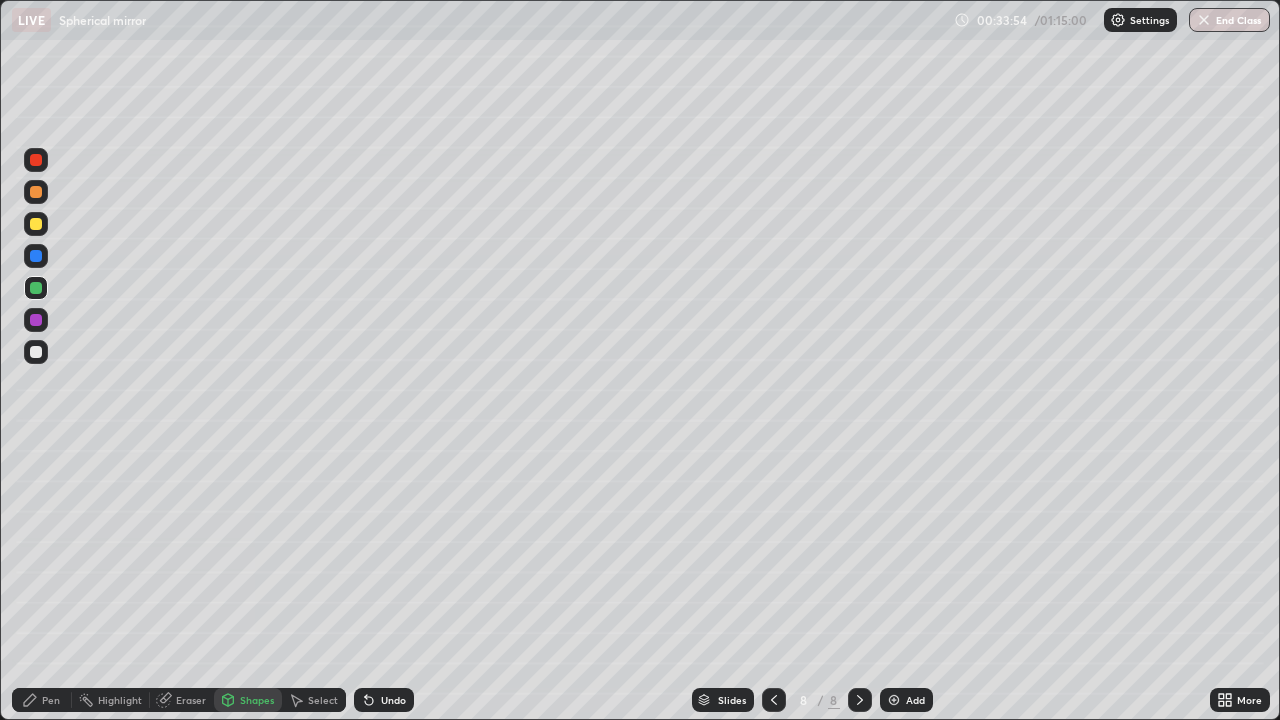 click at bounding box center [36, 224] 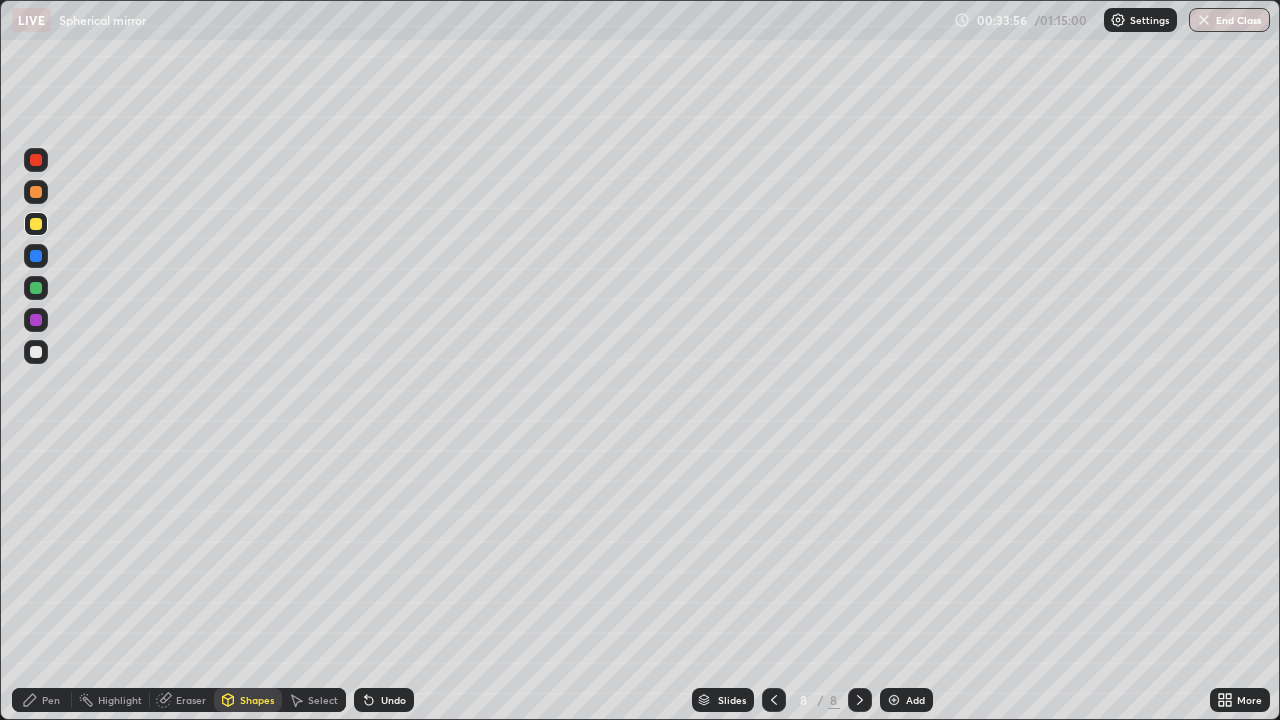click 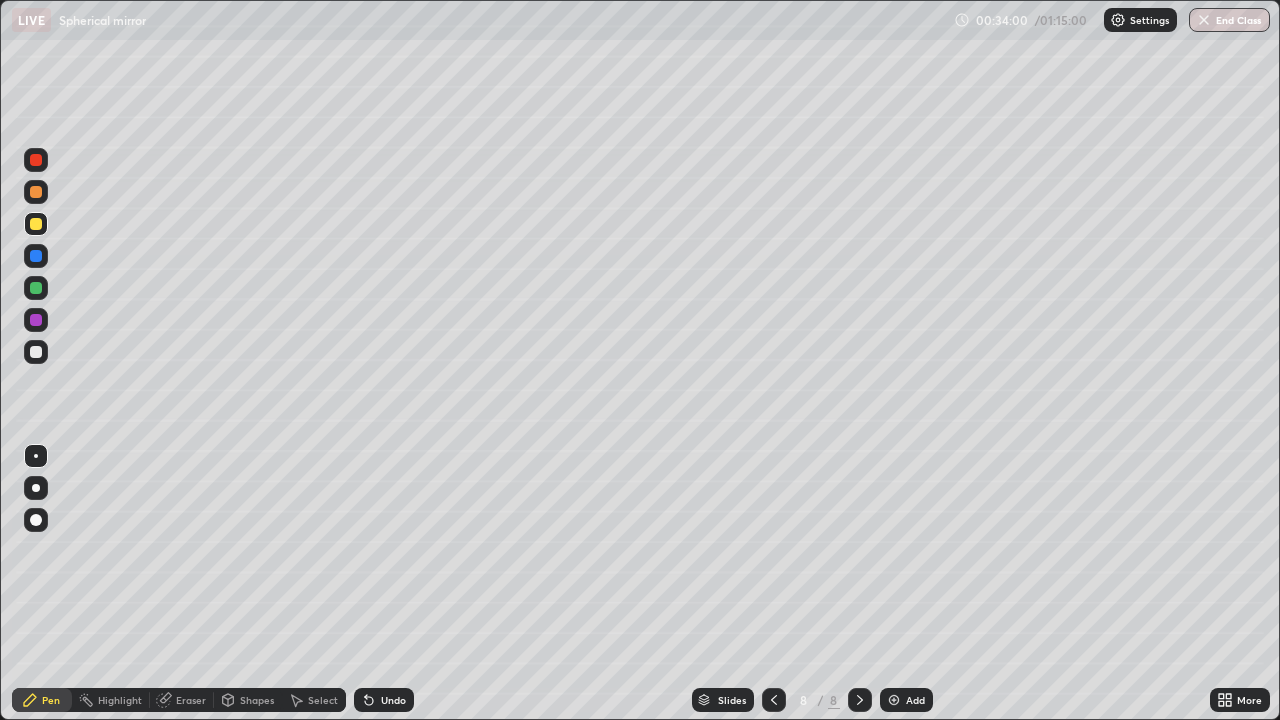 click at bounding box center (36, 288) 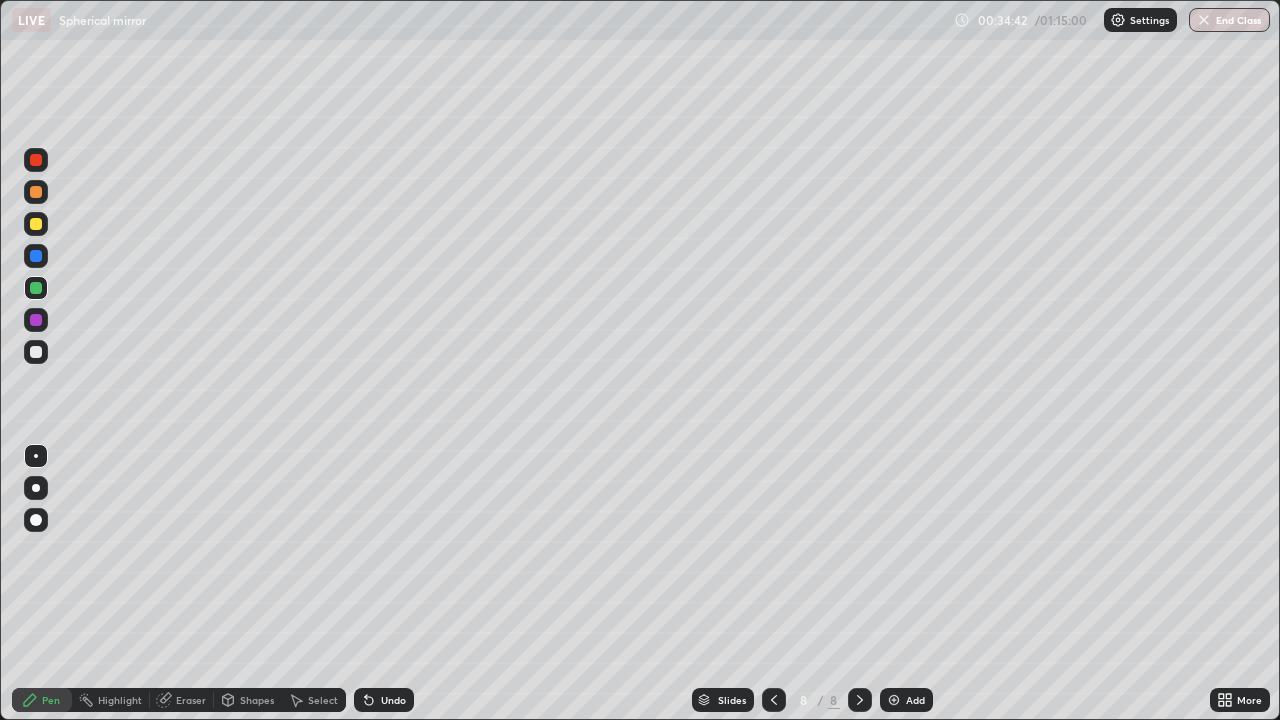 click at bounding box center [36, 256] 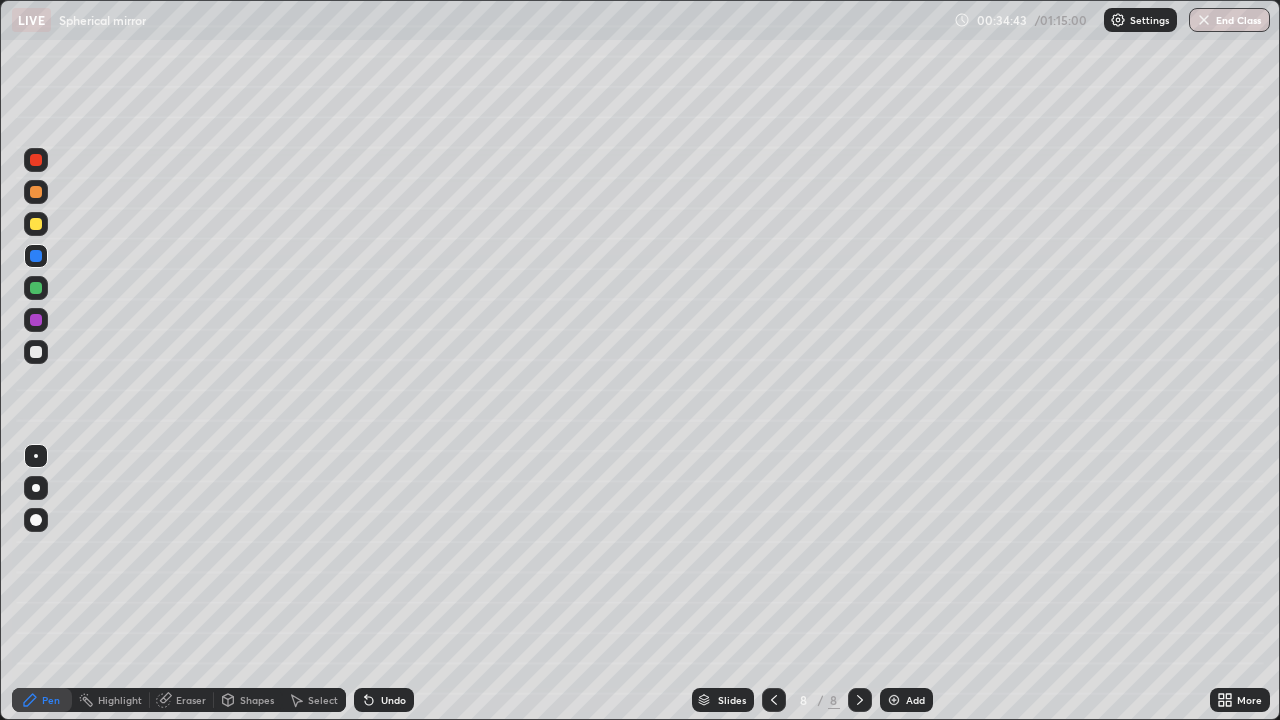 click on "Shapes" at bounding box center (257, 700) 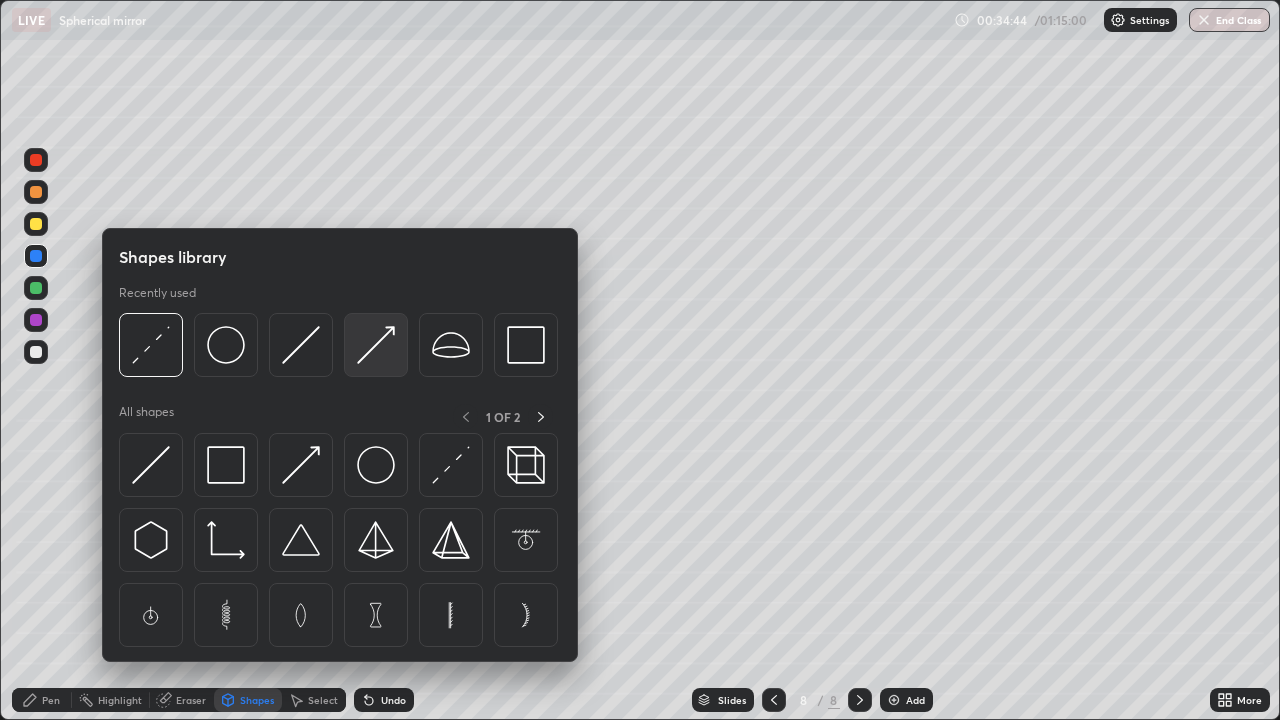 click at bounding box center (376, 345) 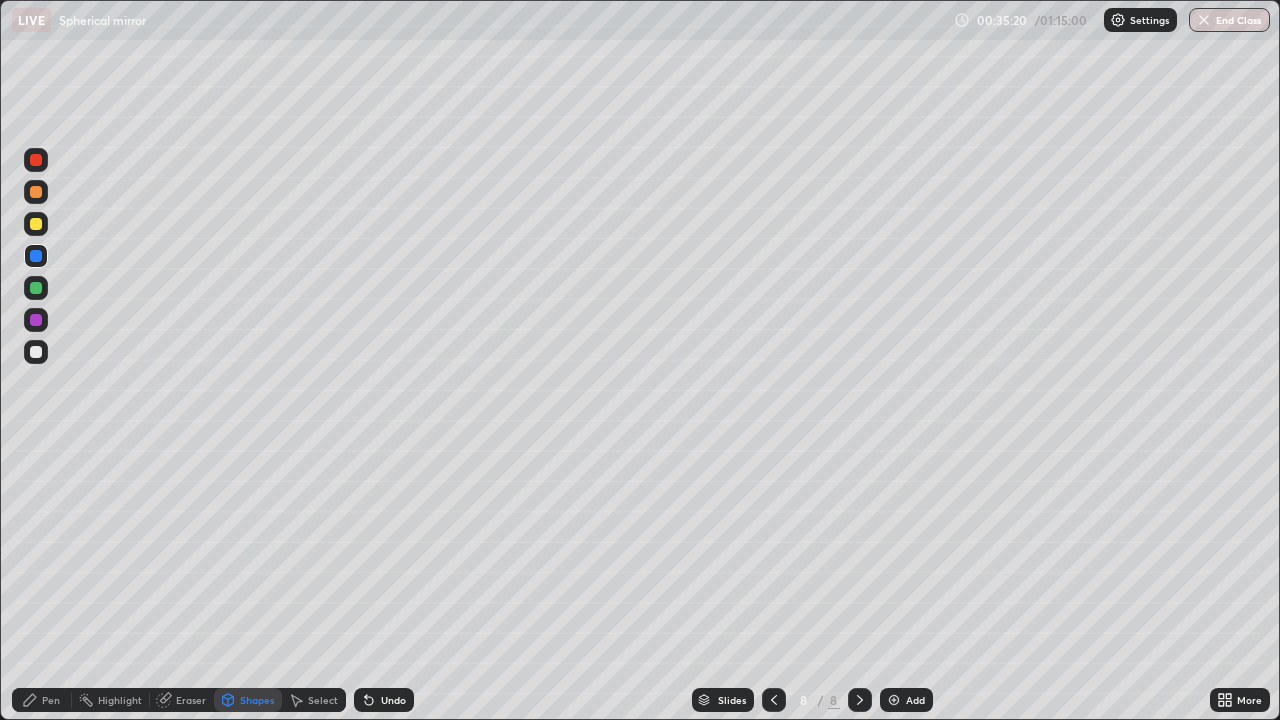 click on "Pen" at bounding box center [42, 700] 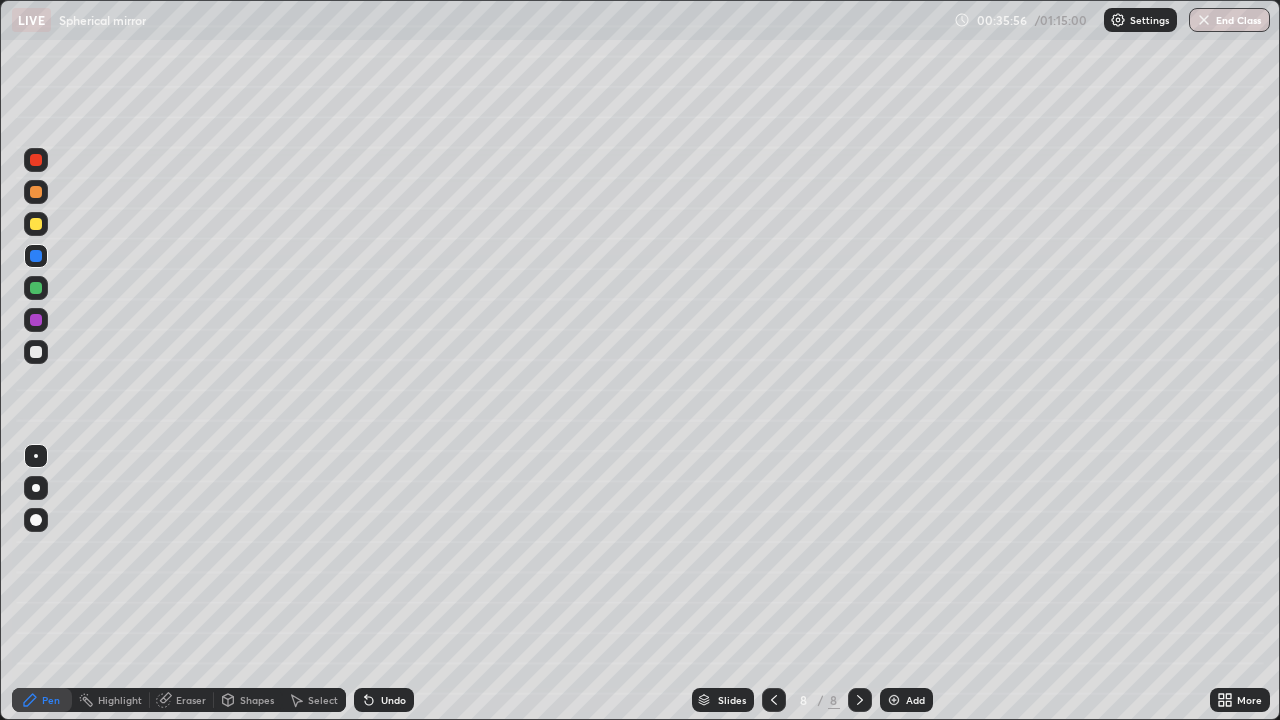 click at bounding box center [36, 224] 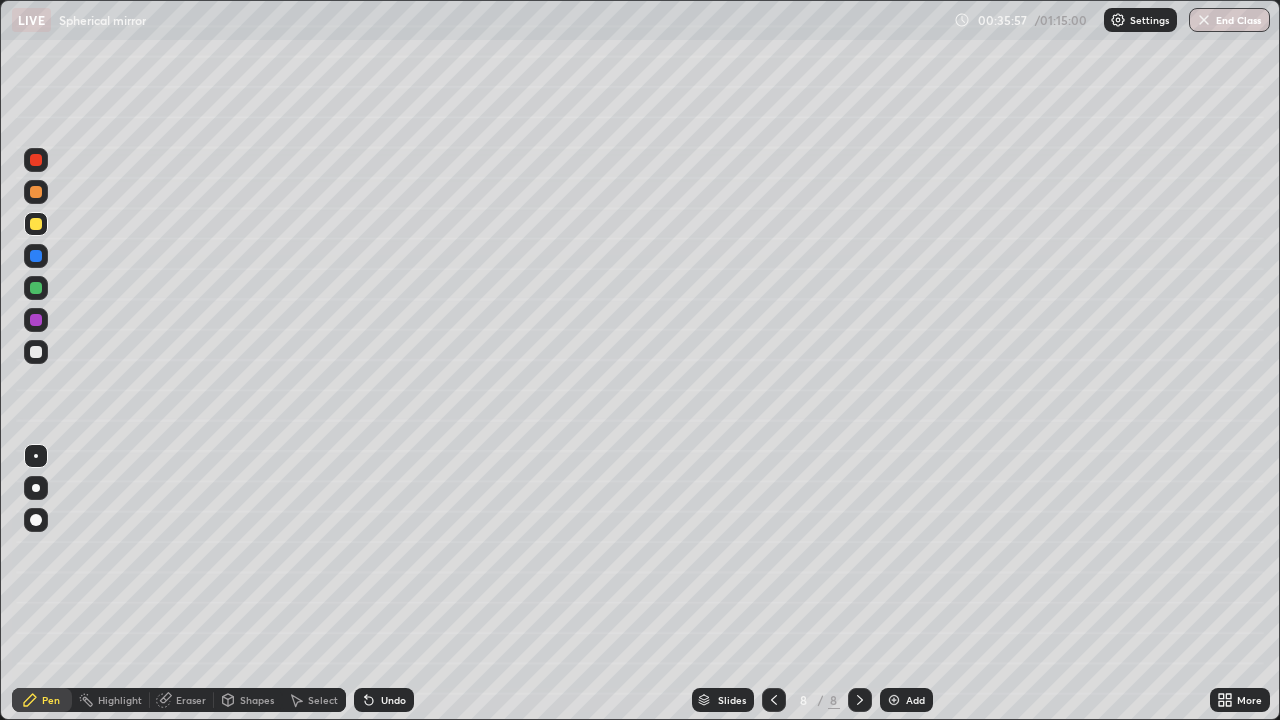 click on "Shapes" at bounding box center (257, 700) 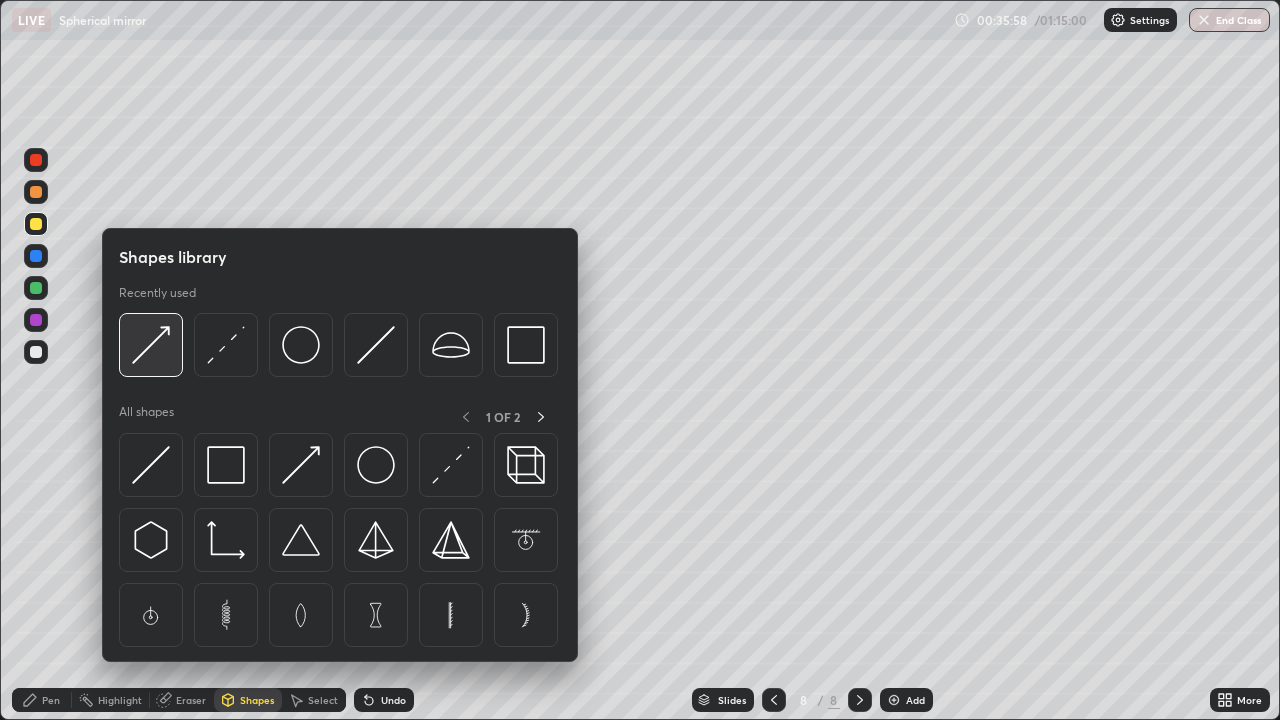 click at bounding box center (151, 345) 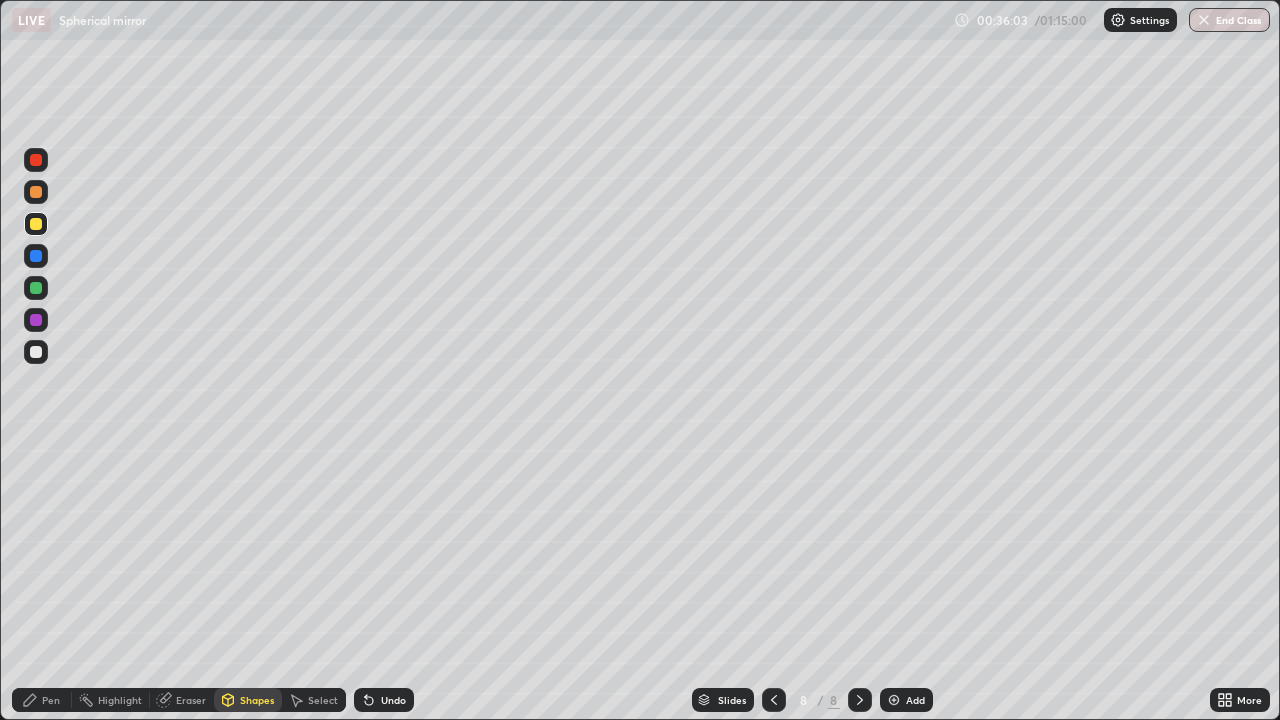 click on "Pen" at bounding box center (51, 700) 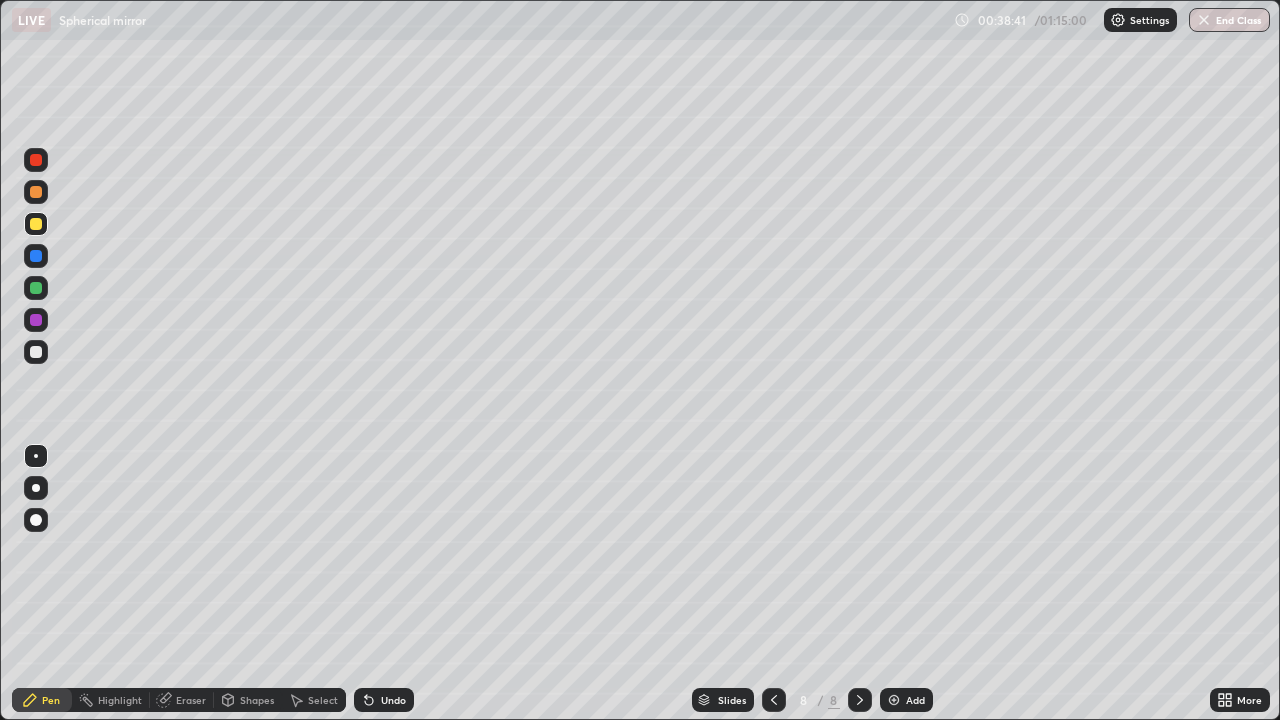 click at bounding box center [36, 488] 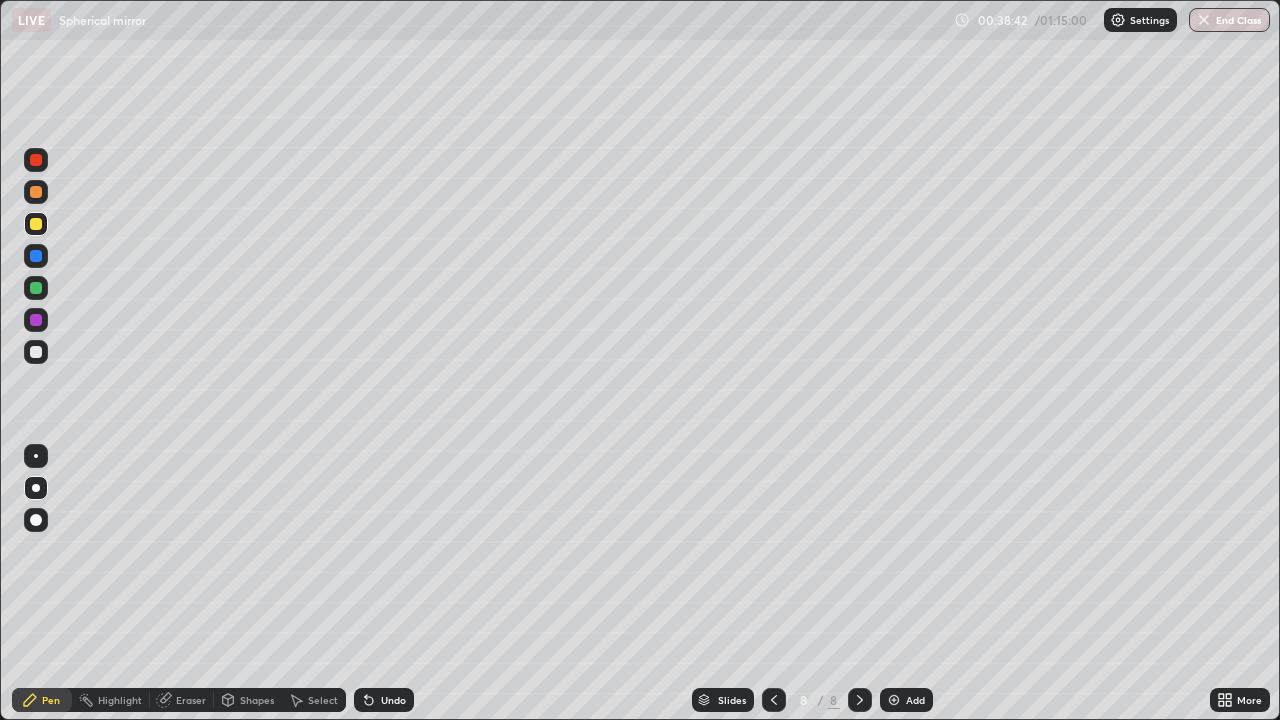click at bounding box center [36, 352] 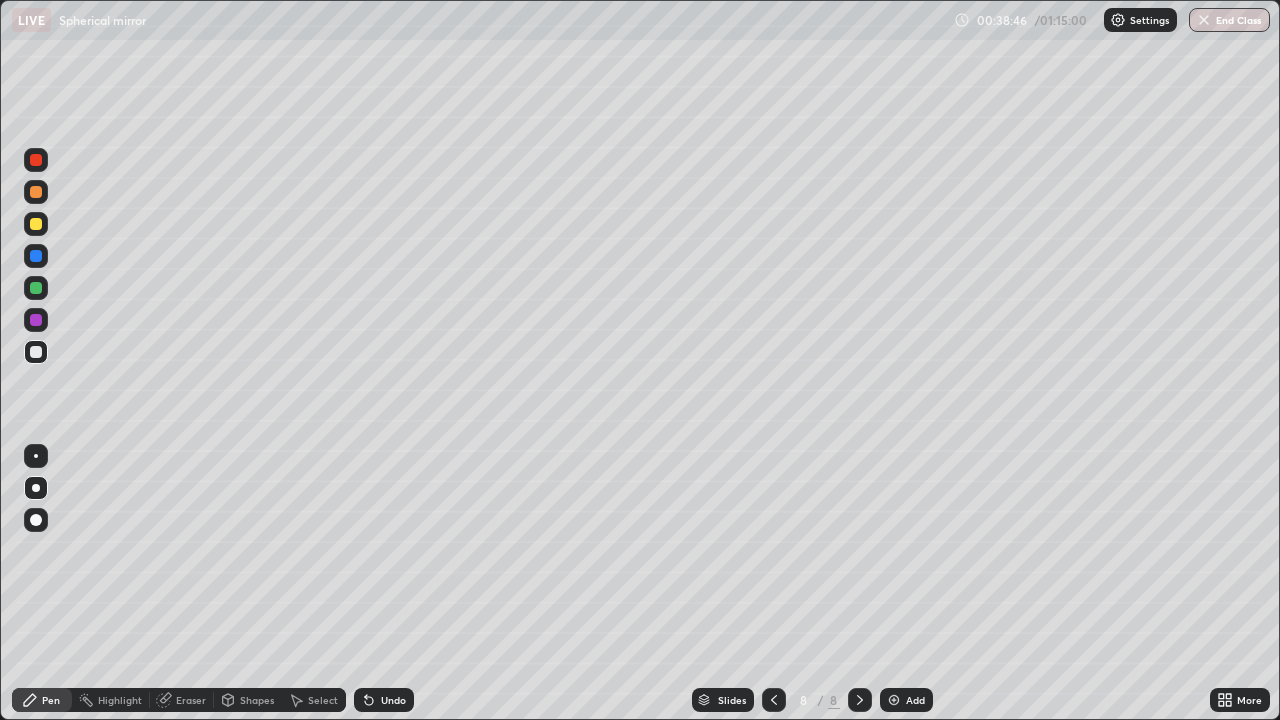 click at bounding box center [894, 700] 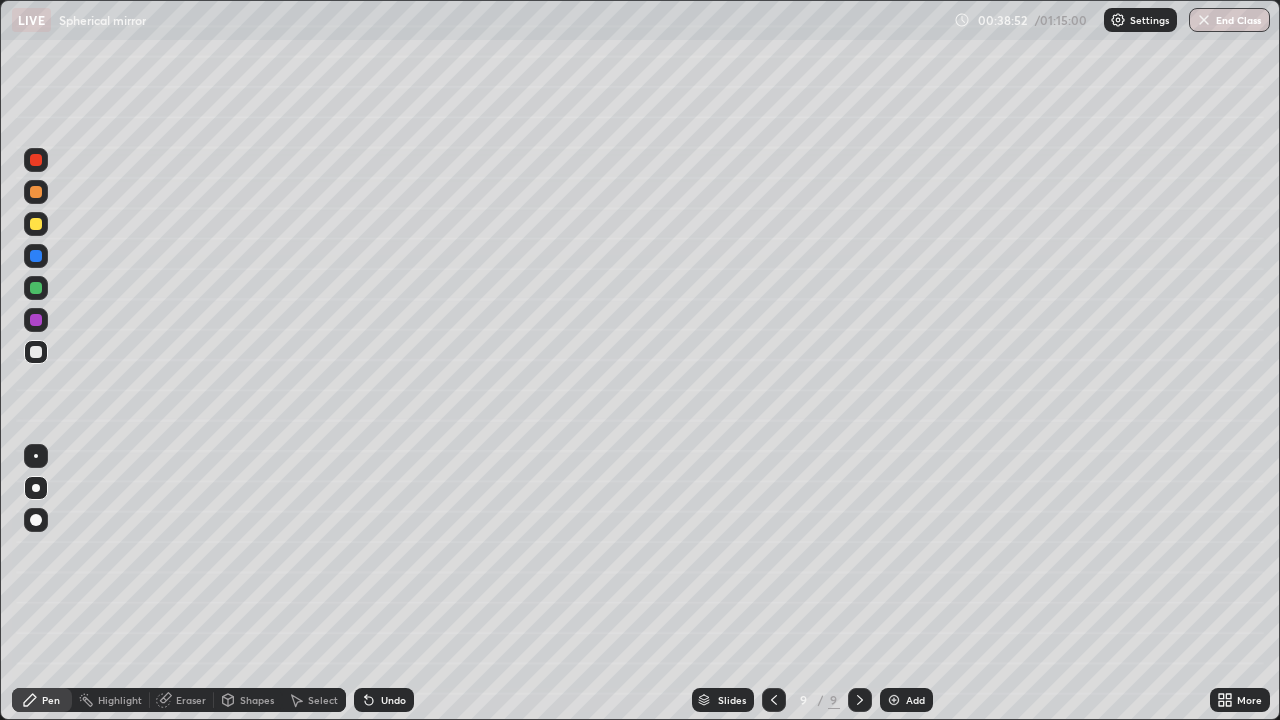 click on "Shapes" at bounding box center (257, 700) 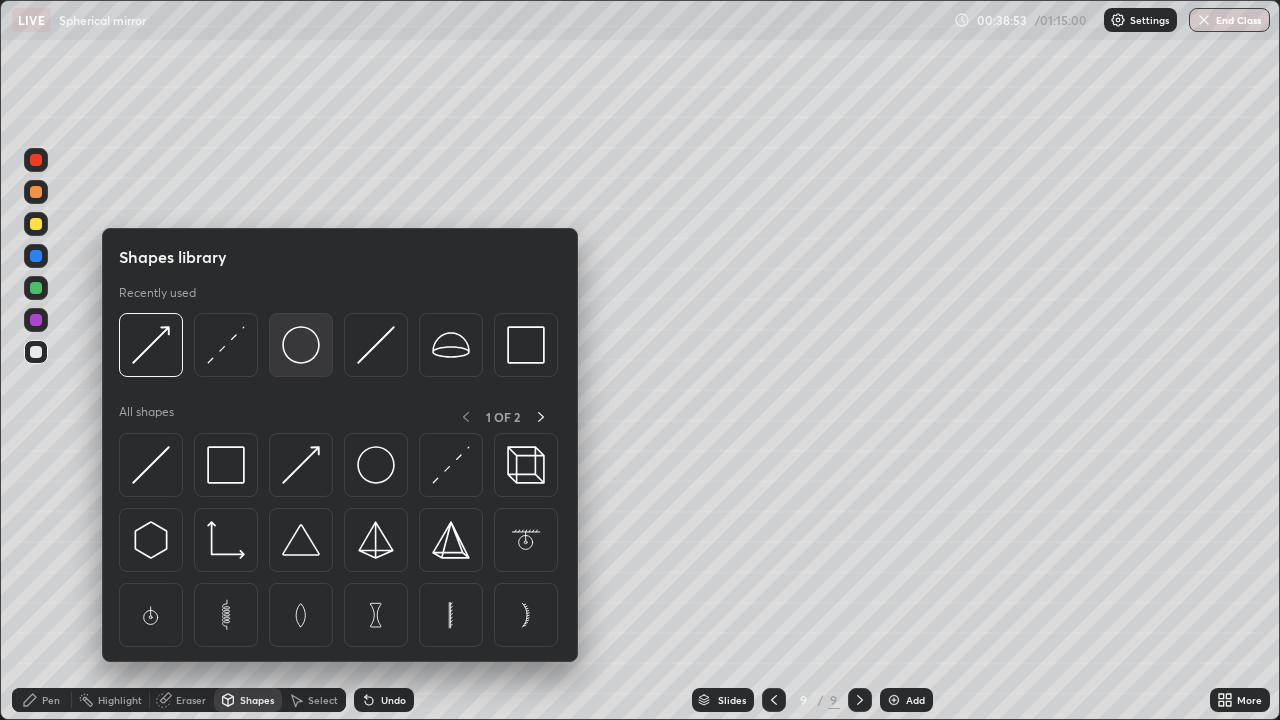 click at bounding box center [301, 345] 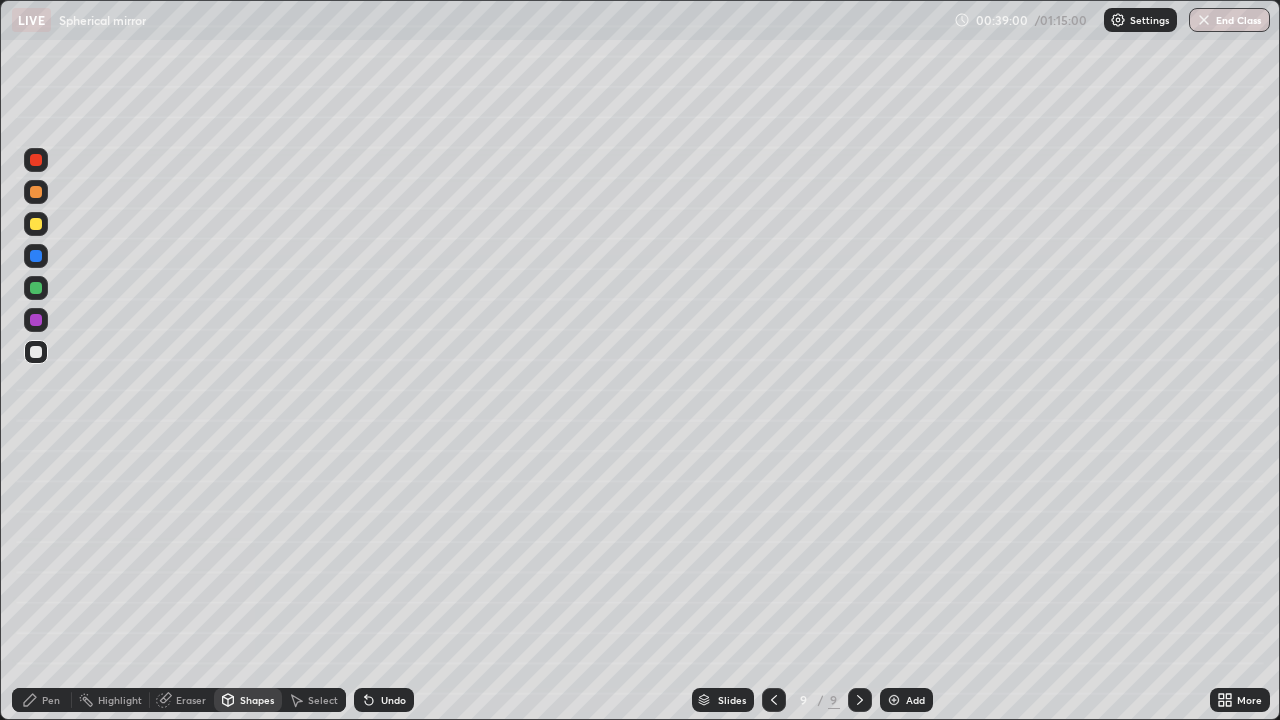 click on "Eraser" at bounding box center [191, 700] 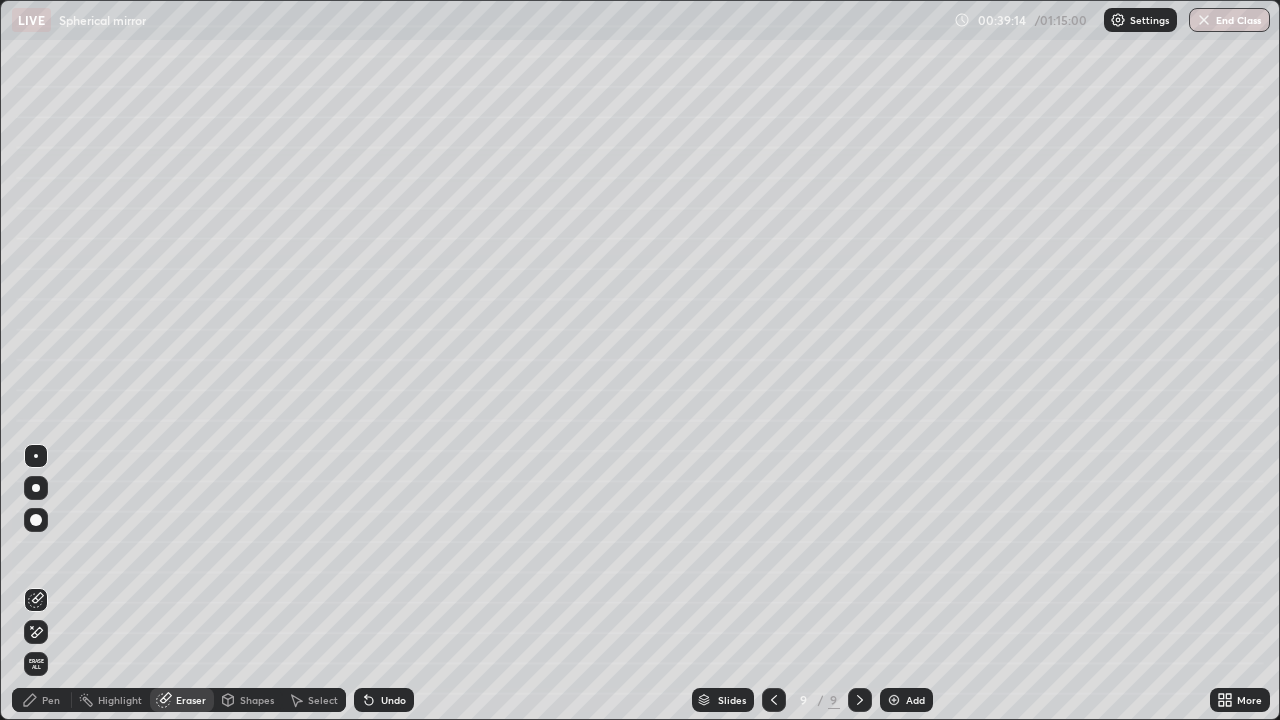 click on "Pen" at bounding box center [51, 700] 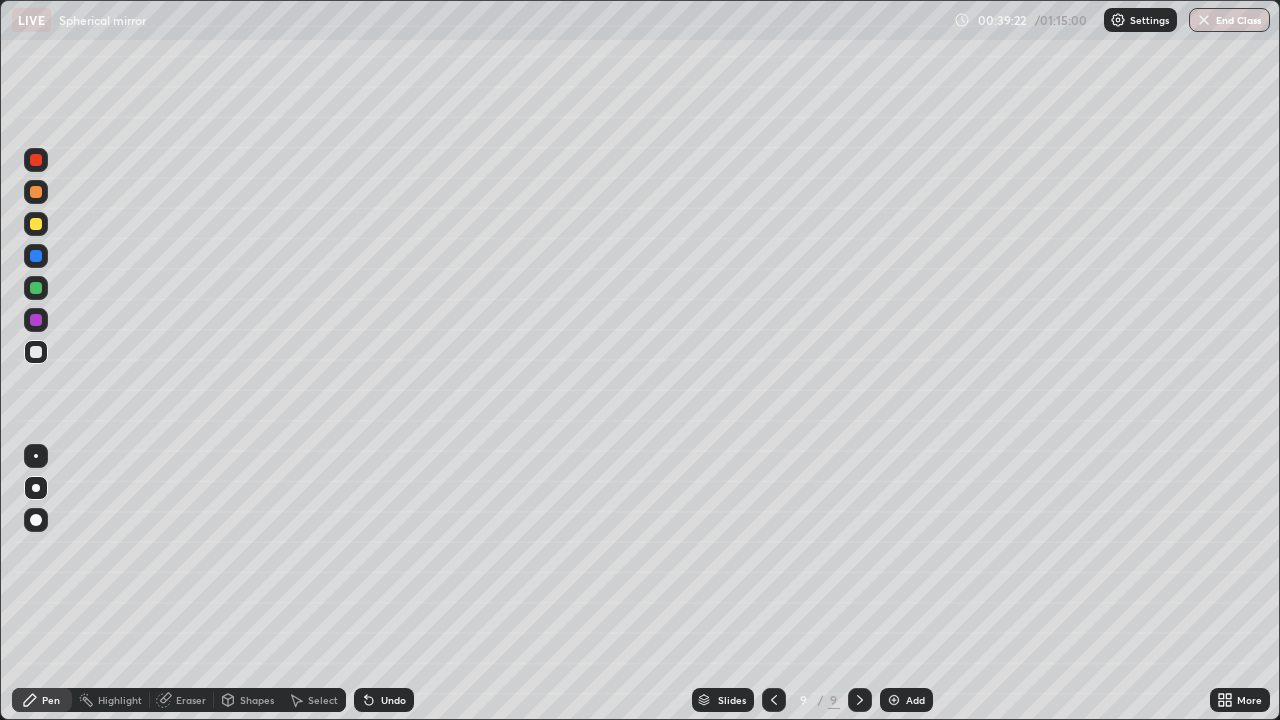 click on "Shapes" at bounding box center (257, 700) 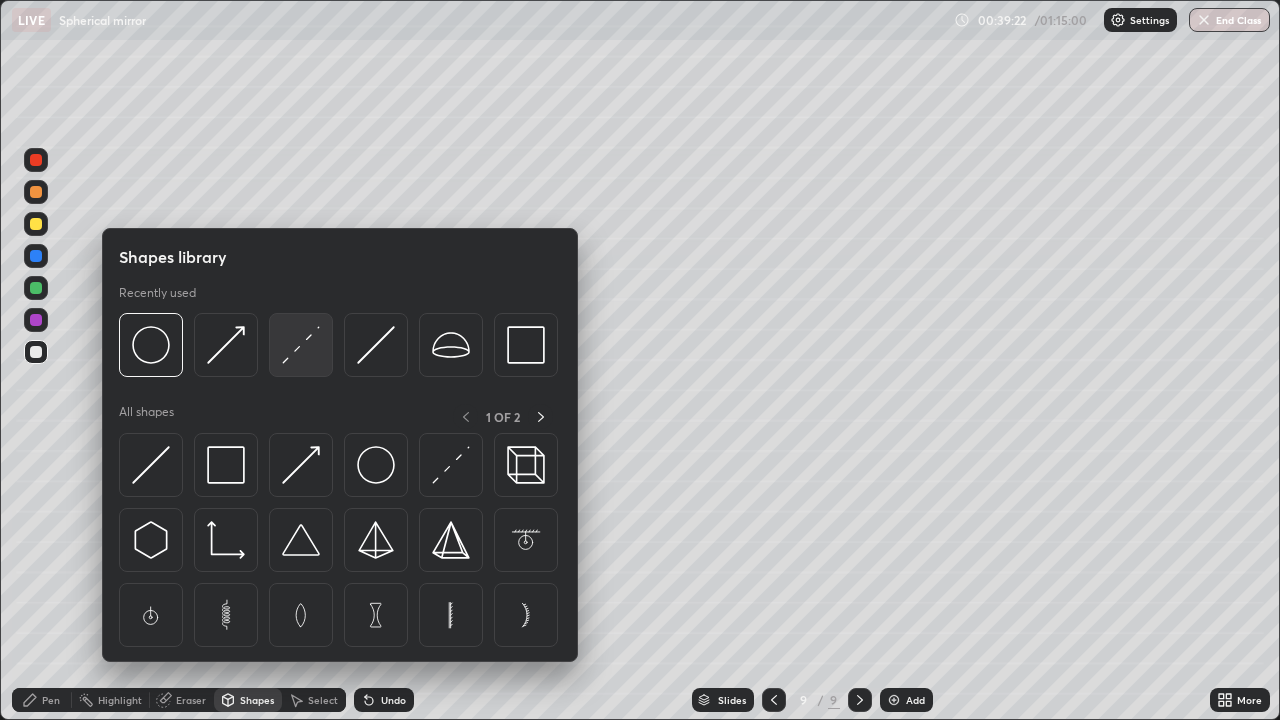 click at bounding box center [301, 345] 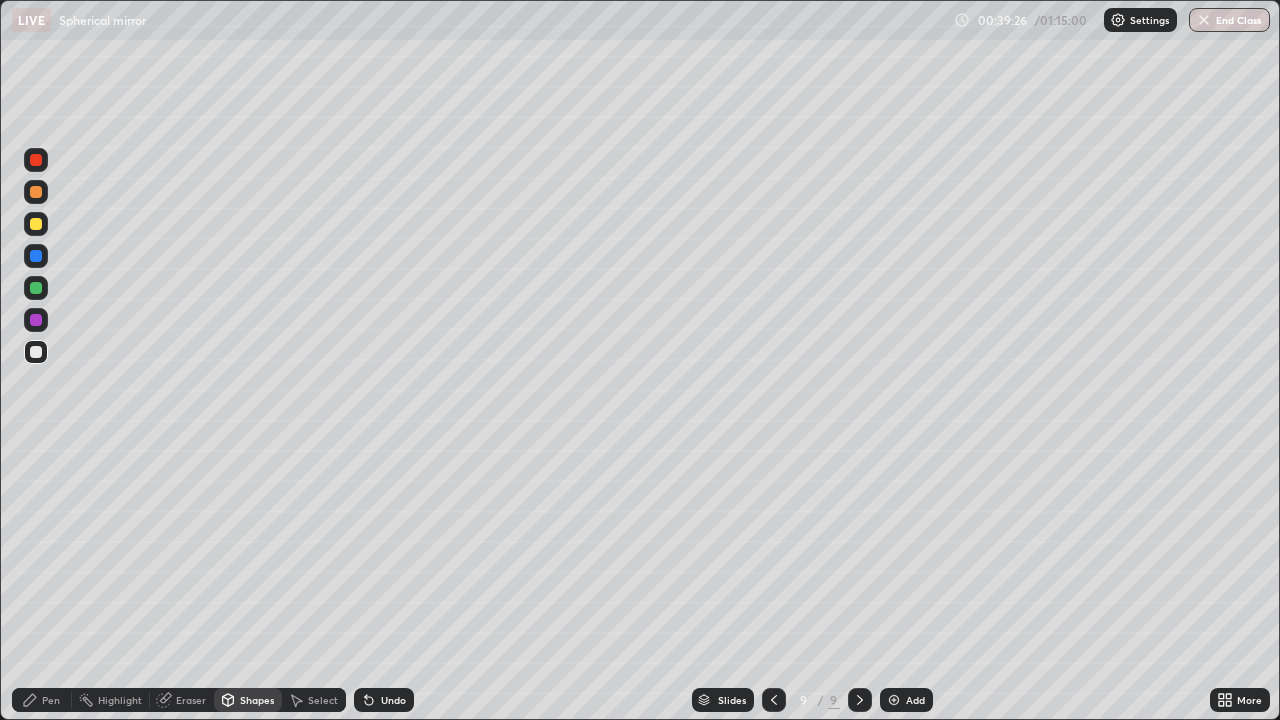 click on "Pen" at bounding box center (51, 700) 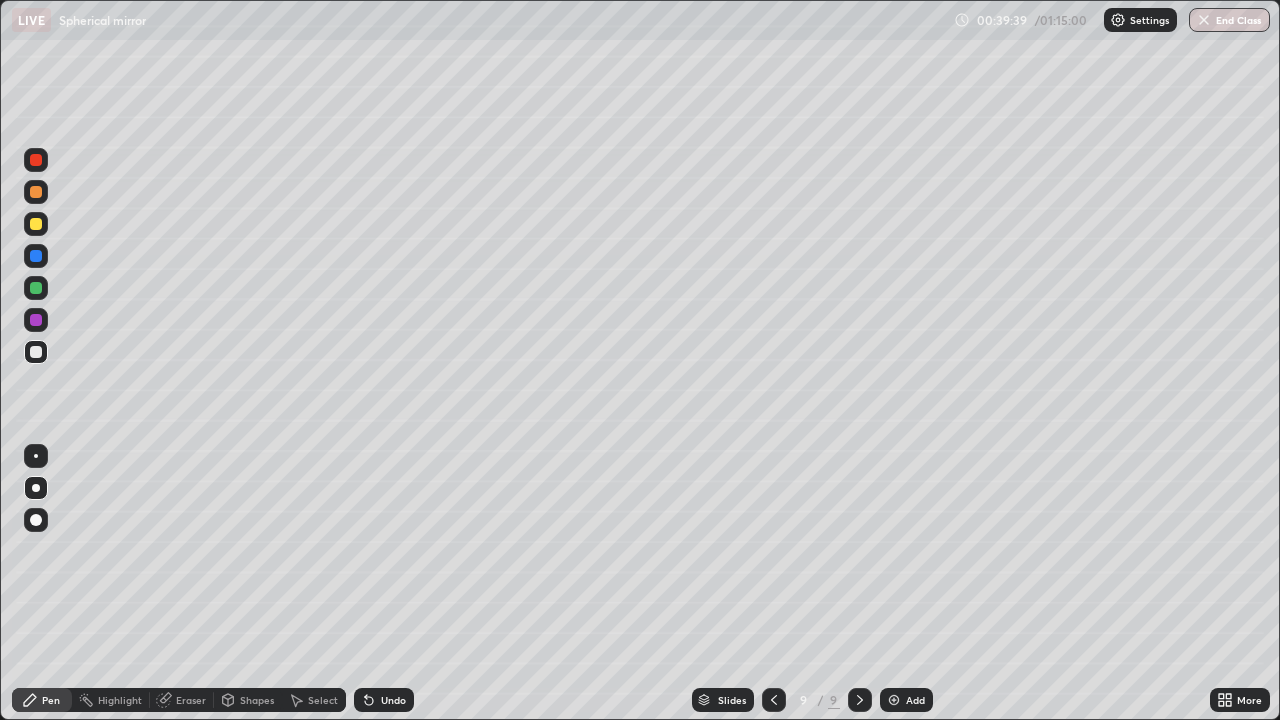 click at bounding box center (36, 288) 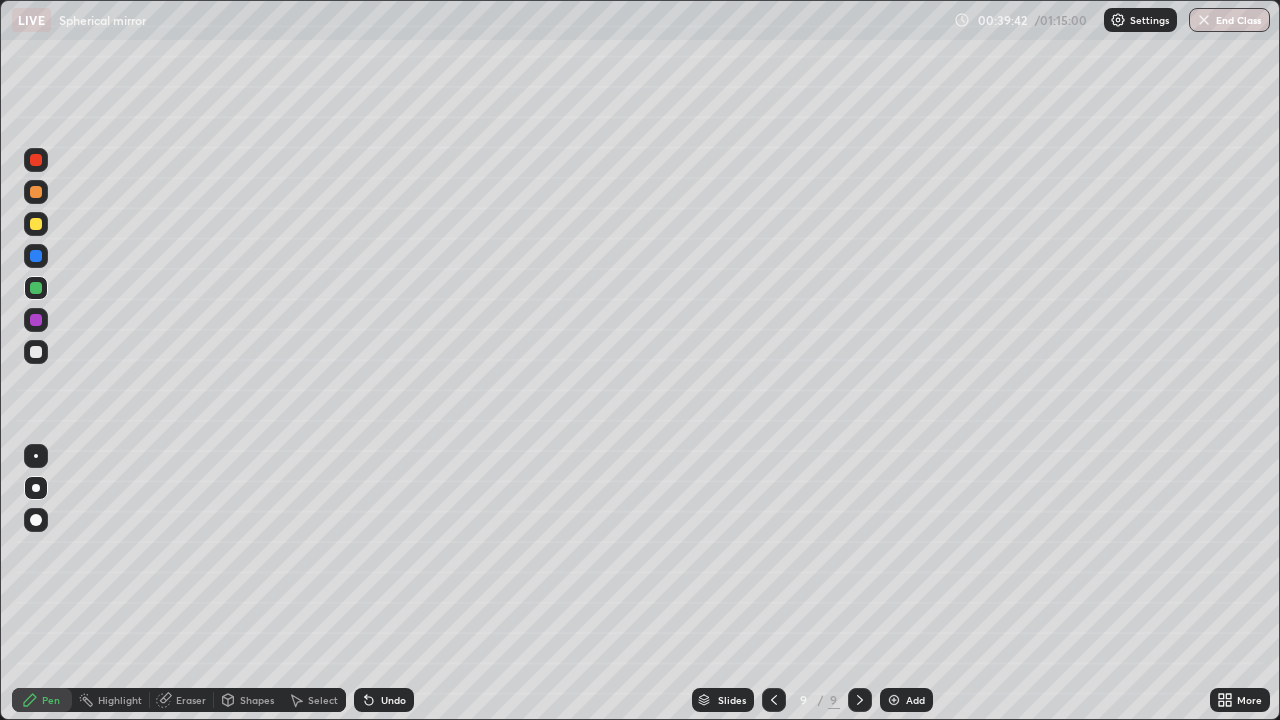 click at bounding box center (36, 456) 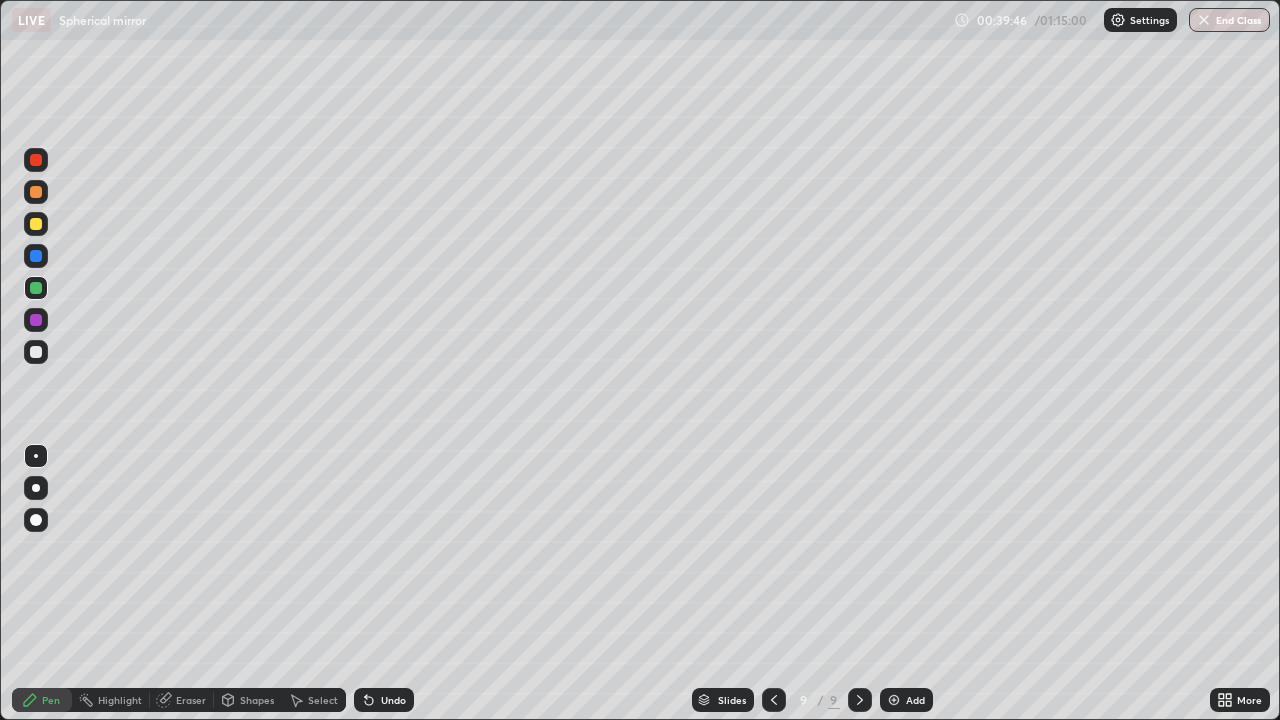 click 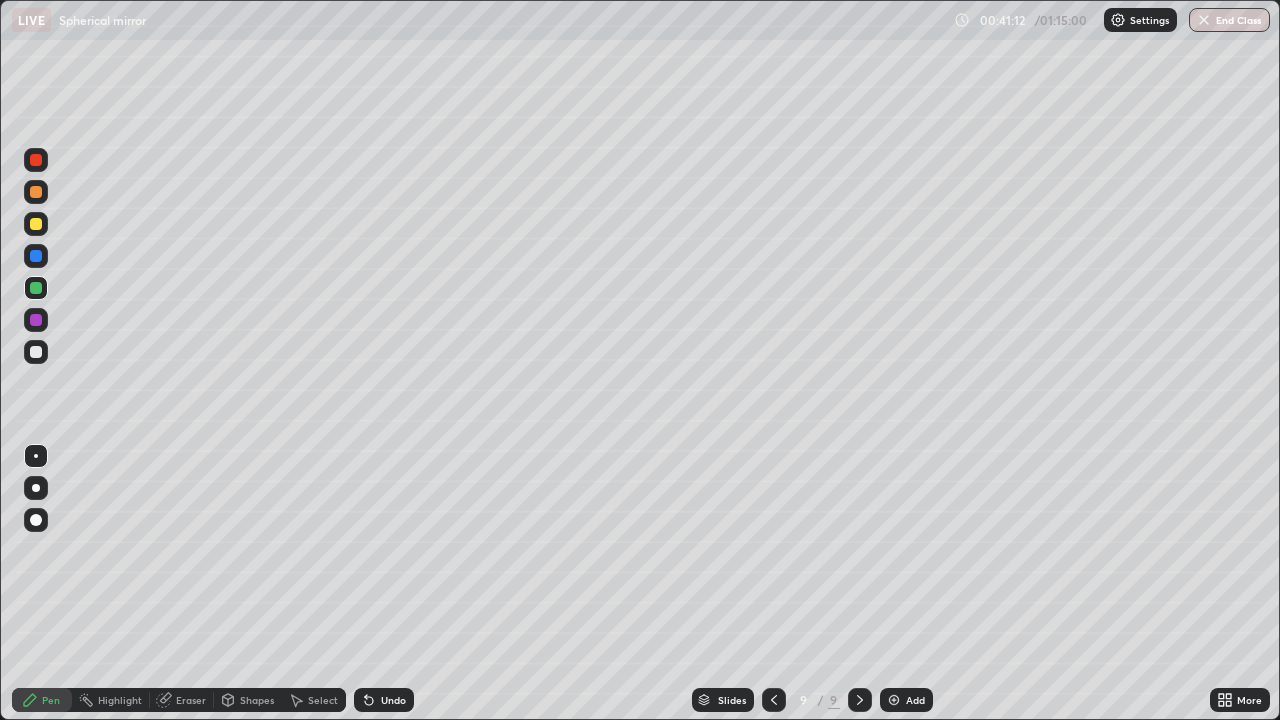 click at bounding box center [36, 224] 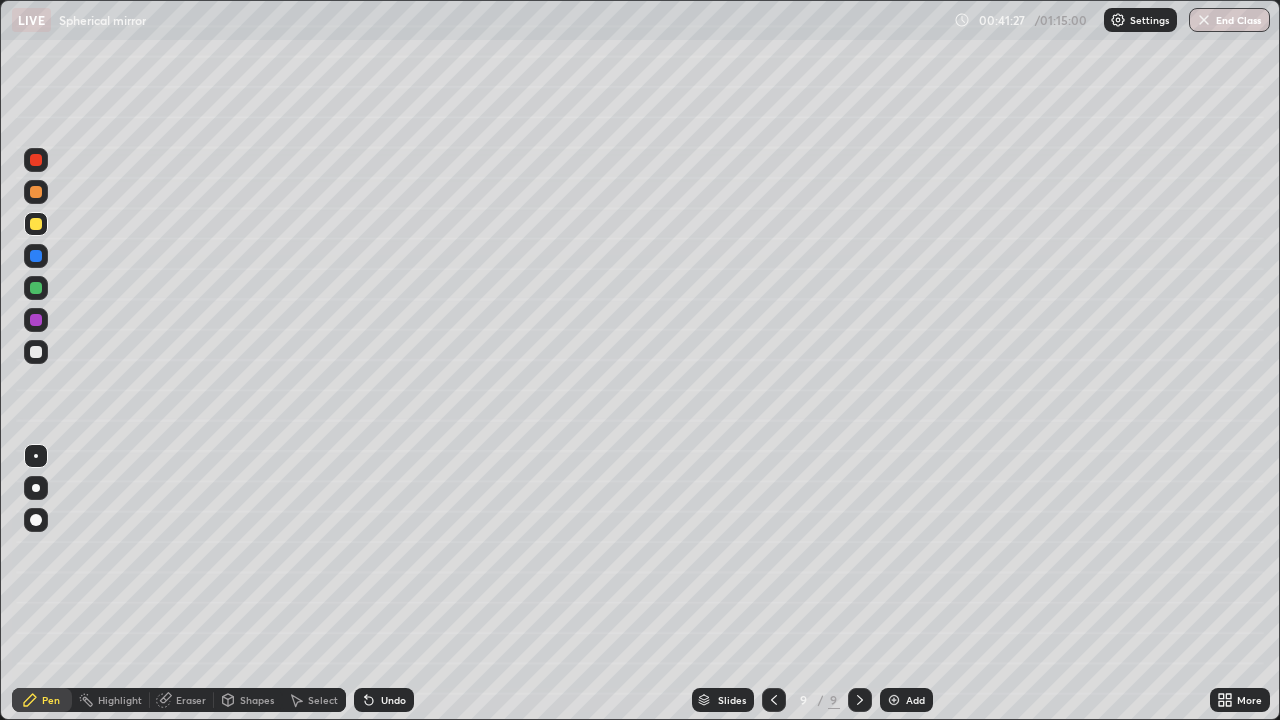 click on "Undo" at bounding box center (384, 700) 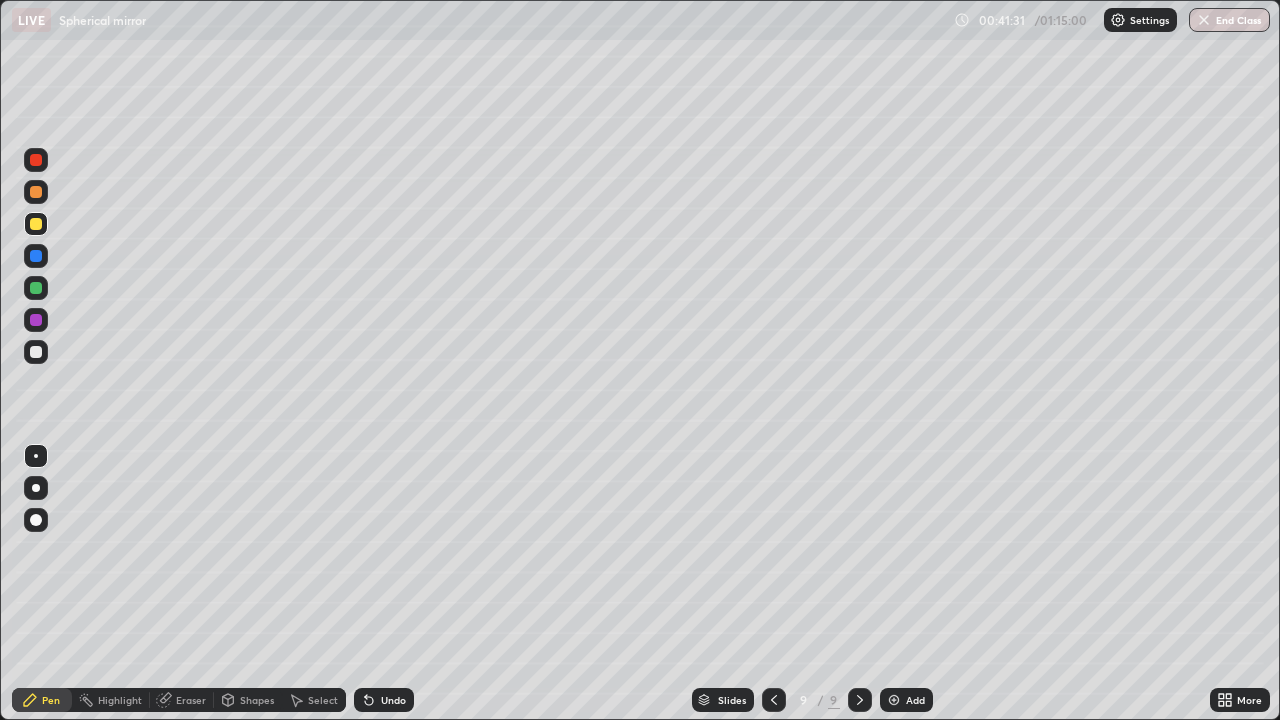 click at bounding box center [36, 352] 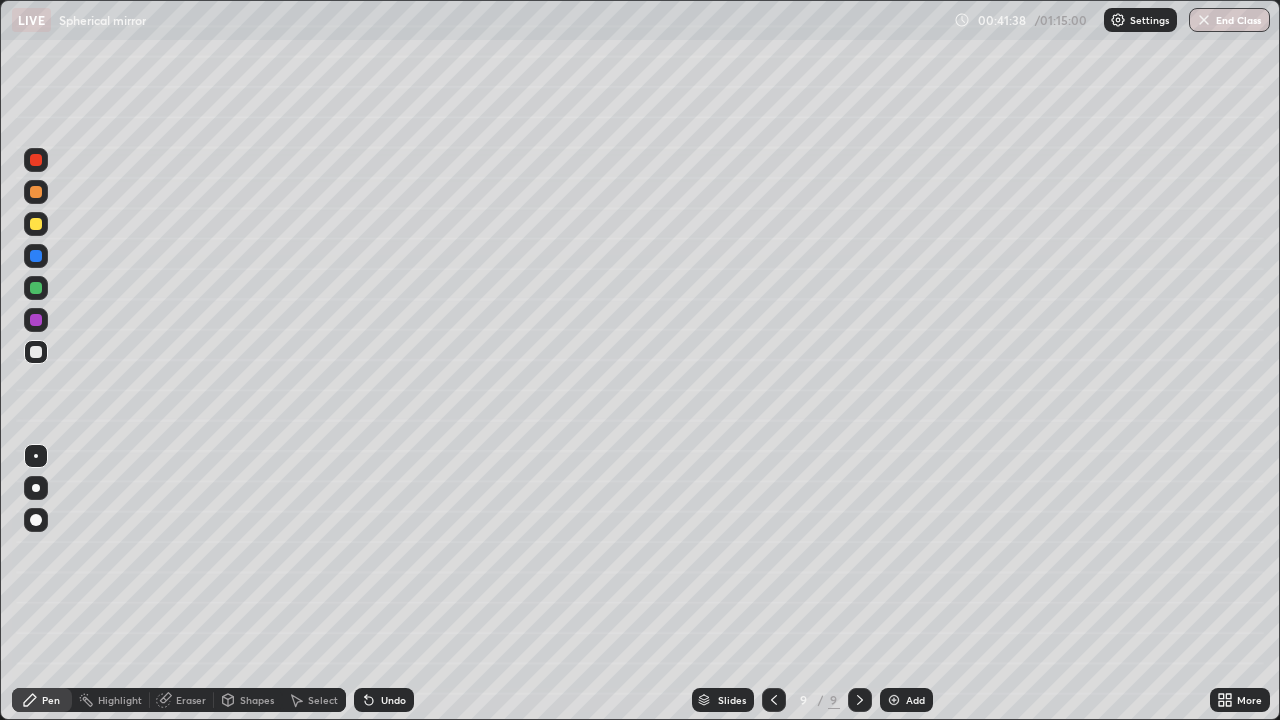 click at bounding box center (36, 256) 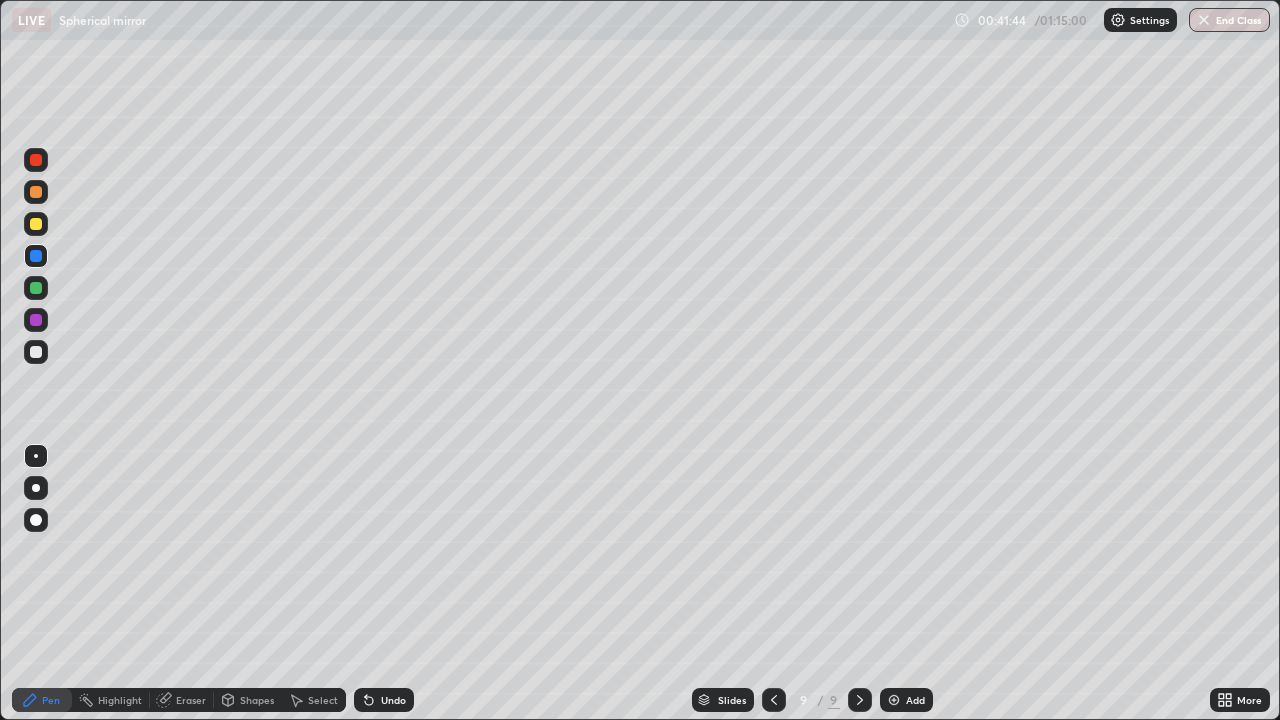 click 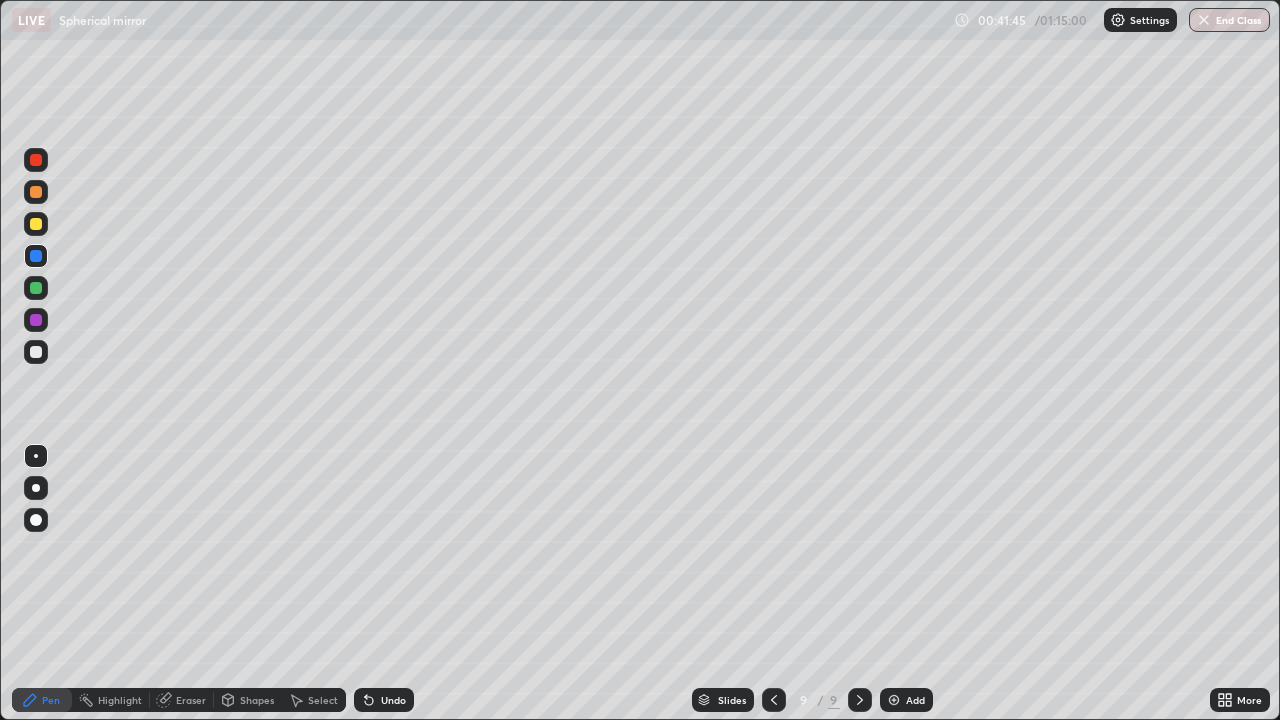 click on "Undo" at bounding box center [393, 700] 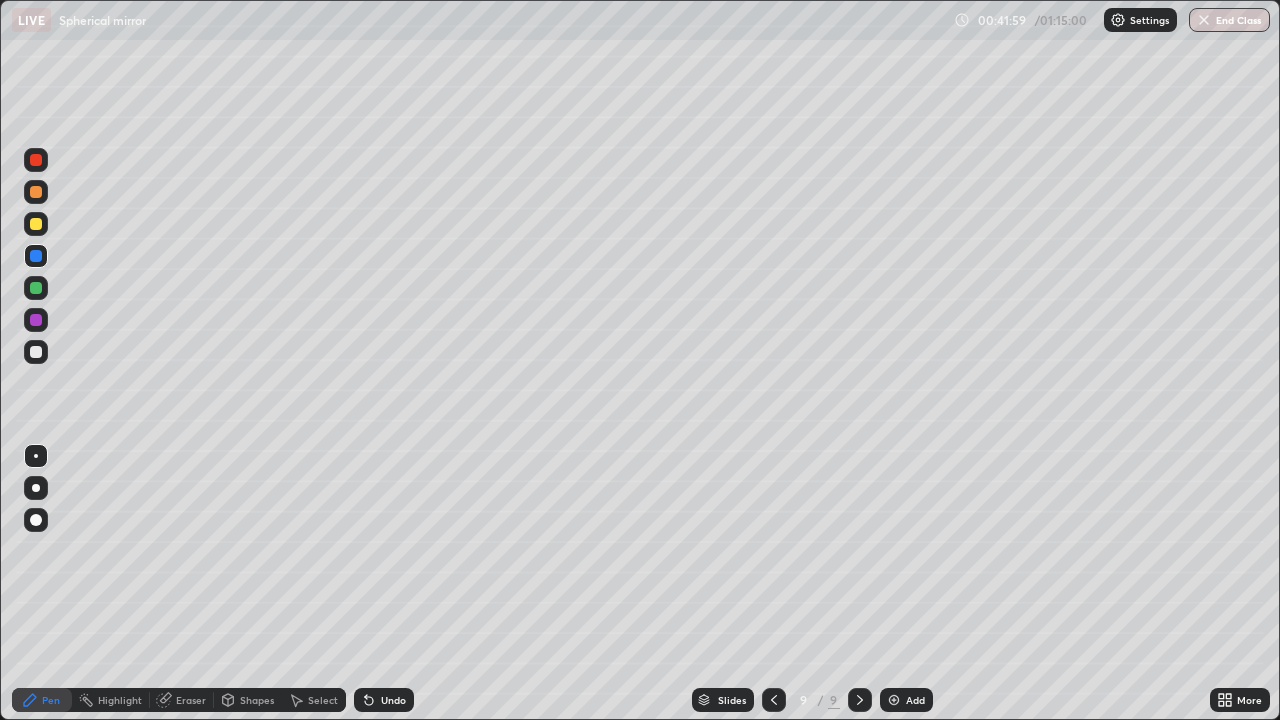 click at bounding box center (36, 352) 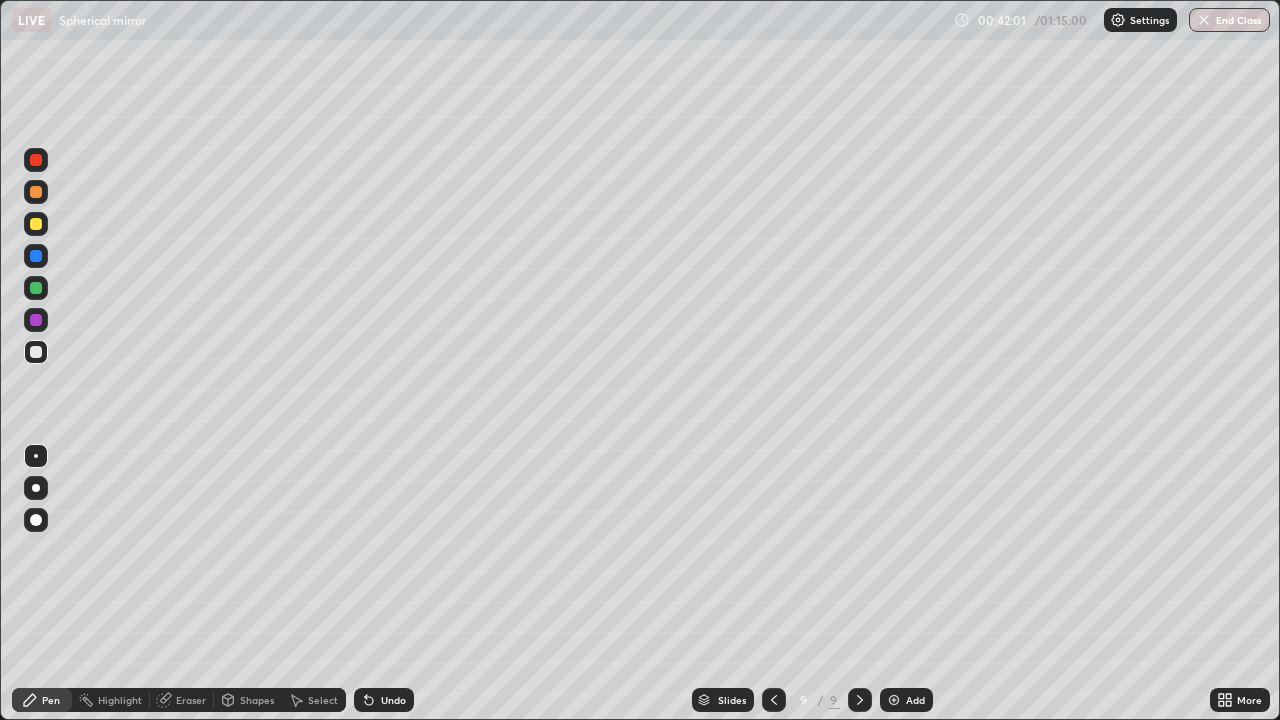 click on "Add" at bounding box center [906, 700] 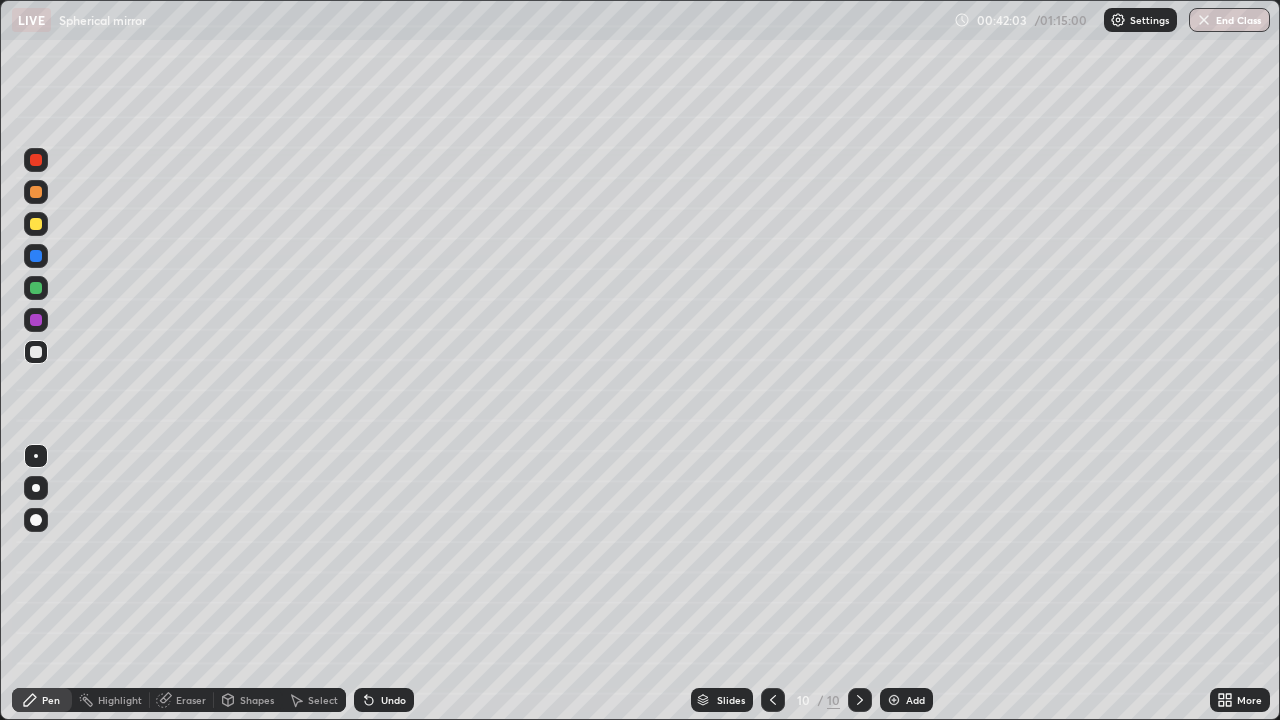 click at bounding box center (36, 488) 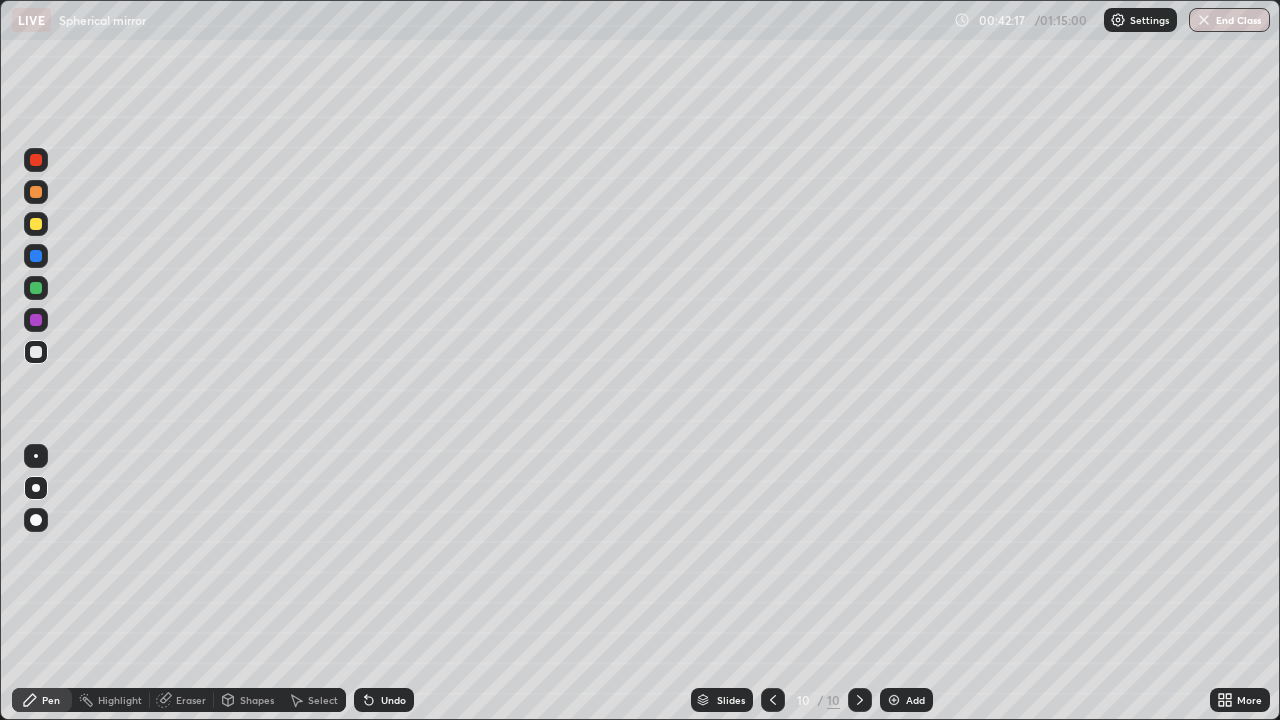 click on "Shapes" at bounding box center (257, 700) 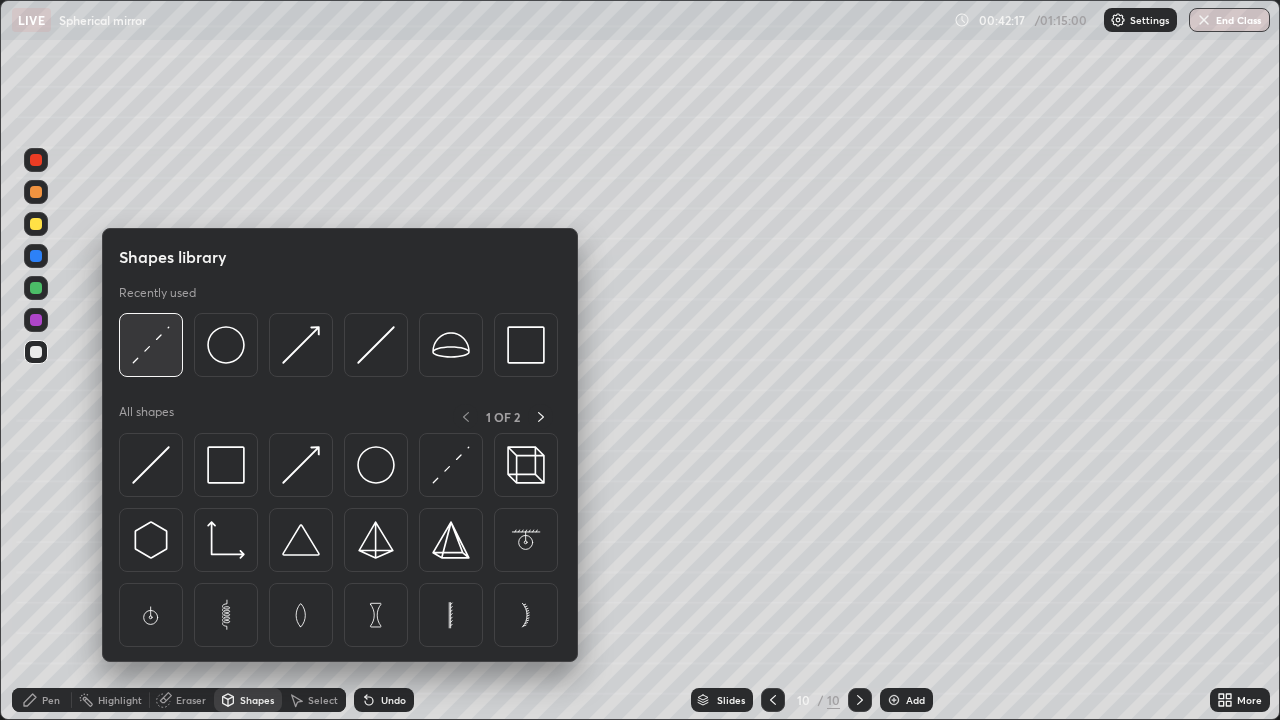 click at bounding box center (151, 345) 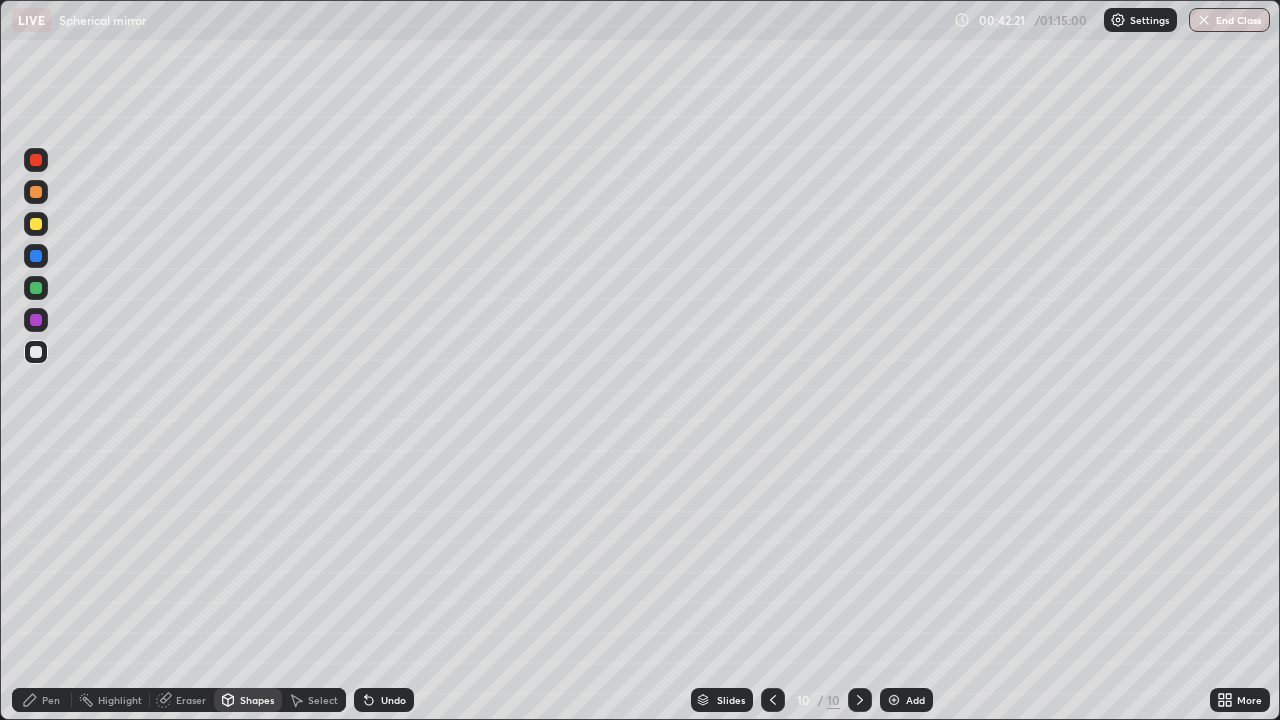 click on "Pen" at bounding box center (51, 700) 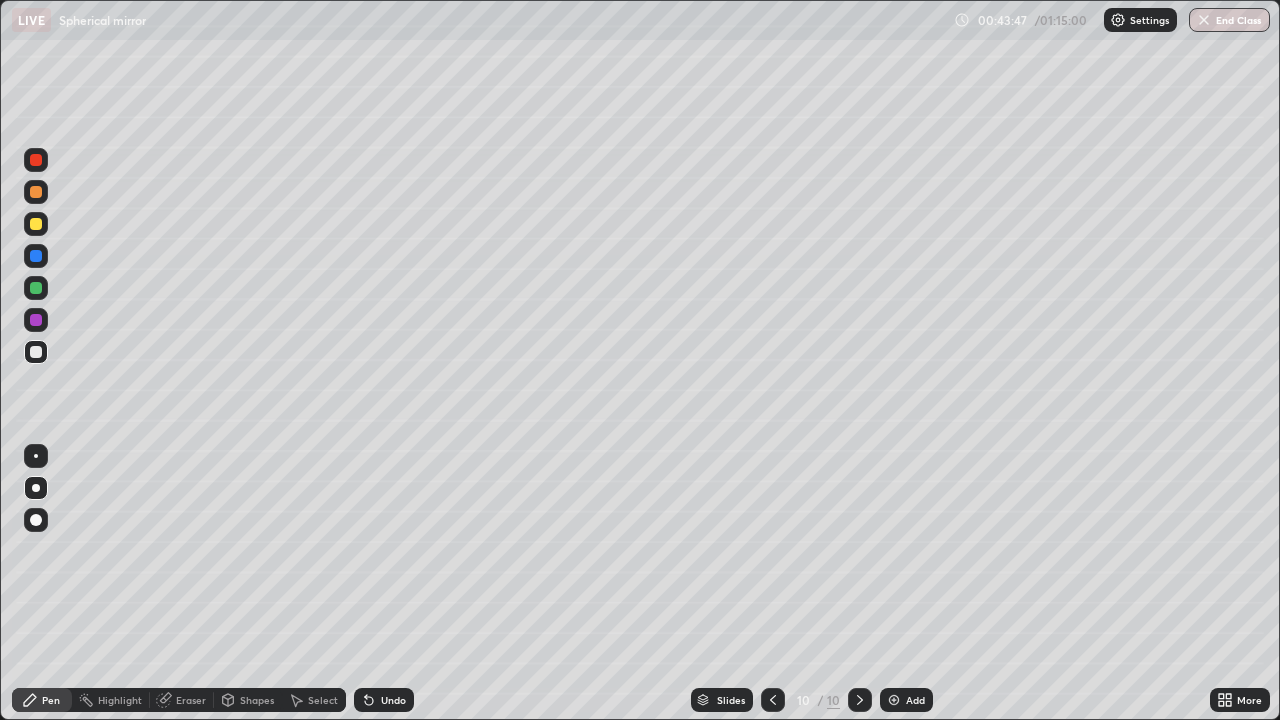 click on "Shapes" at bounding box center [248, 700] 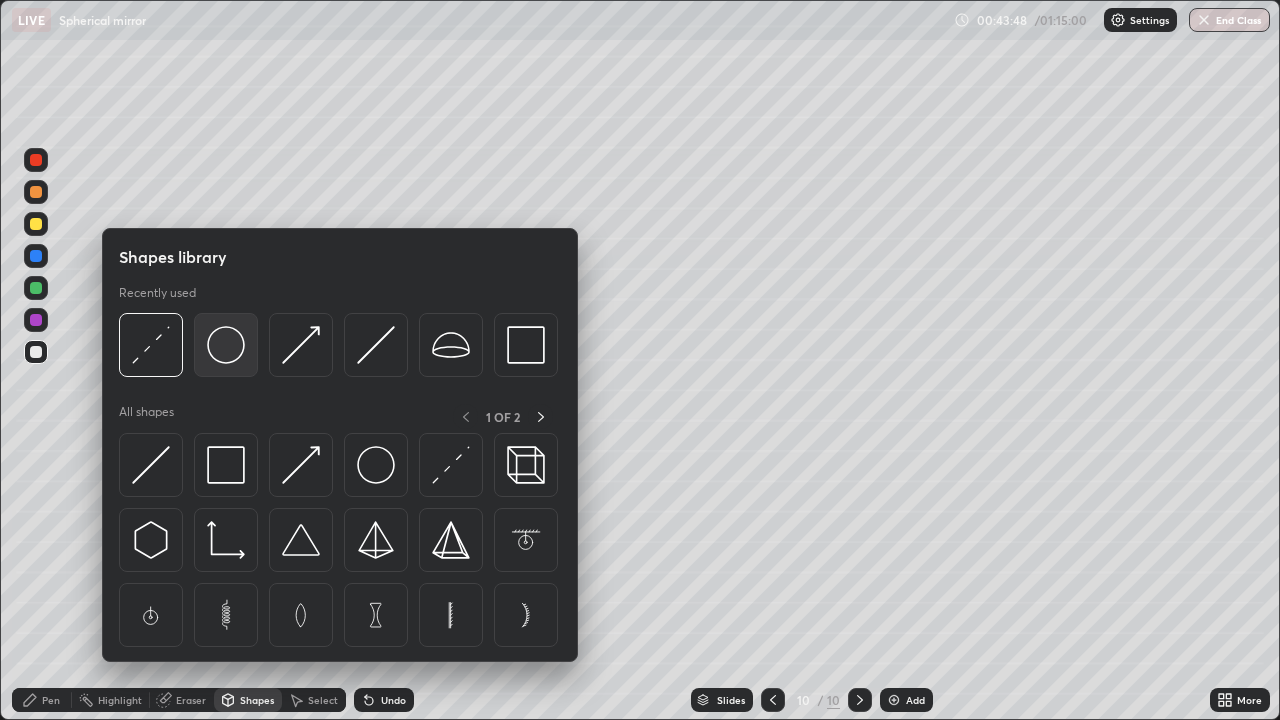 click at bounding box center [226, 345] 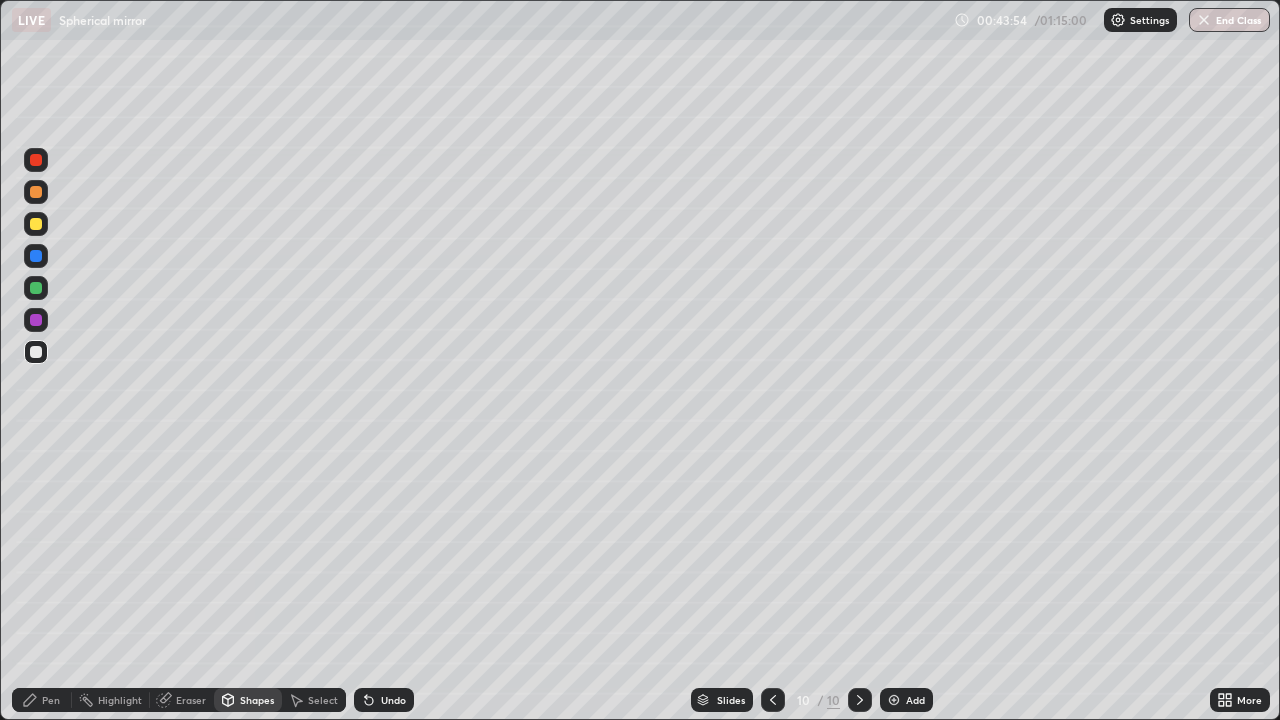 click on "Eraser" at bounding box center (182, 700) 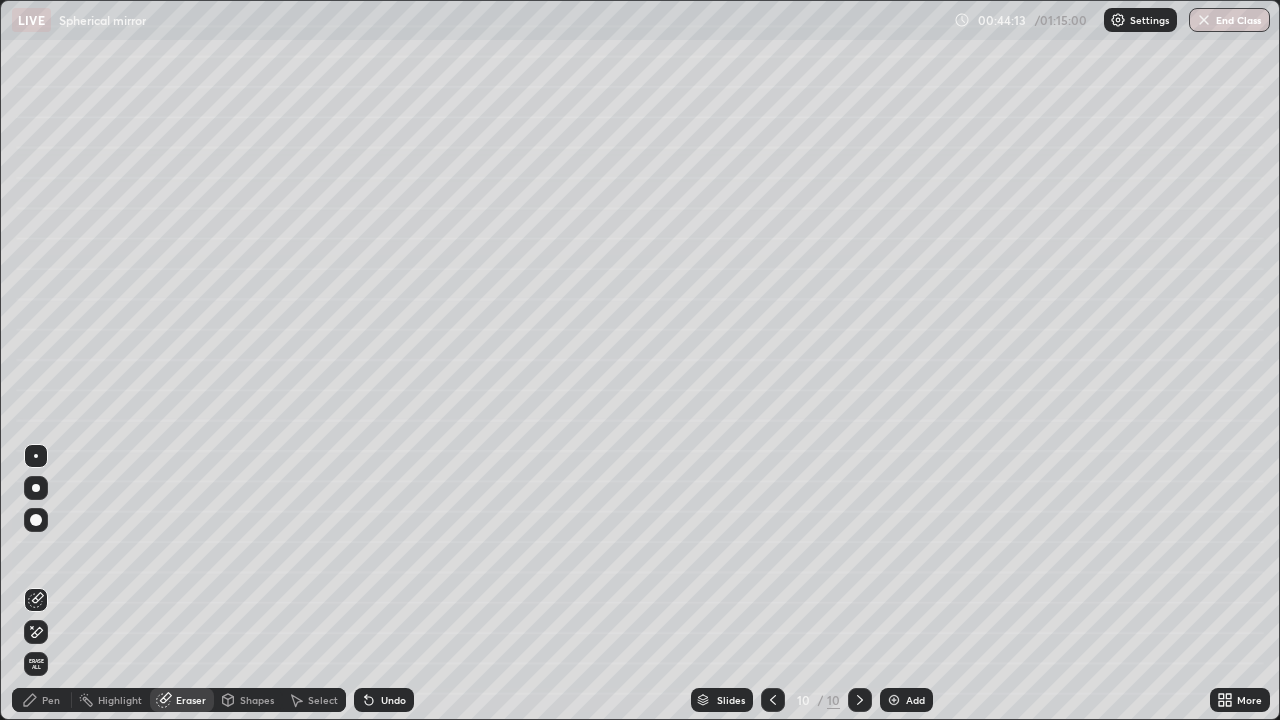 click on "Pen" at bounding box center (51, 700) 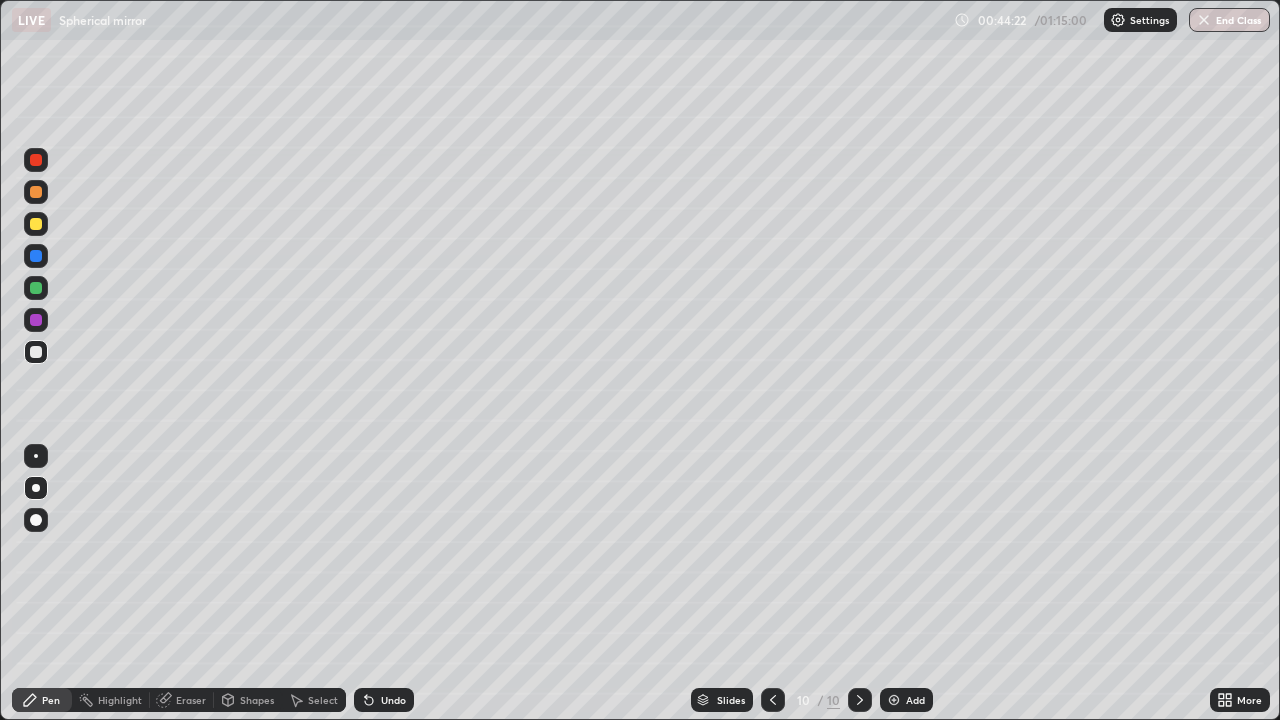 click at bounding box center [36, 456] 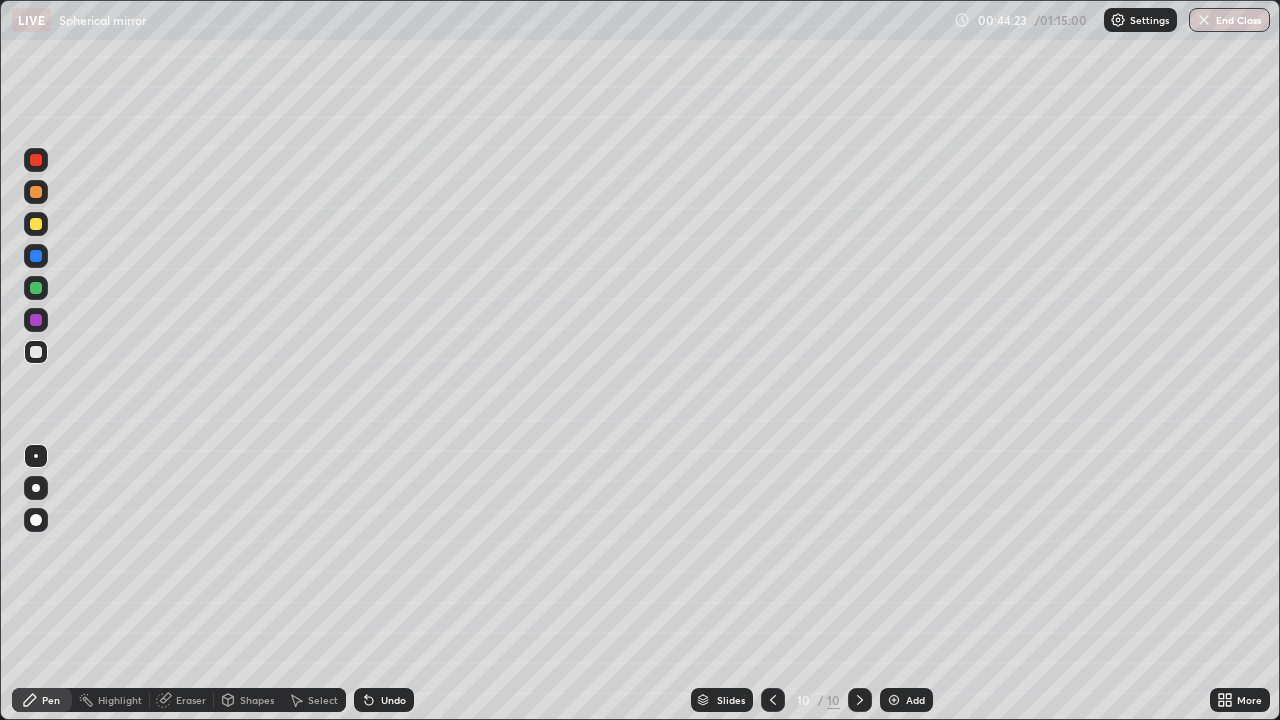 click on "Eraser" at bounding box center (191, 700) 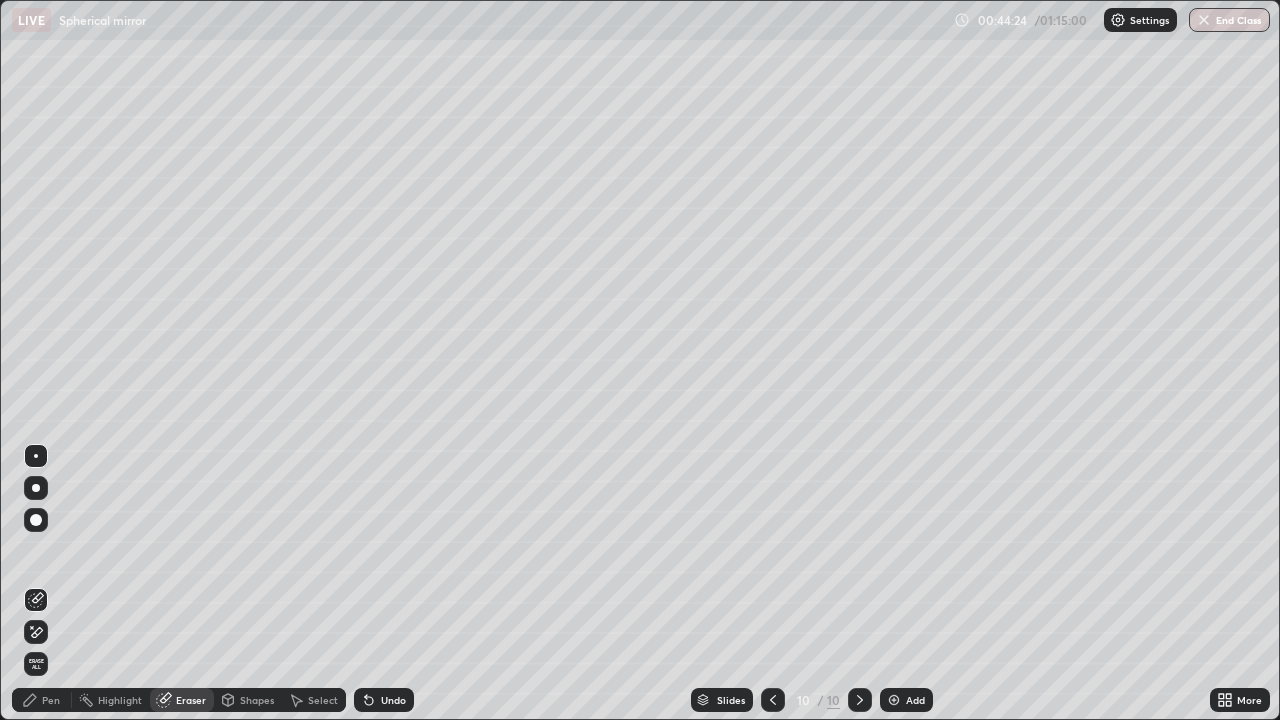 click on "Shapes" at bounding box center [257, 700] 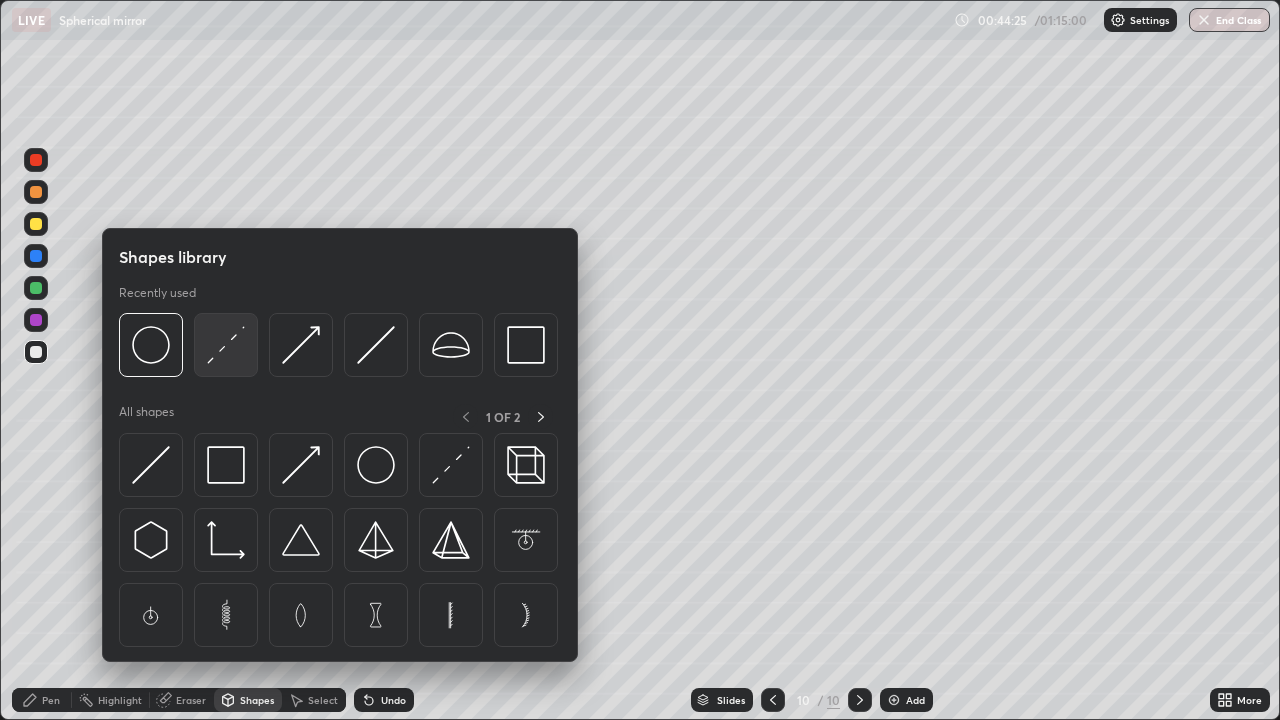 click at bounding box center (226, 345) 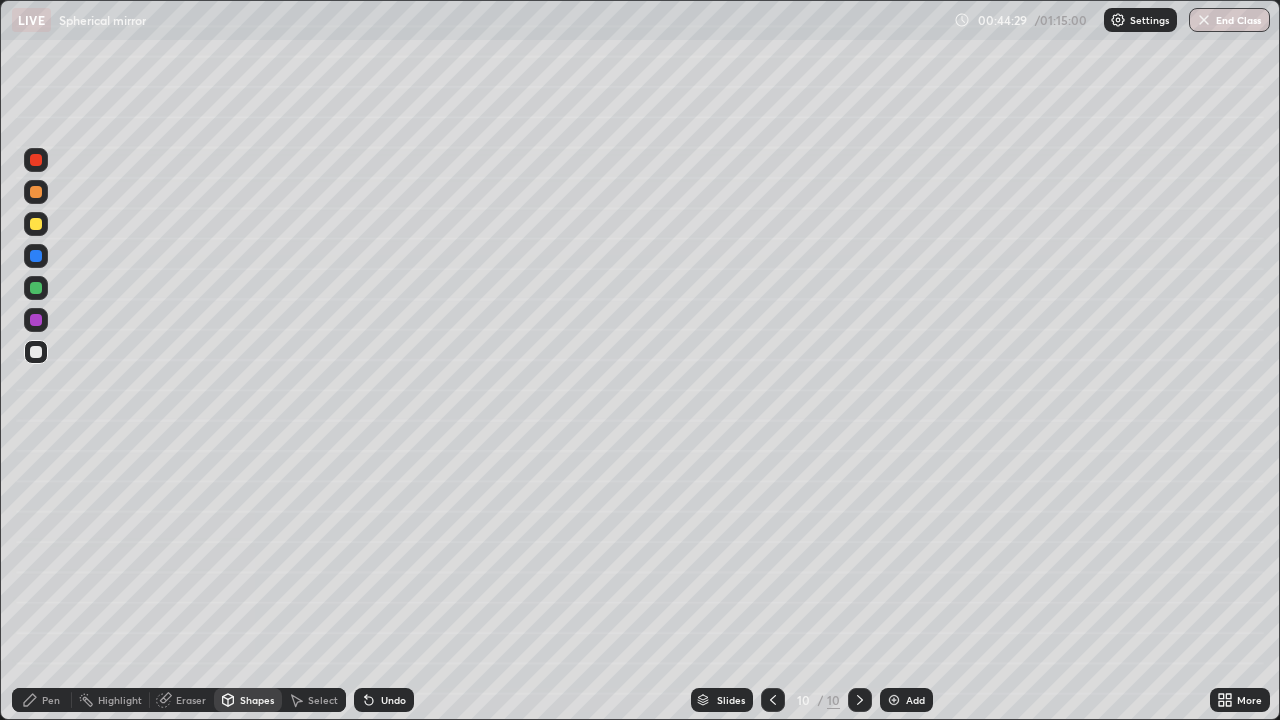 click 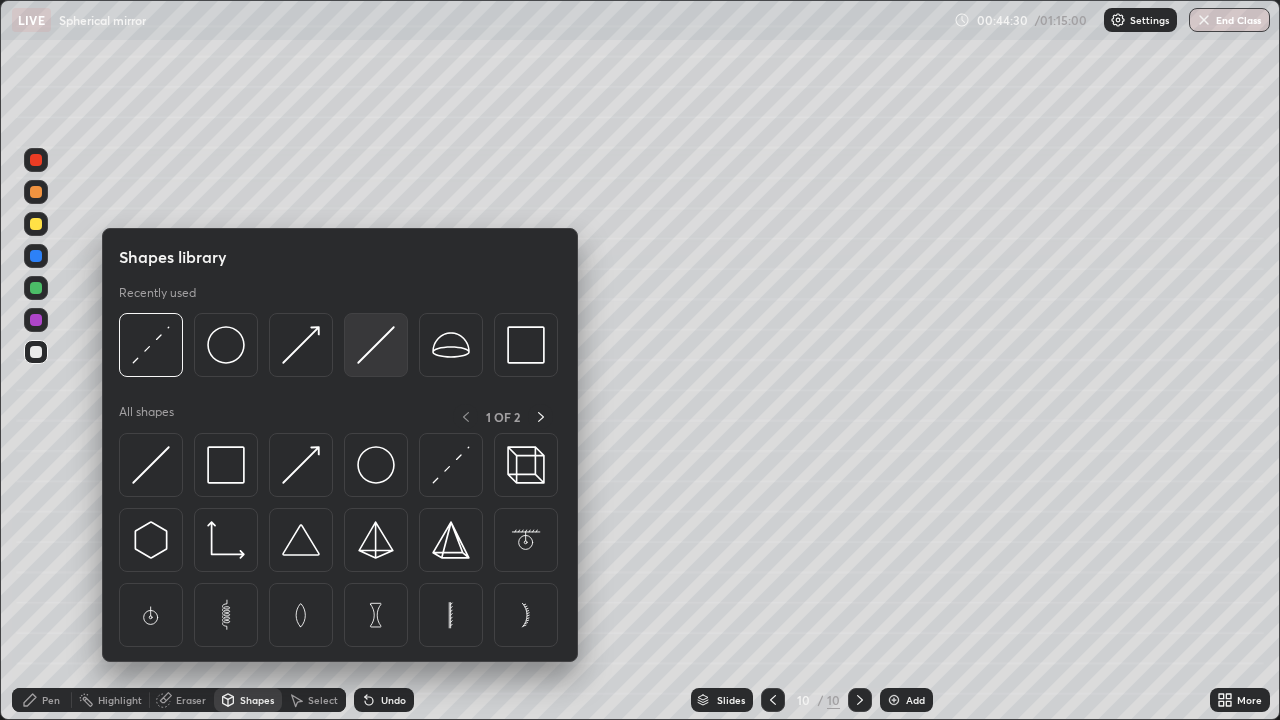 click at bounding box center (376, 345) 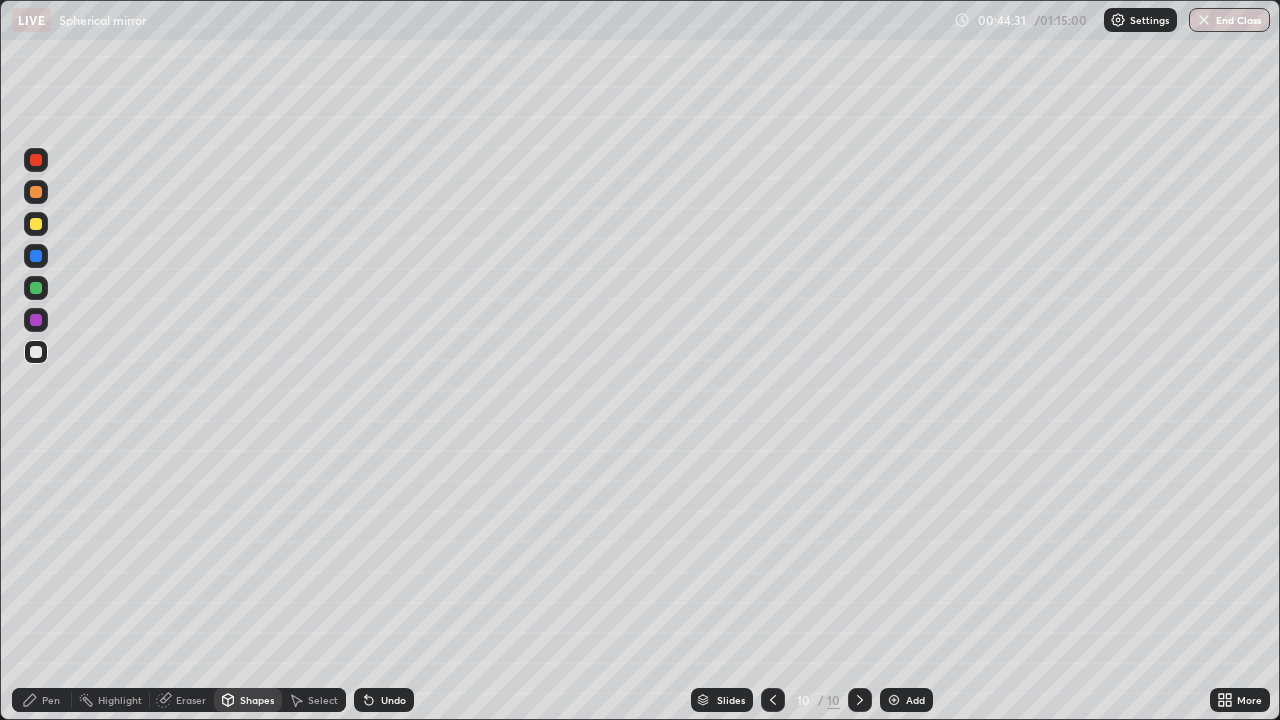 click at bounding box center [36, 192] 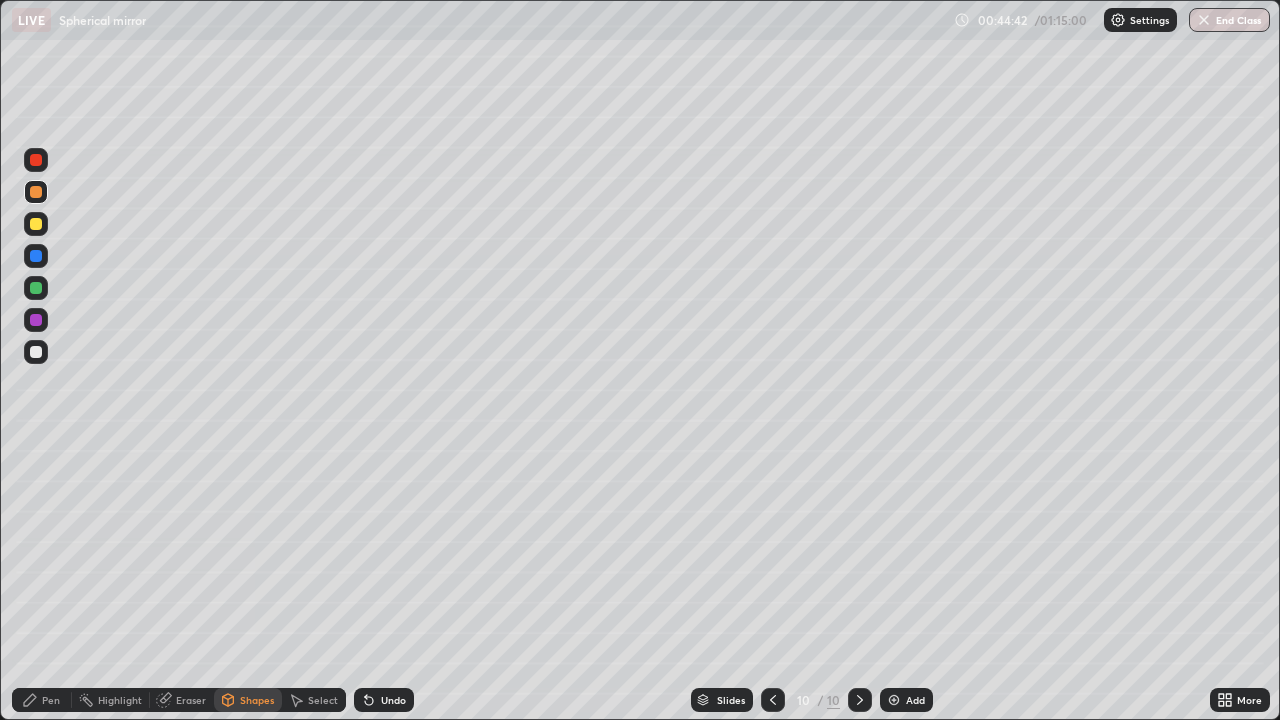 click on "Pen" at bounding box center [42, 700] 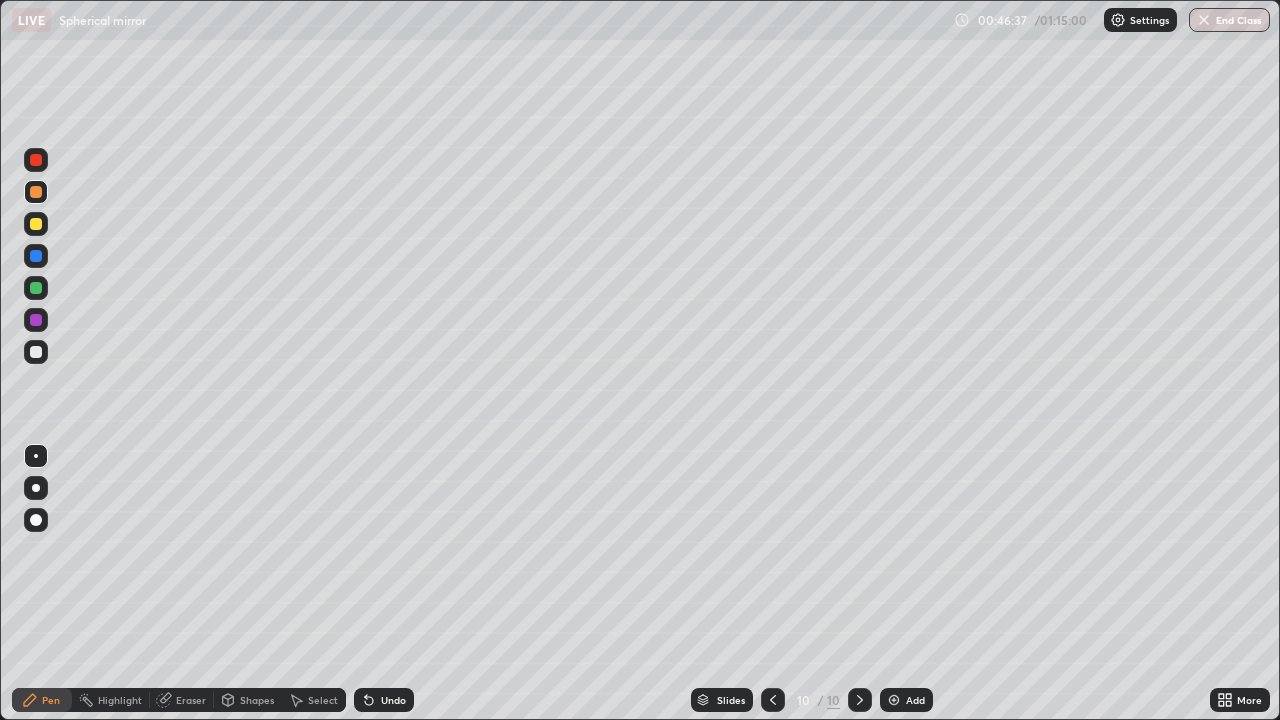 click at bounding box center [36, 288] 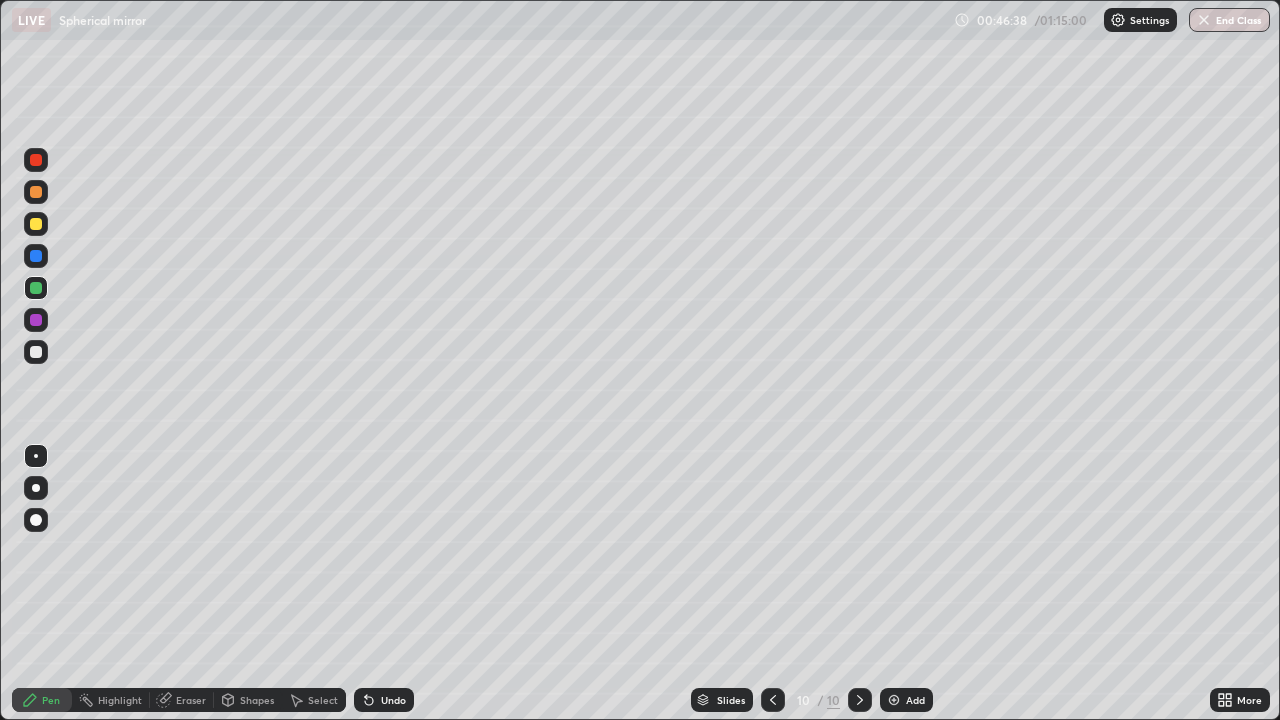 click 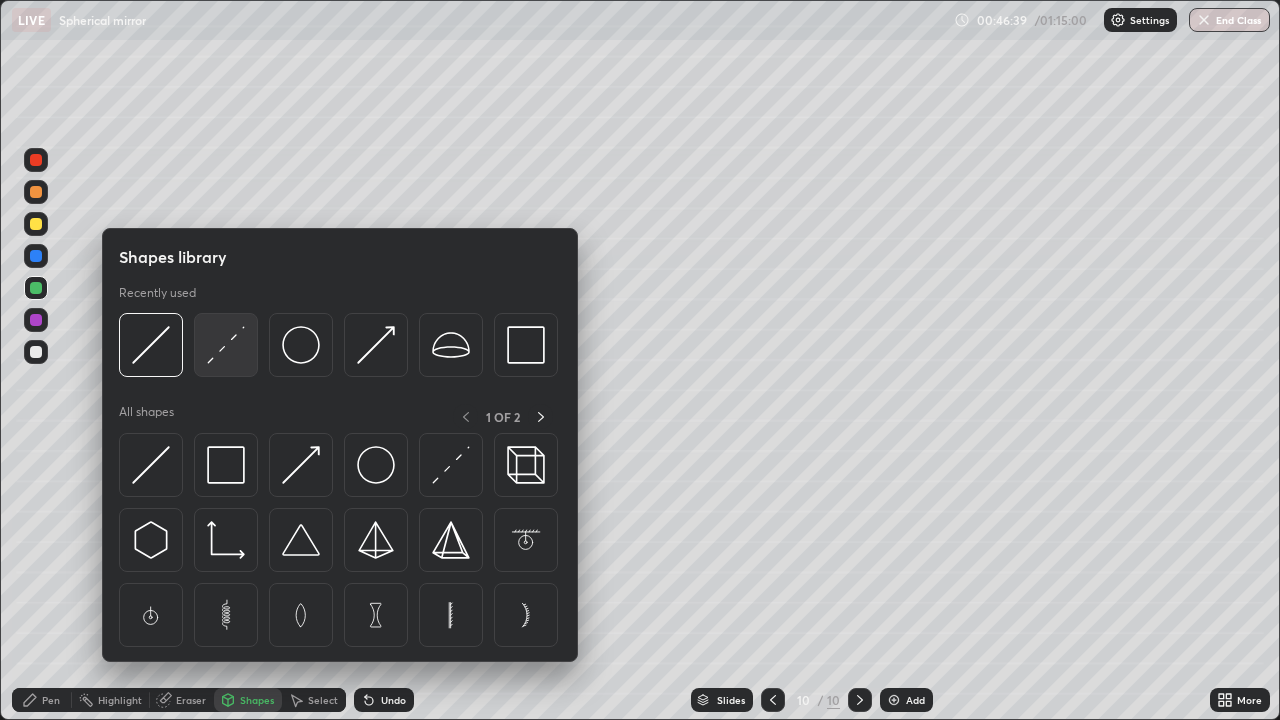 click at bounding box center (226, 345) 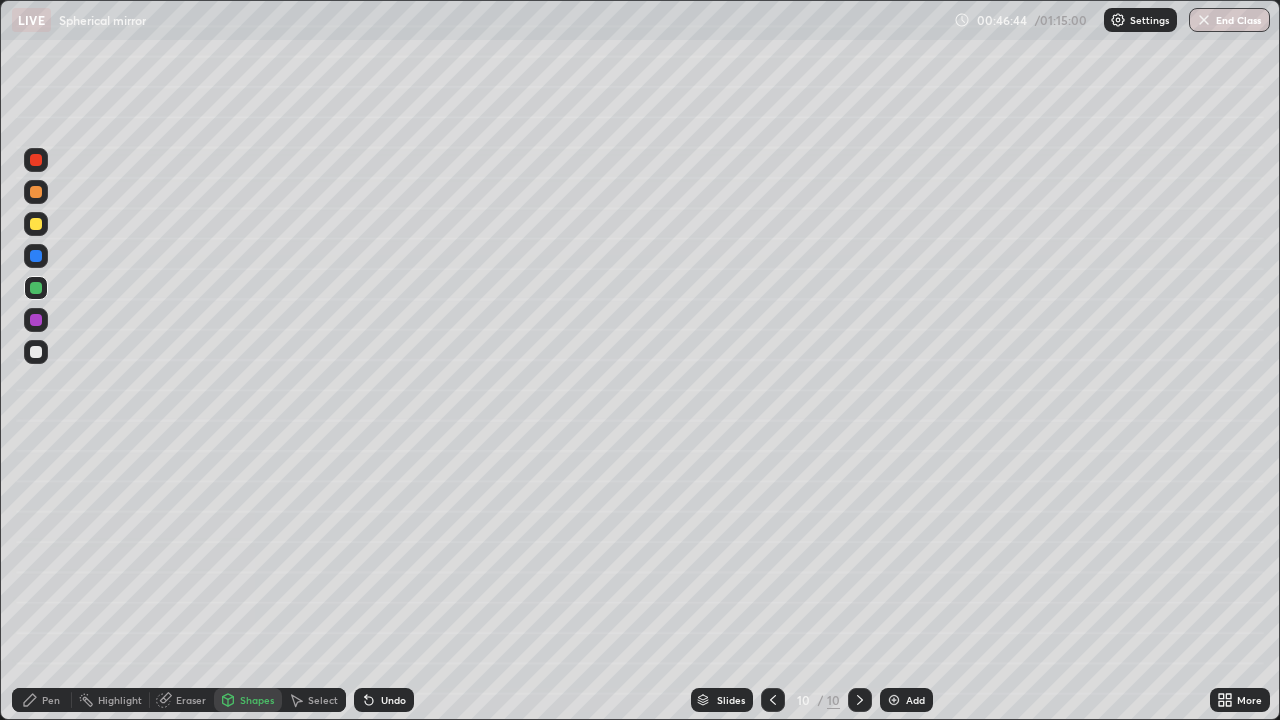 click on "Pen" at bounding box center (42, 700) 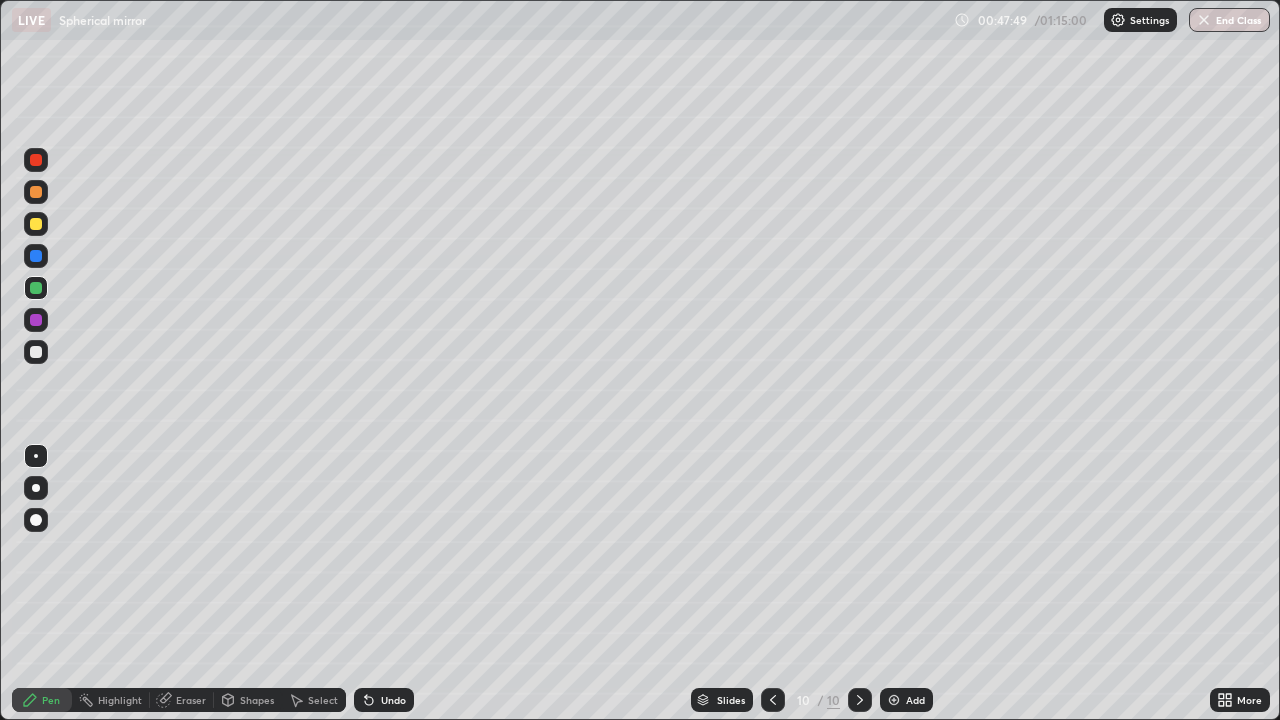 click at bounding box center (36, 352) 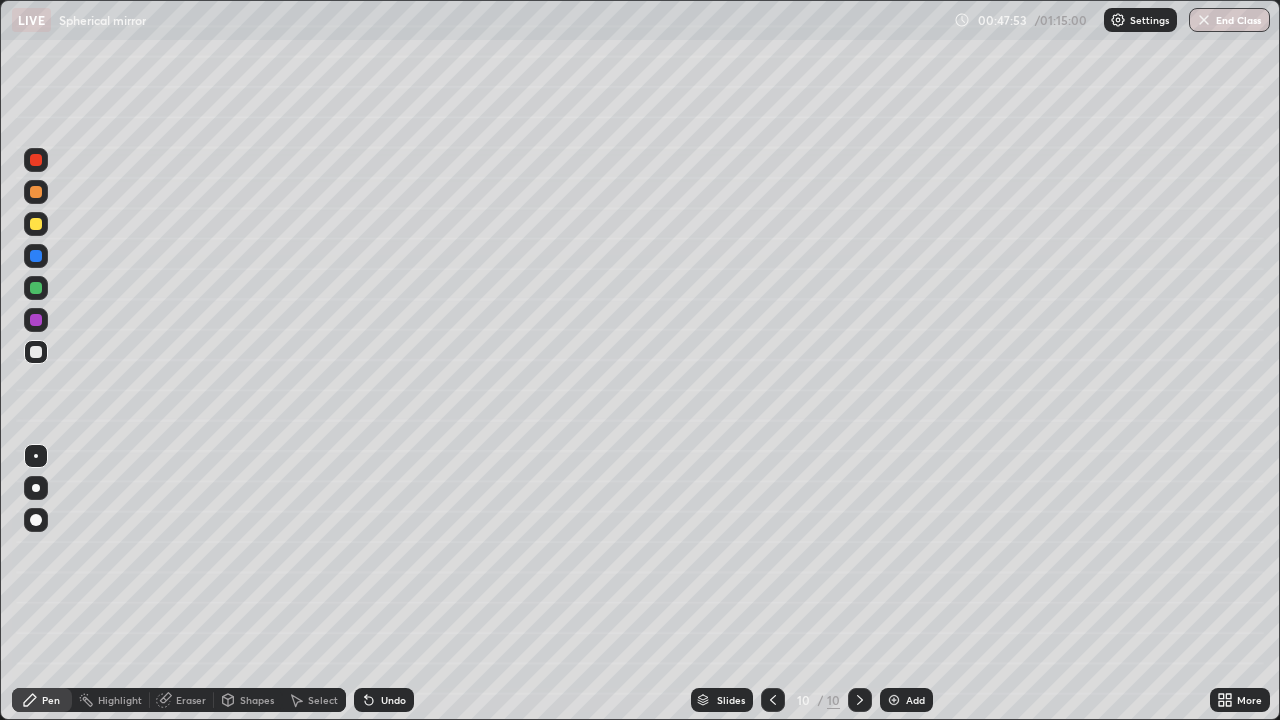 click at bounding box center (36, 192) 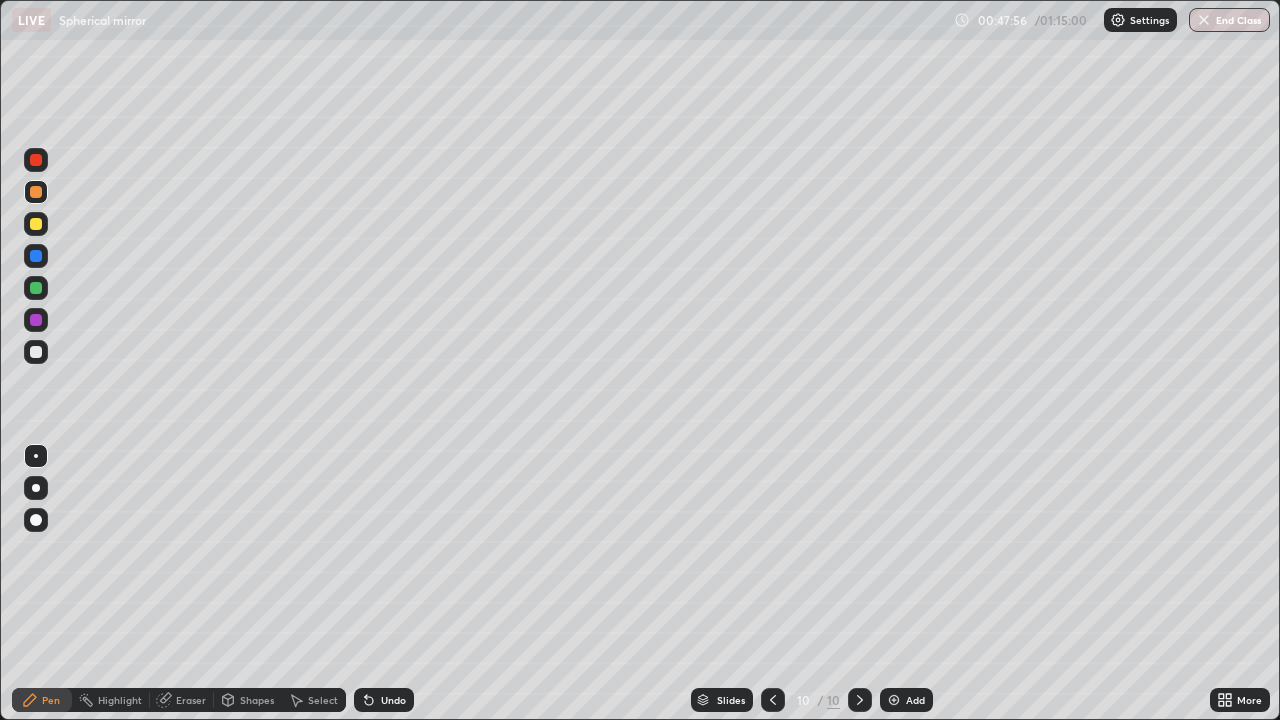 click at bounding box center (36, 352) 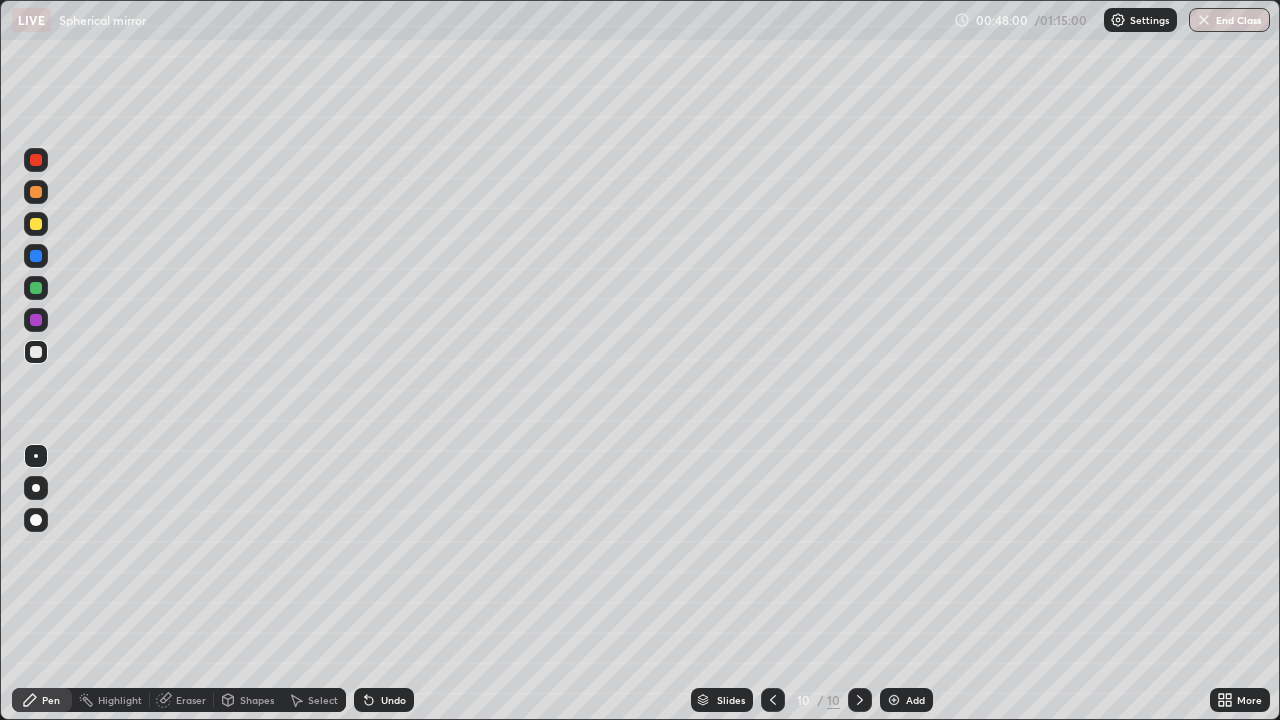 click 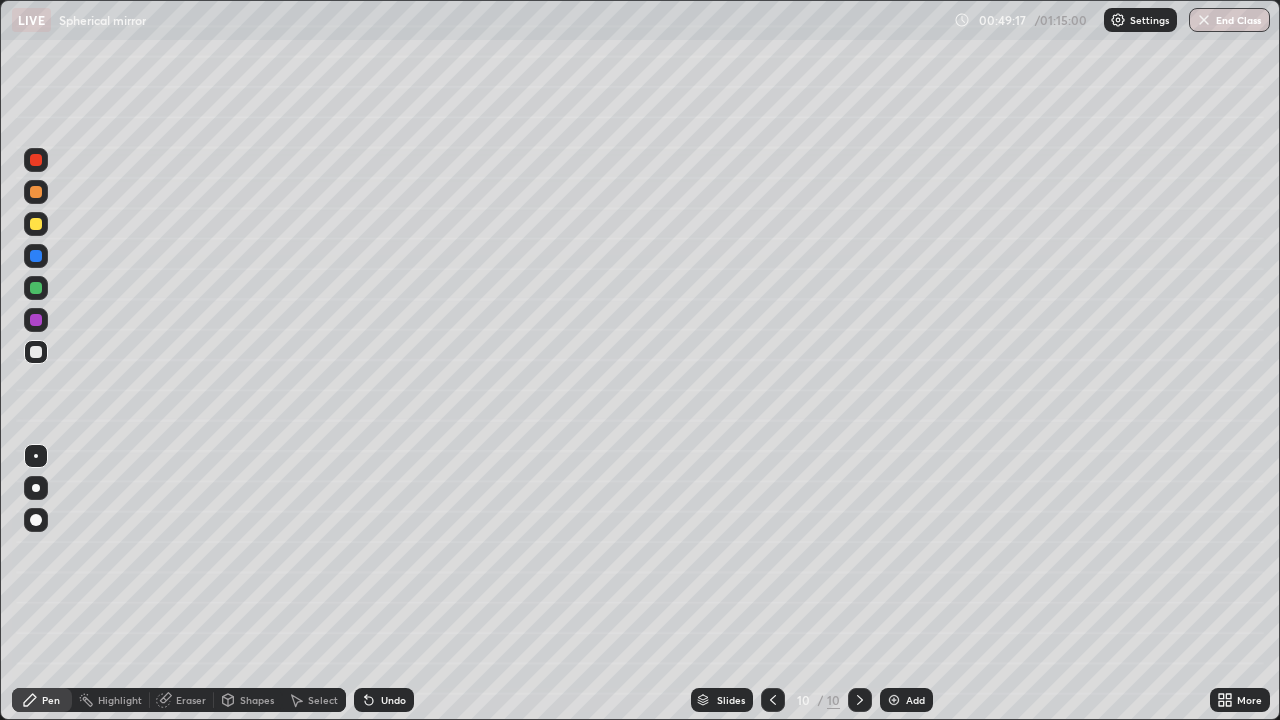 click 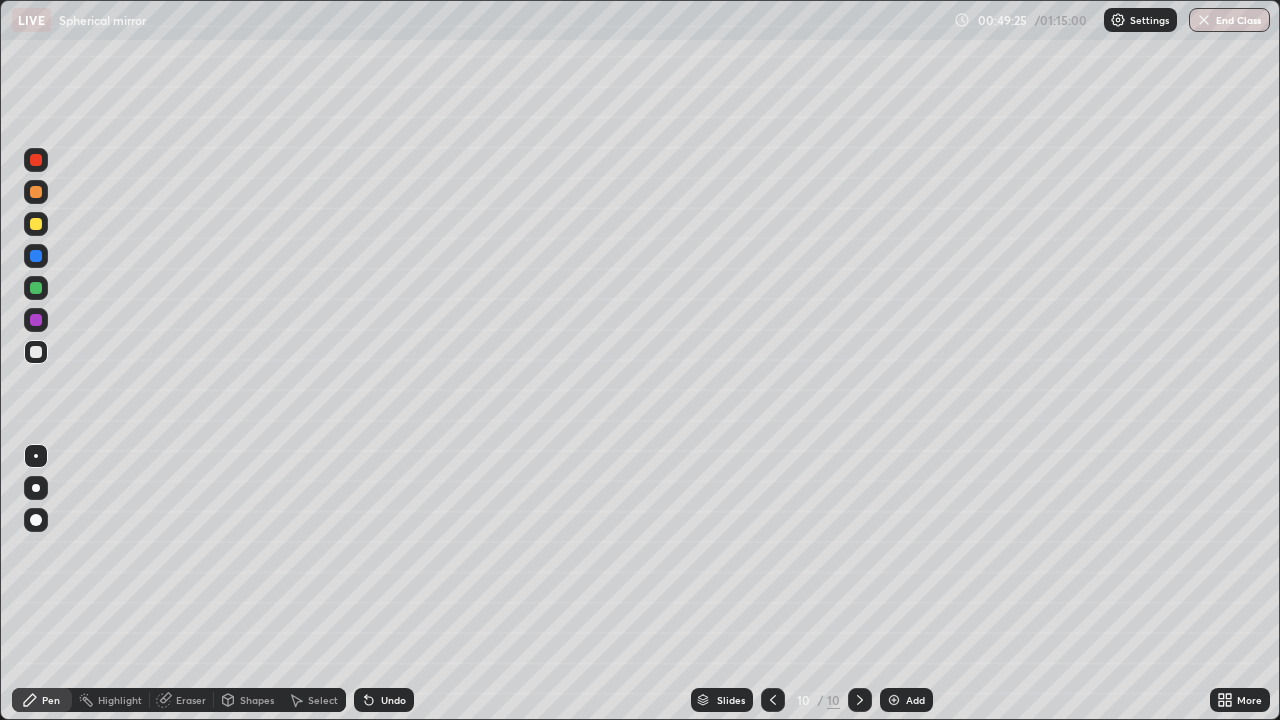 click at bounding box center [36, 224] 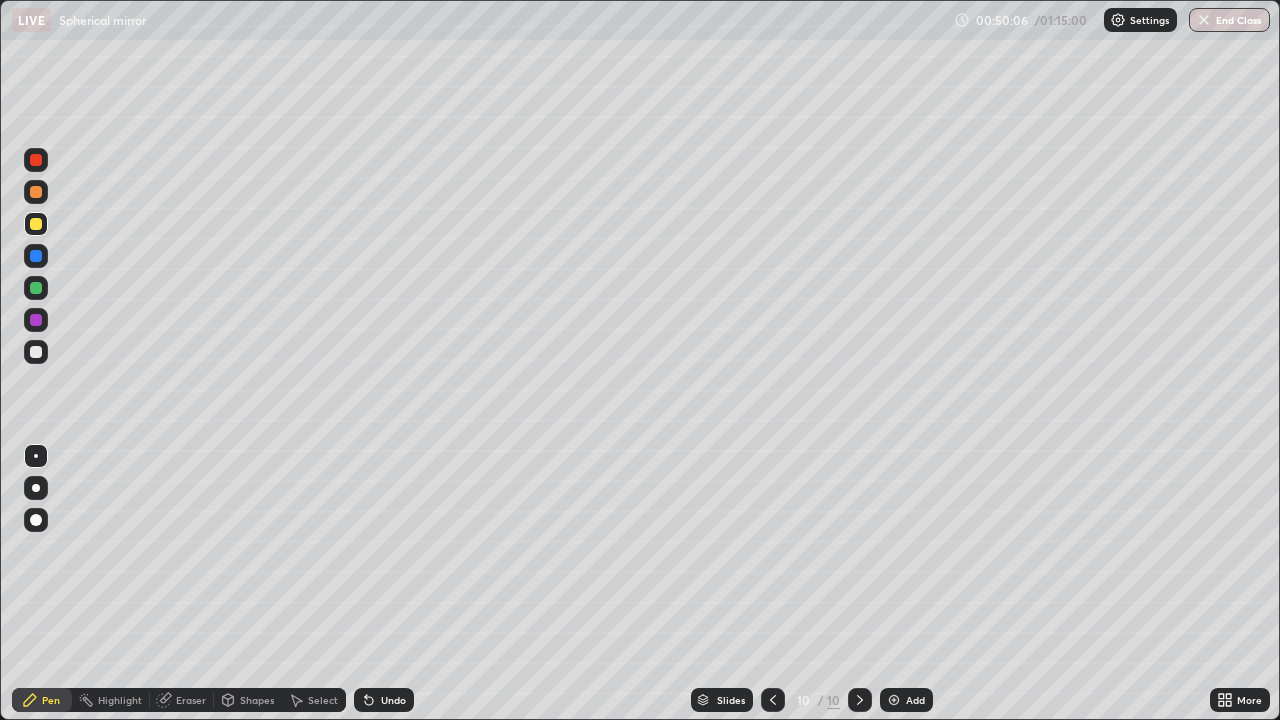 click on "Undo" at bounding box center (384, 700) 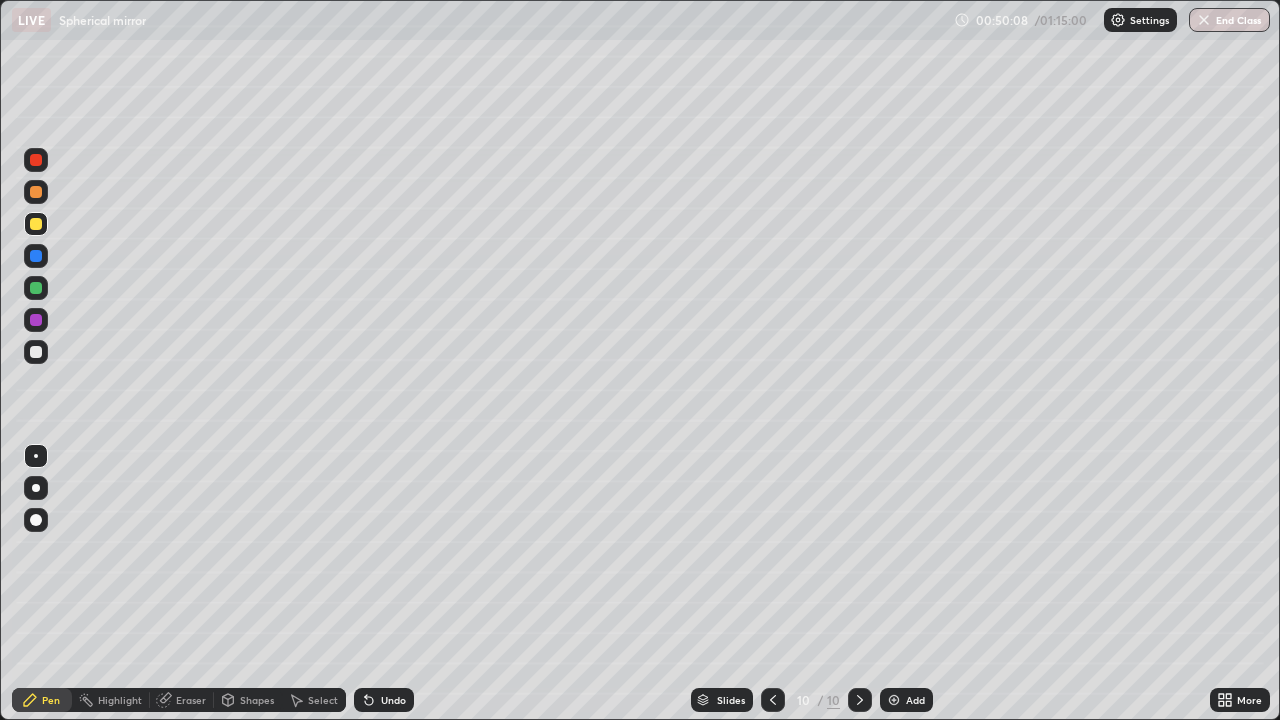 click on "Undo" at bounding box center [393, 700] 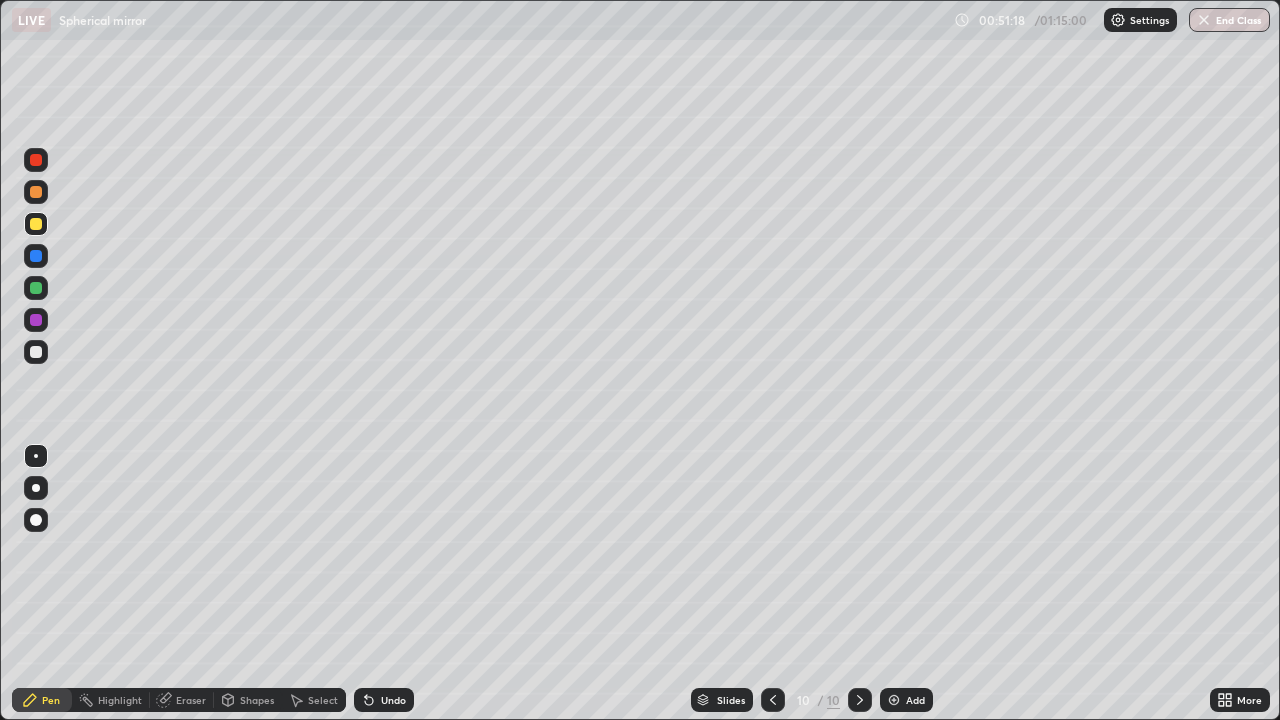 click 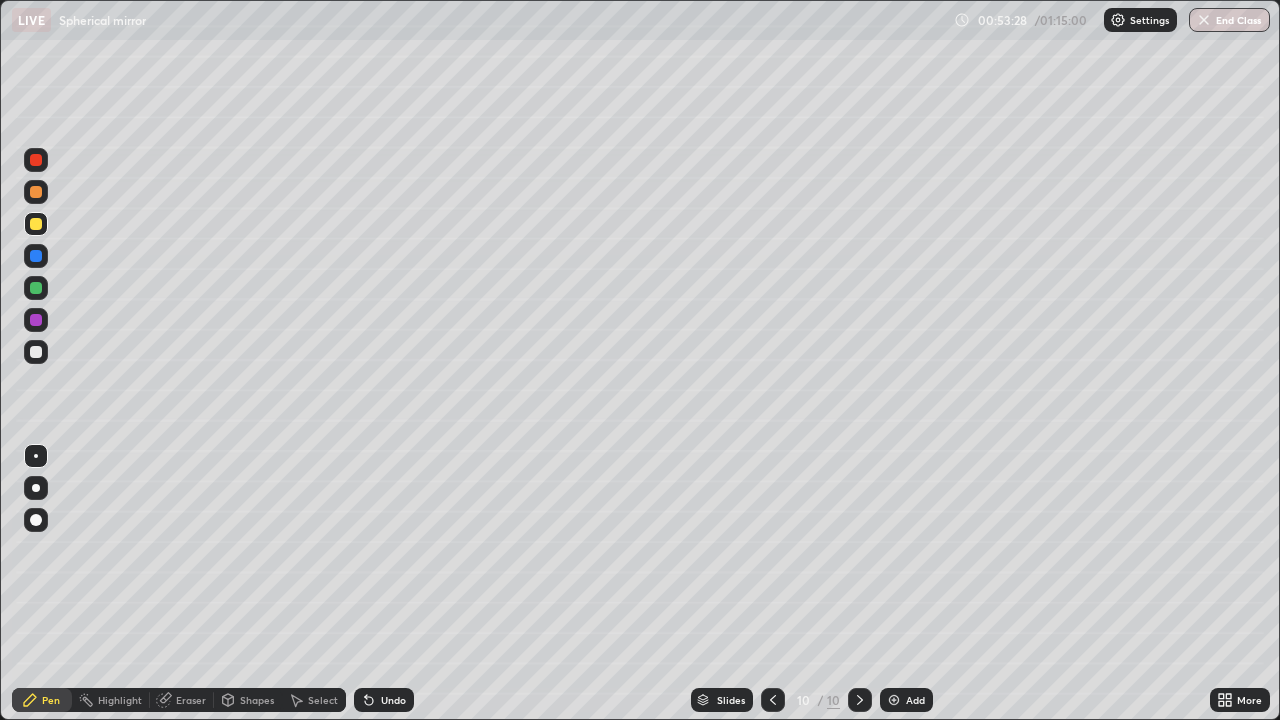 click 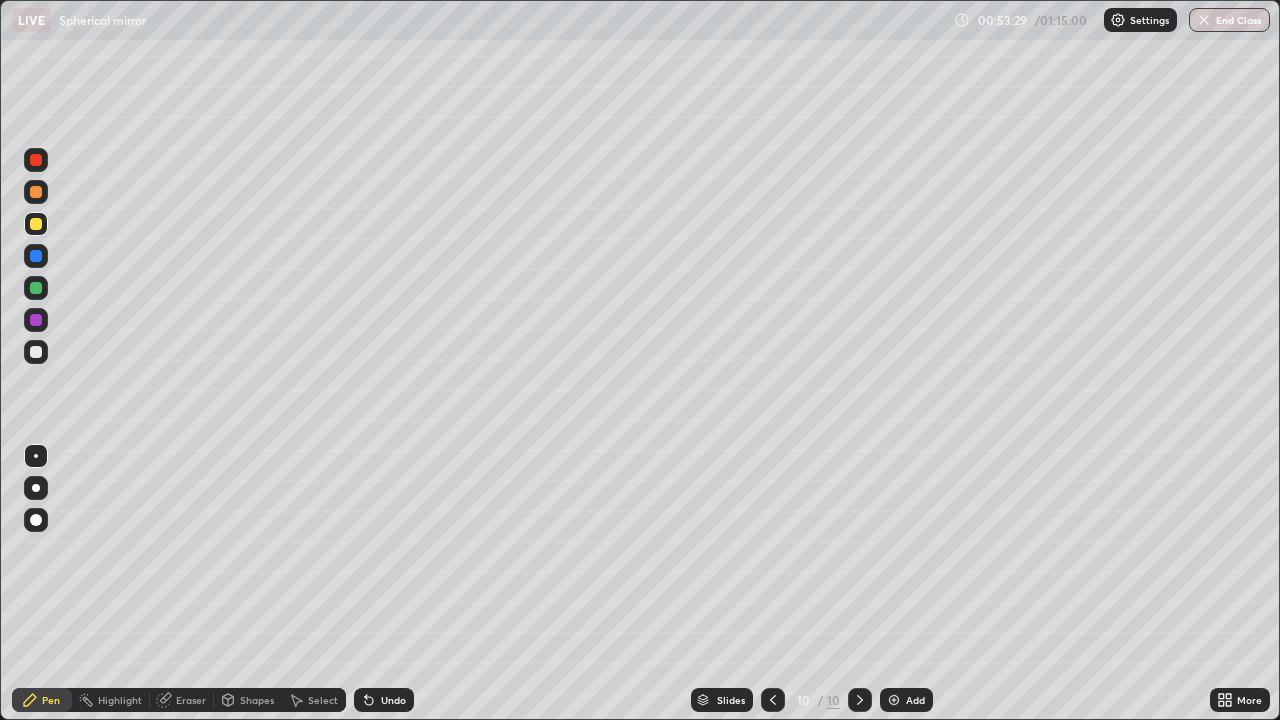 click 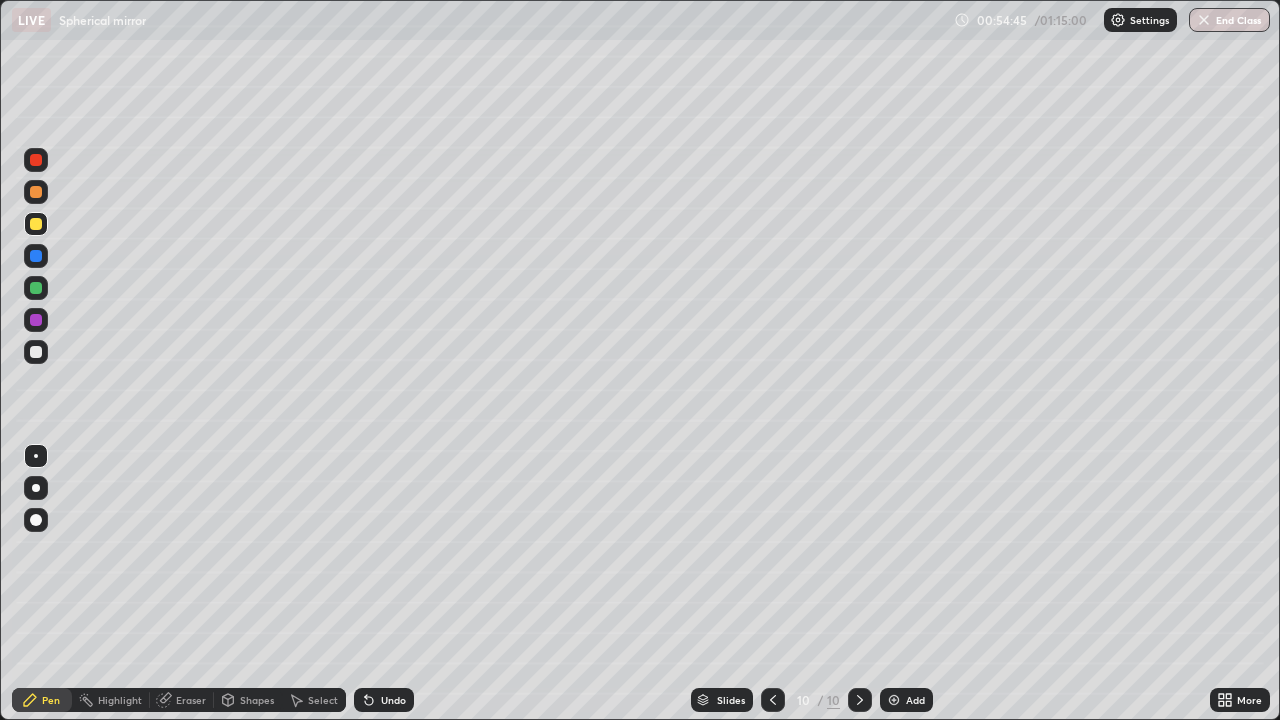 click on "Shapes" at bounding box center (248, 700) 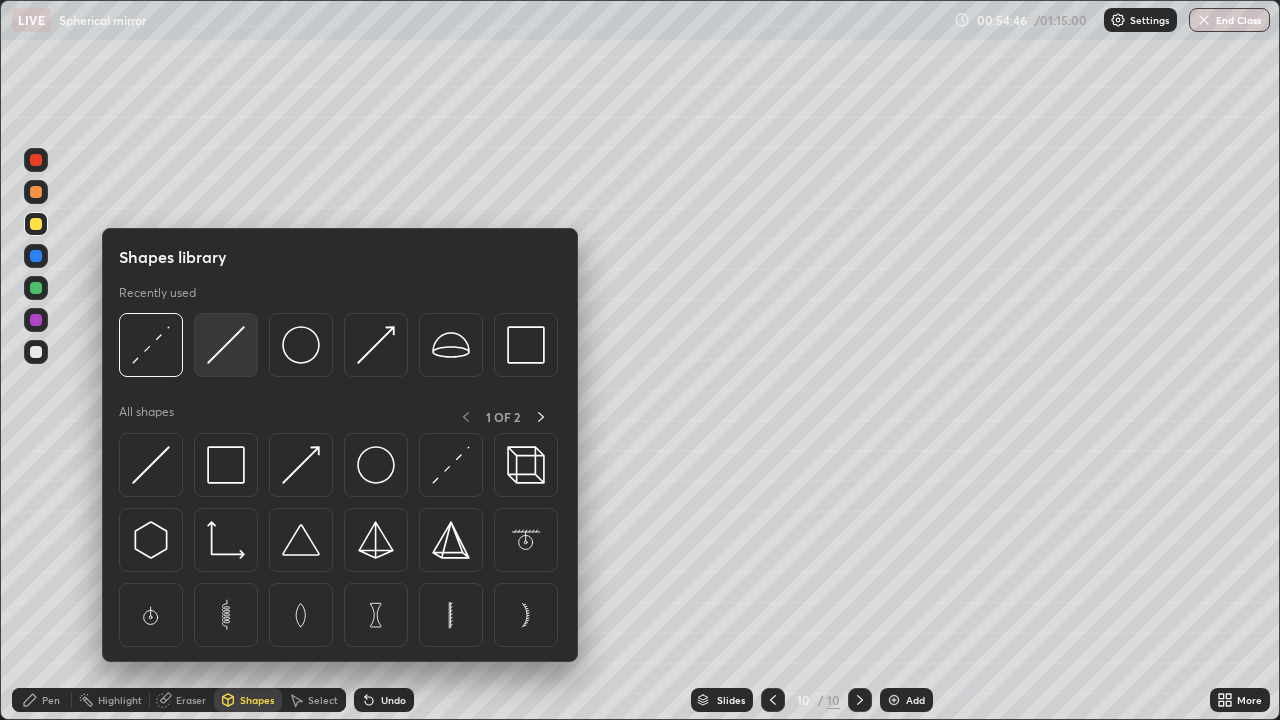 click at bounding box center (226, 345) 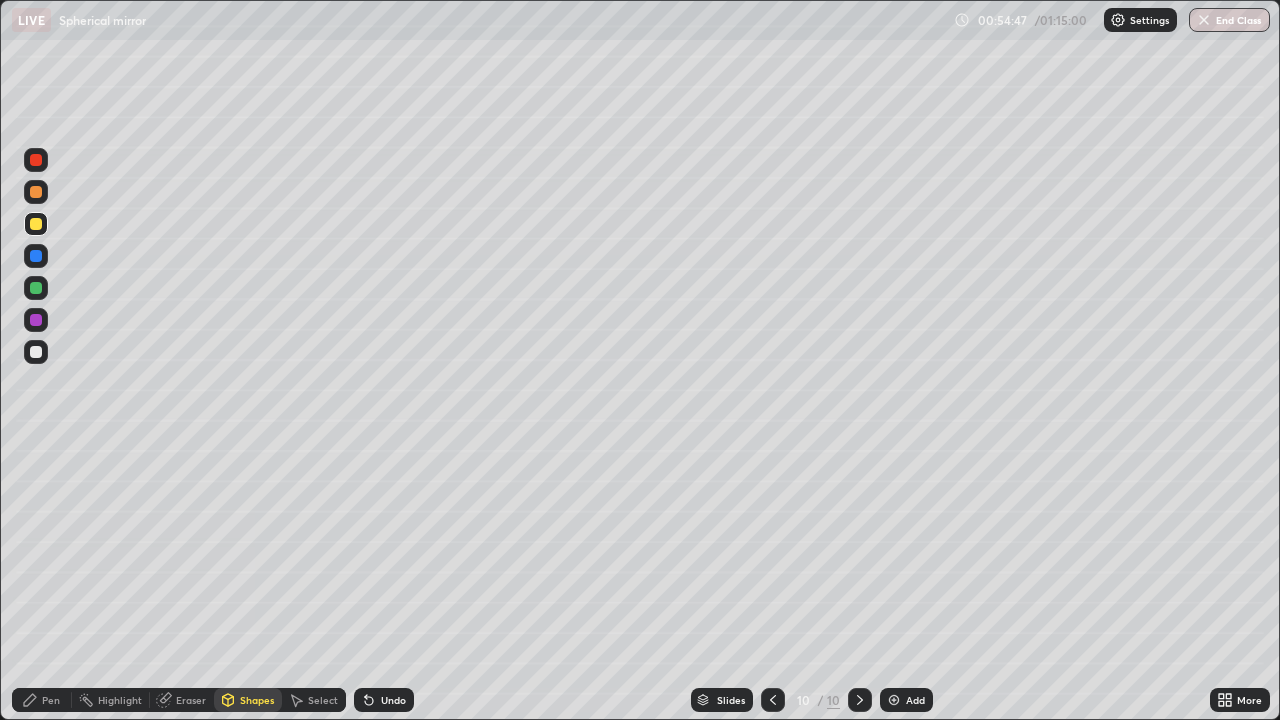 click at bounding box center (36, 288) 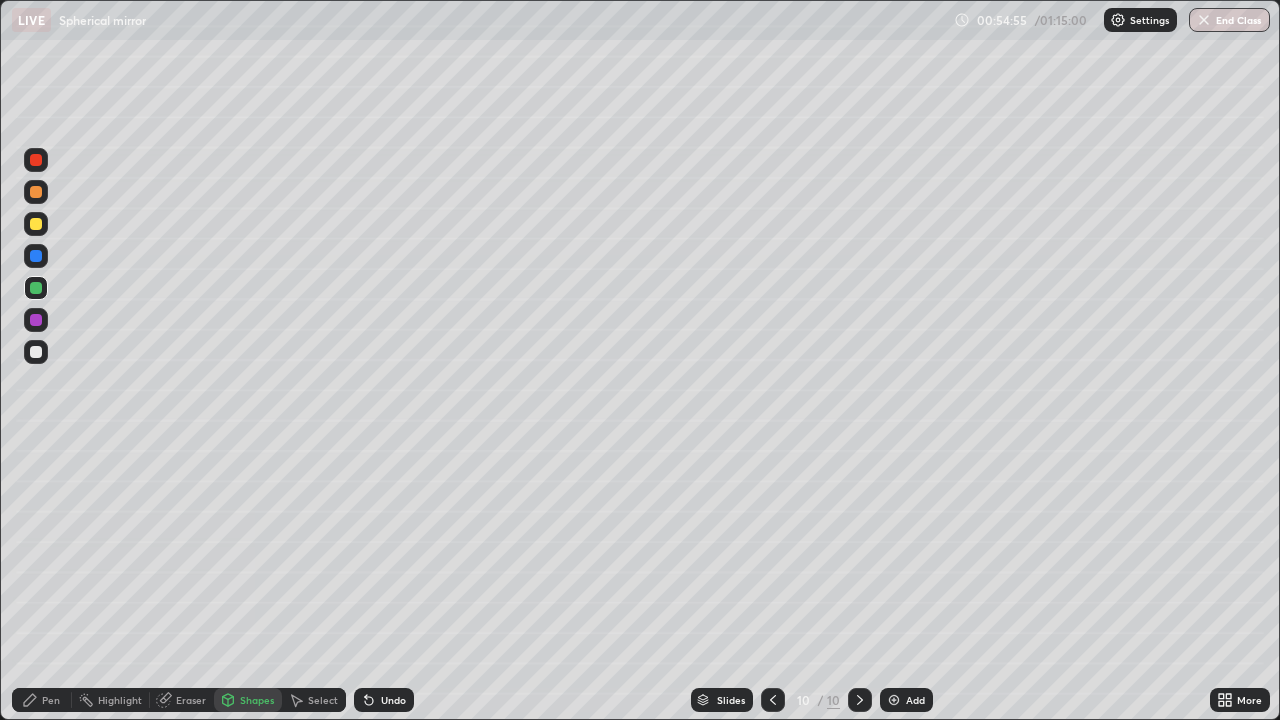 click at bounding box center [36, 256] 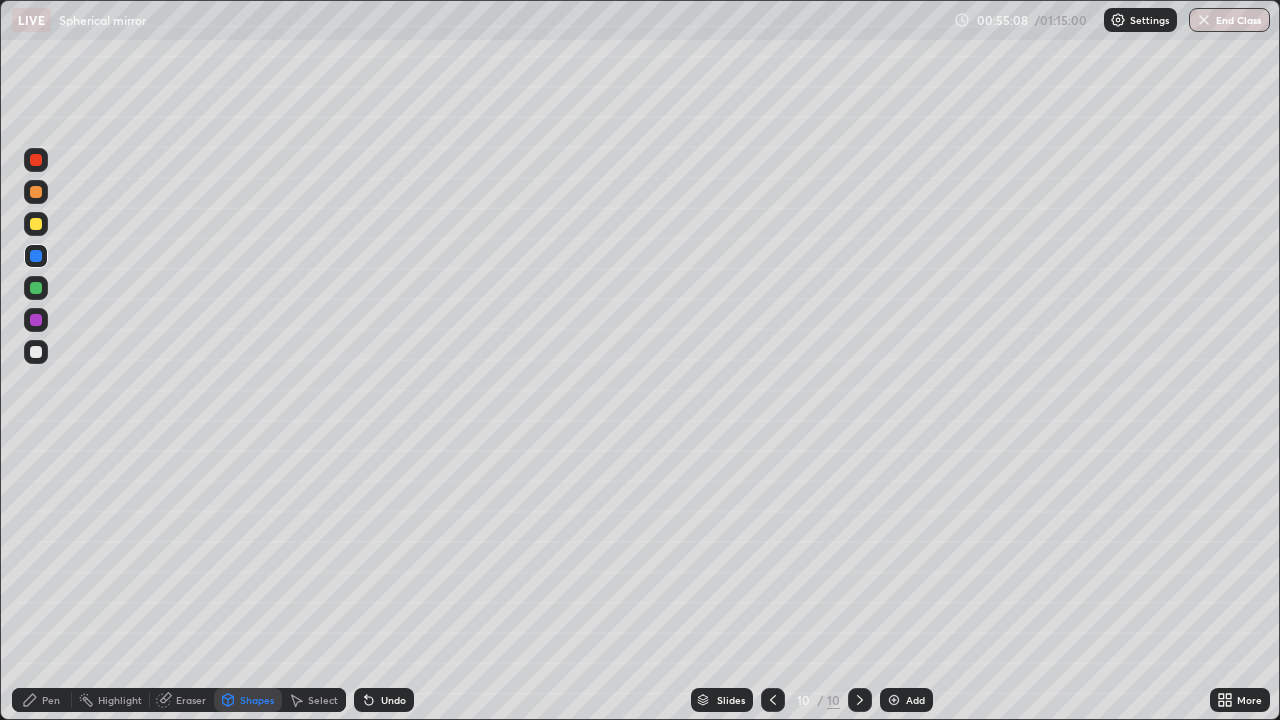 click on "Pen" at bounding box center (42, 700) 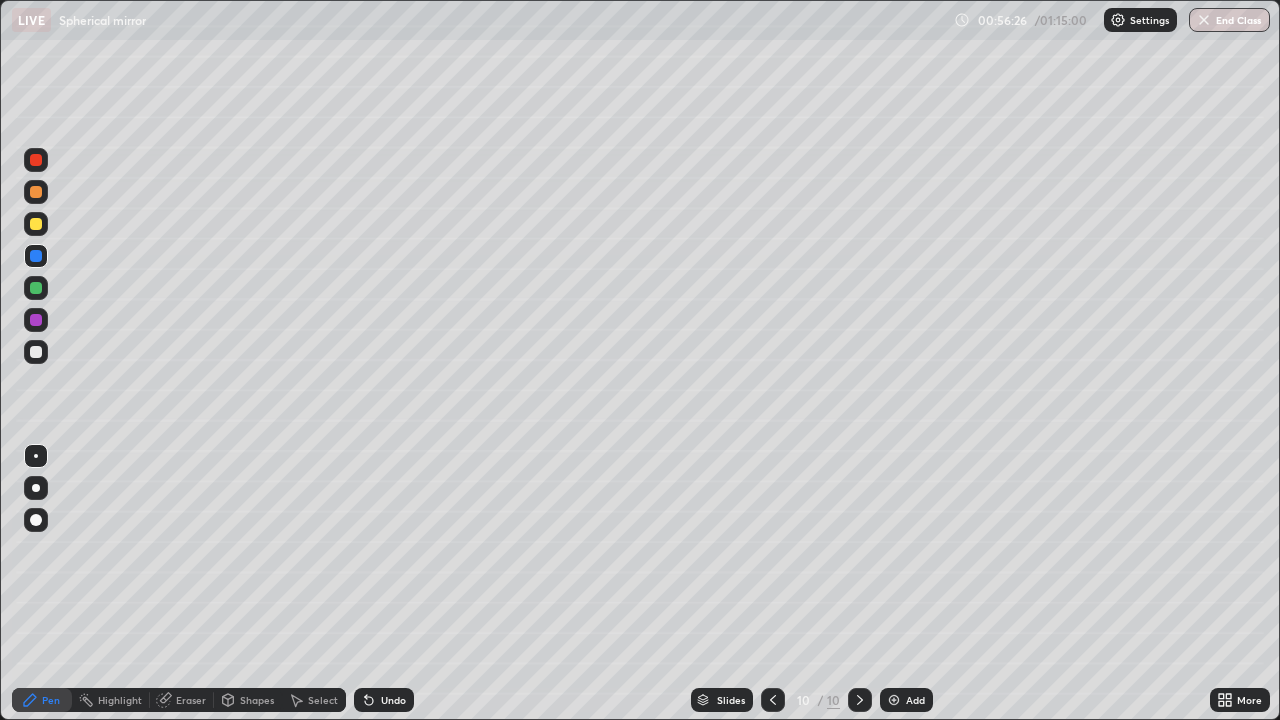 click at bounding box center [36, 352] 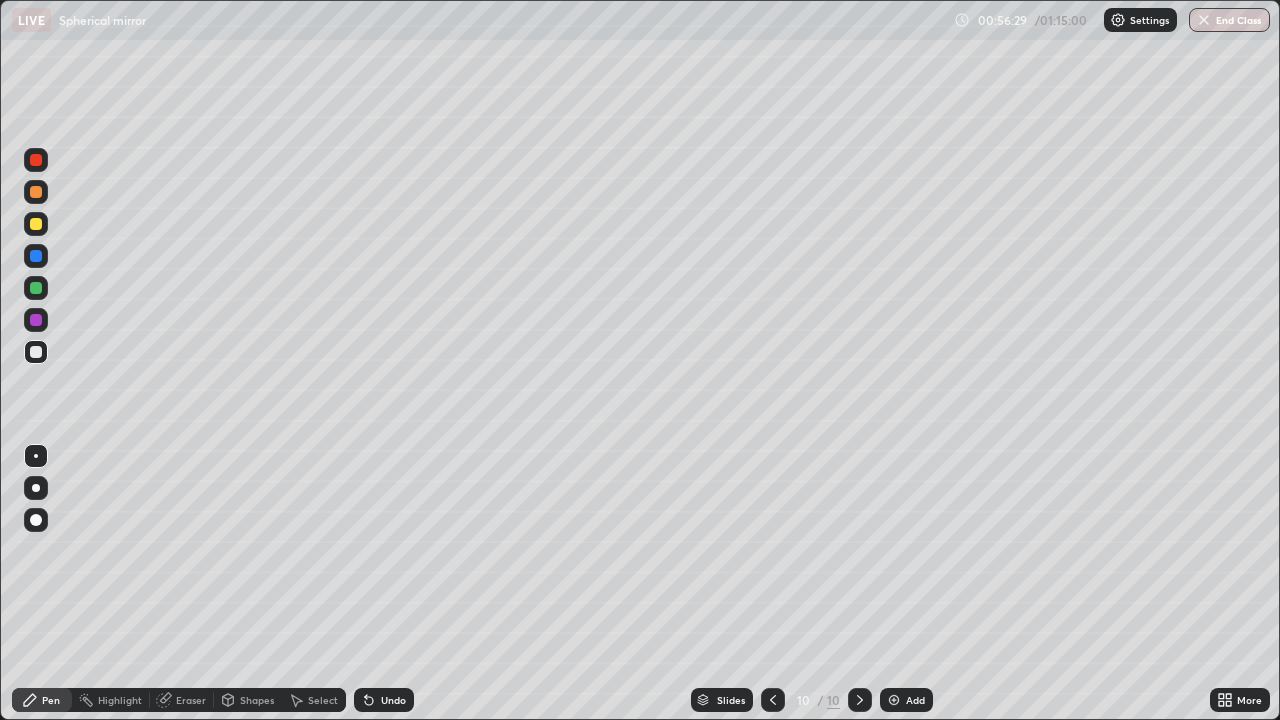 click on "Select" at bounding box center [323, 700] 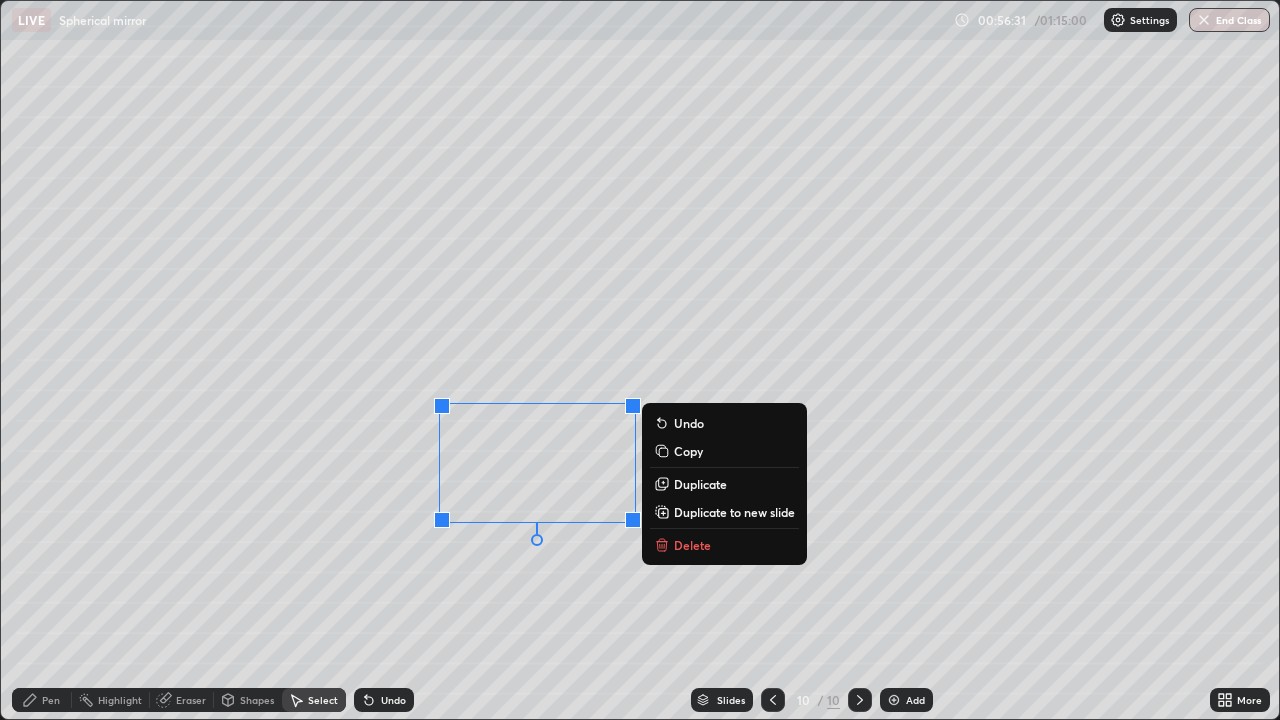 click 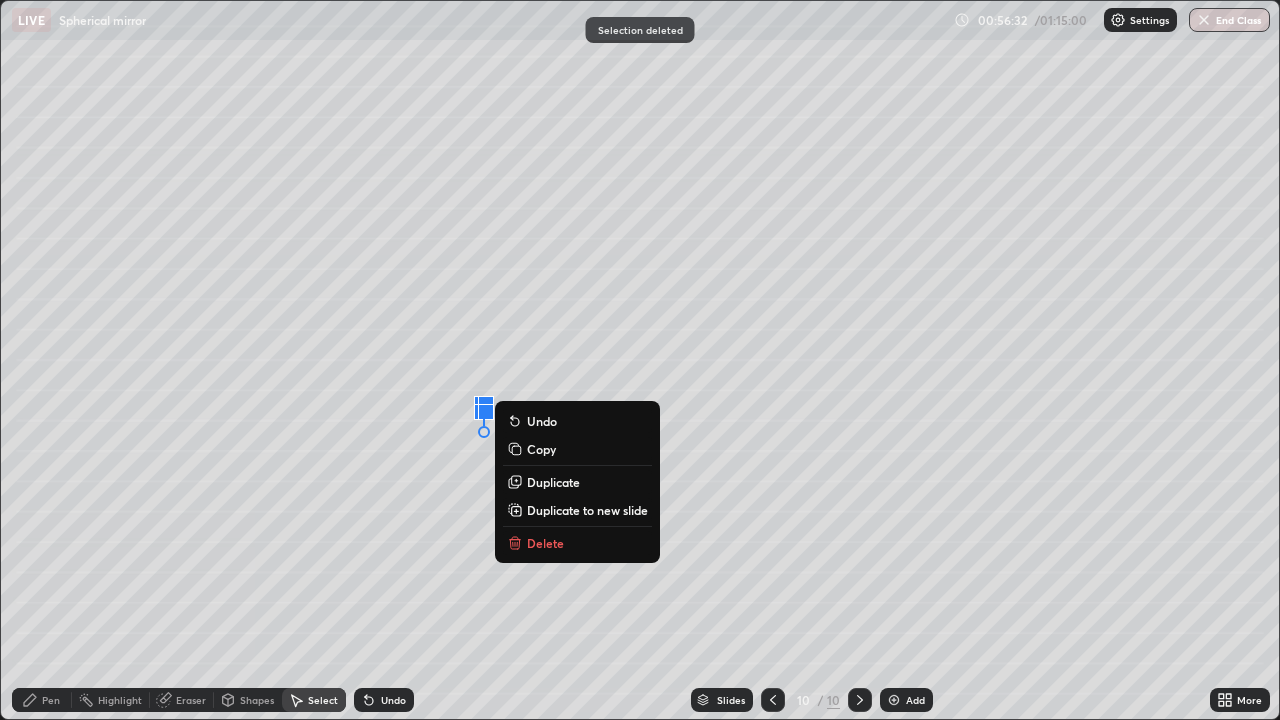 click on "Delete" at bounding box center (545, 543) 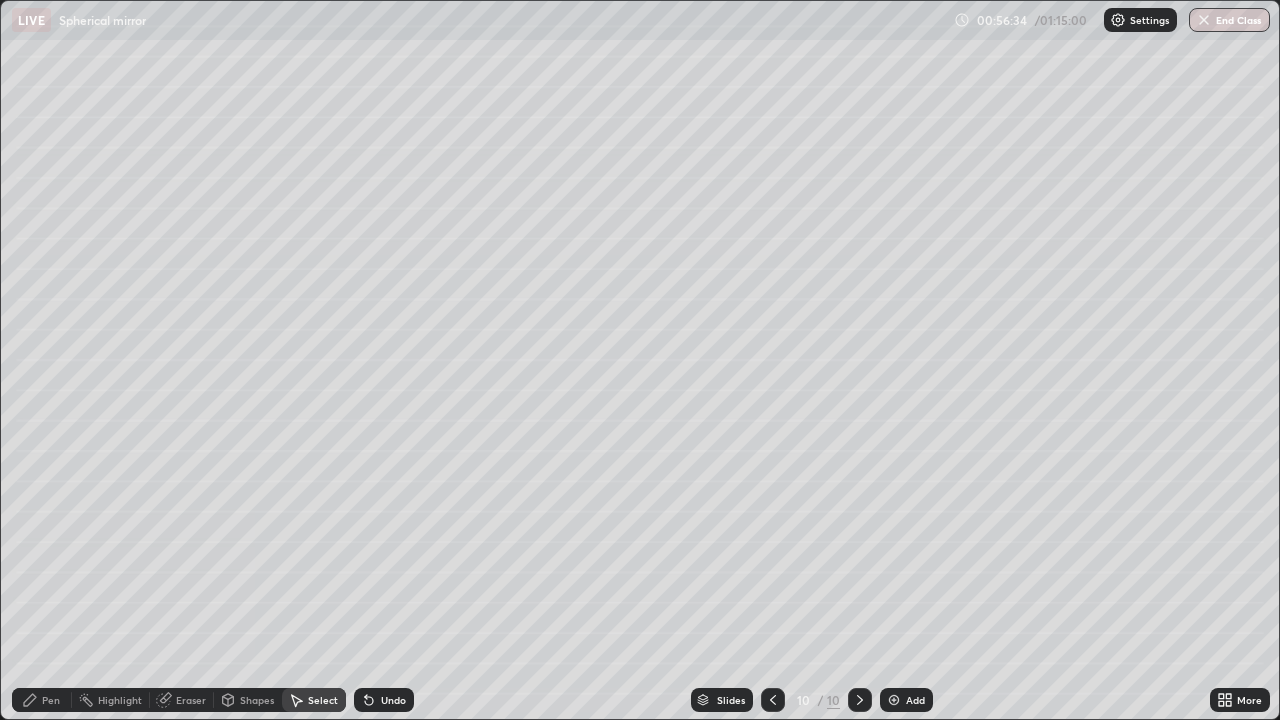 click on "Pen" at bounding box center [51, 700] 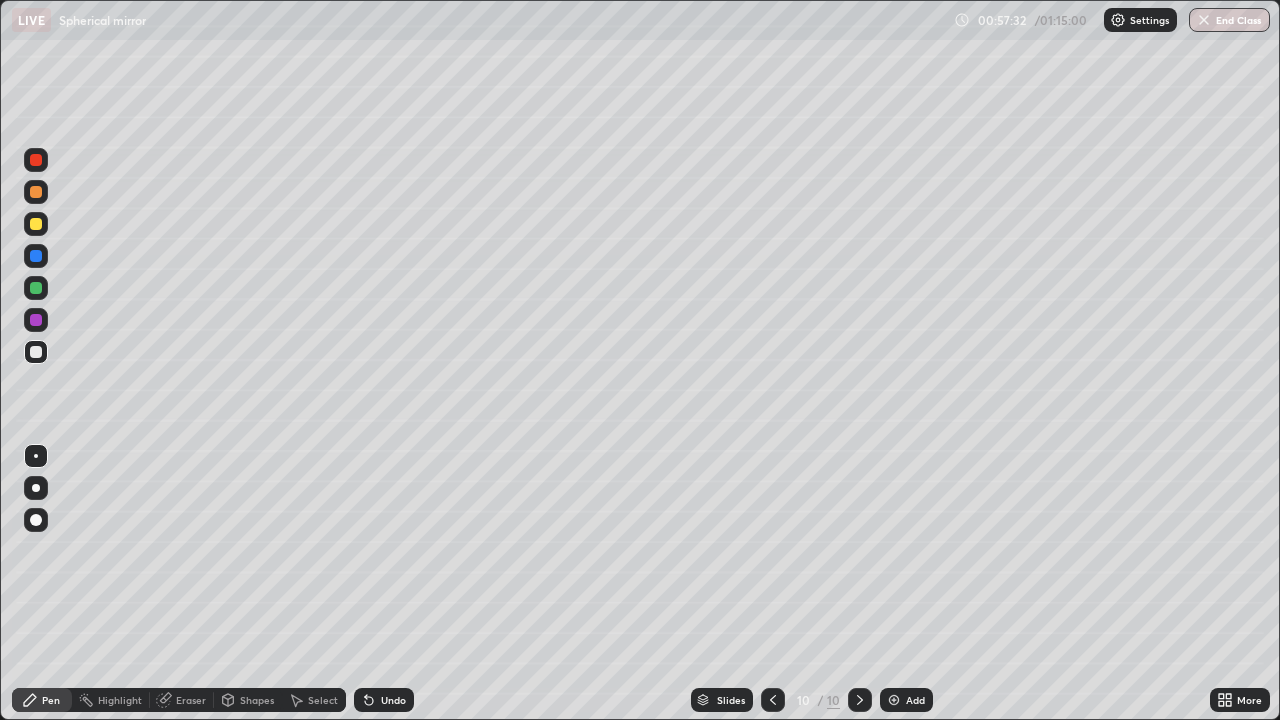 click at bounding box center [36, 224] 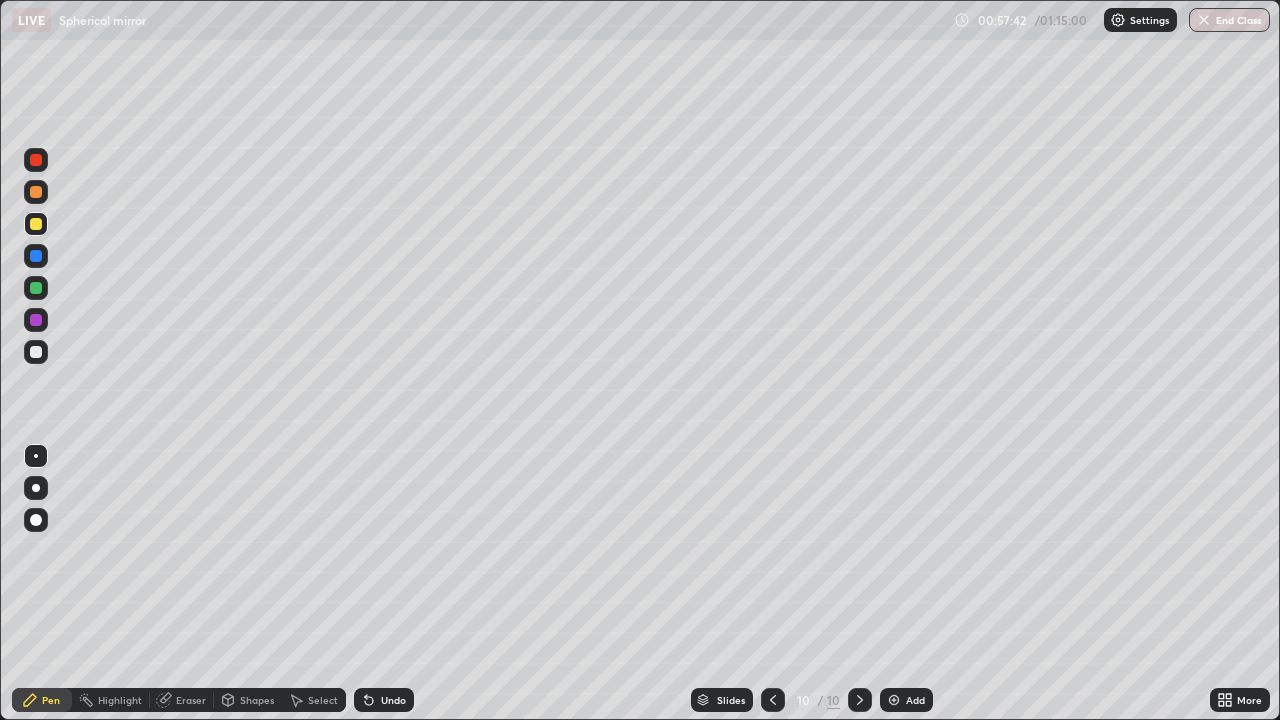 click on "Undo" at bounding box center [384, 700] 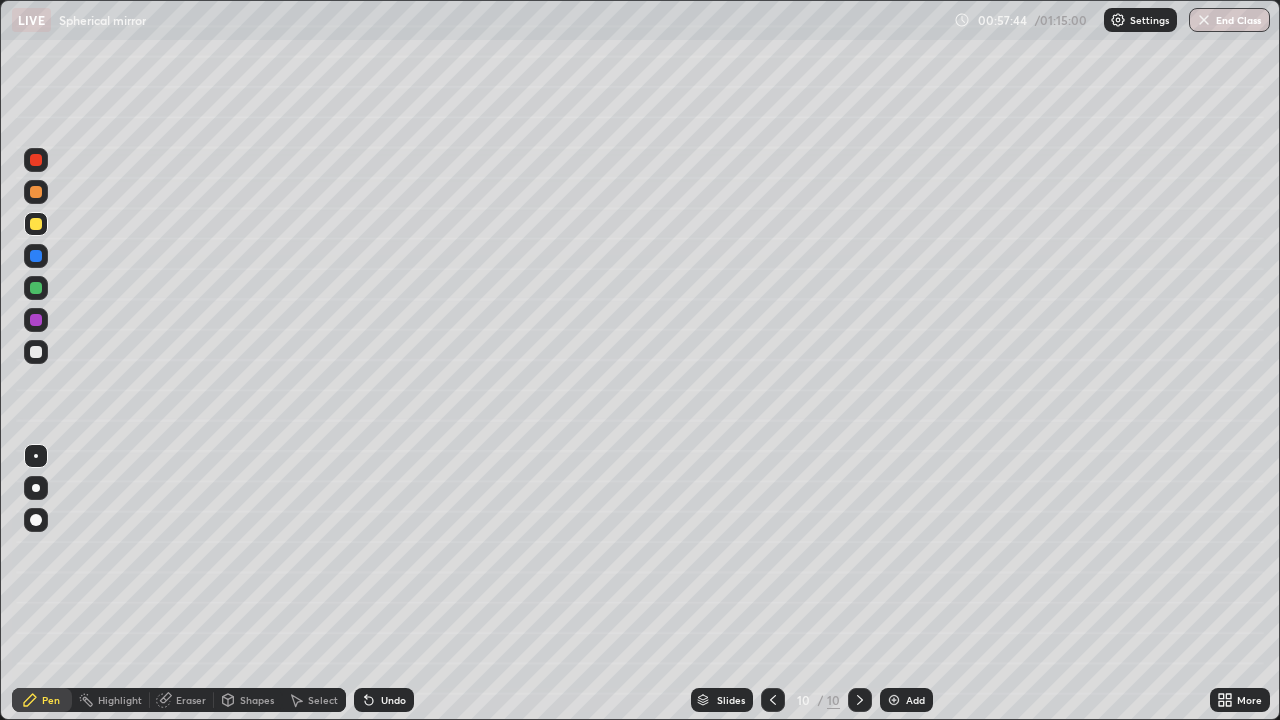 click at bounding box center [36, 352] 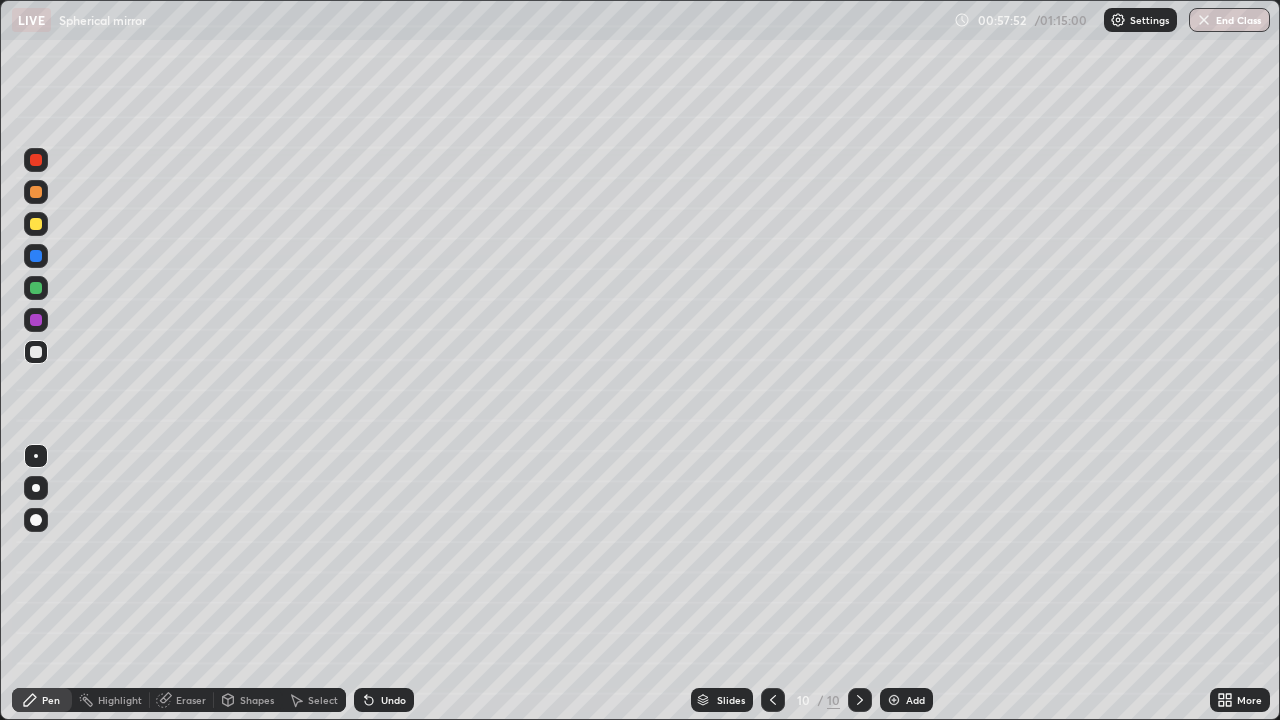 click at bounding box center (894, 700) 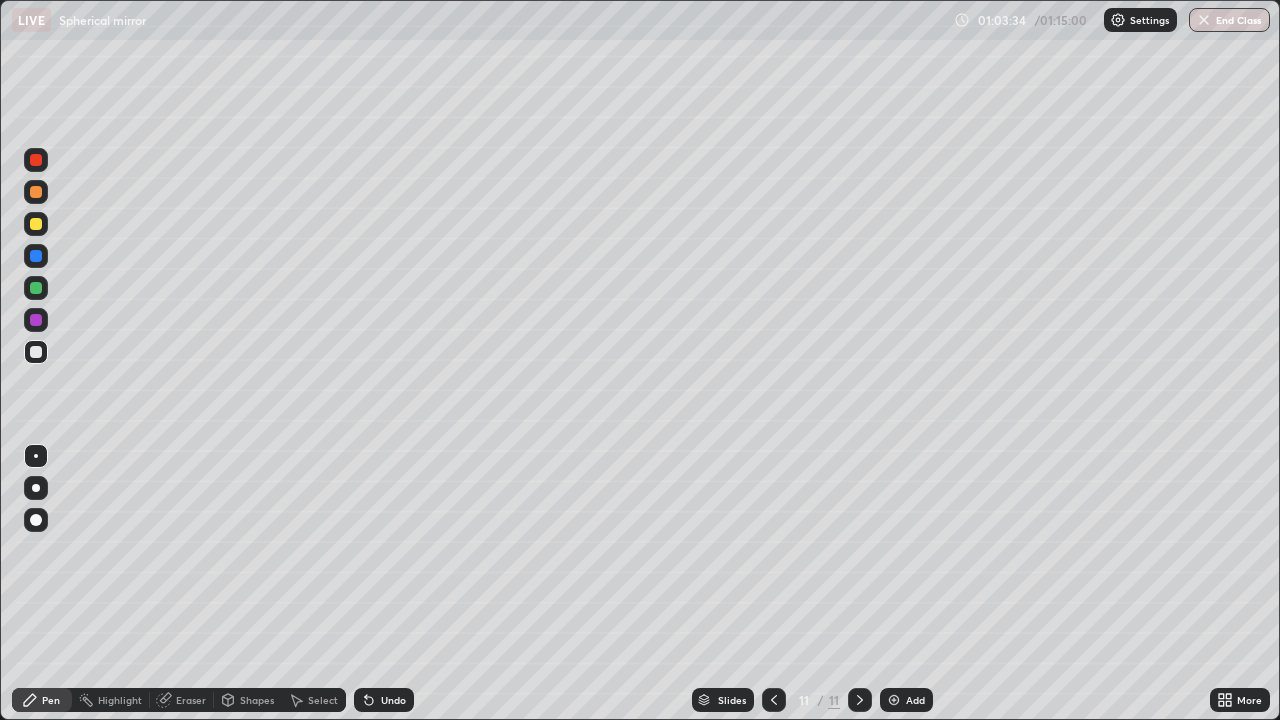 click at bounding box center [36, 488] 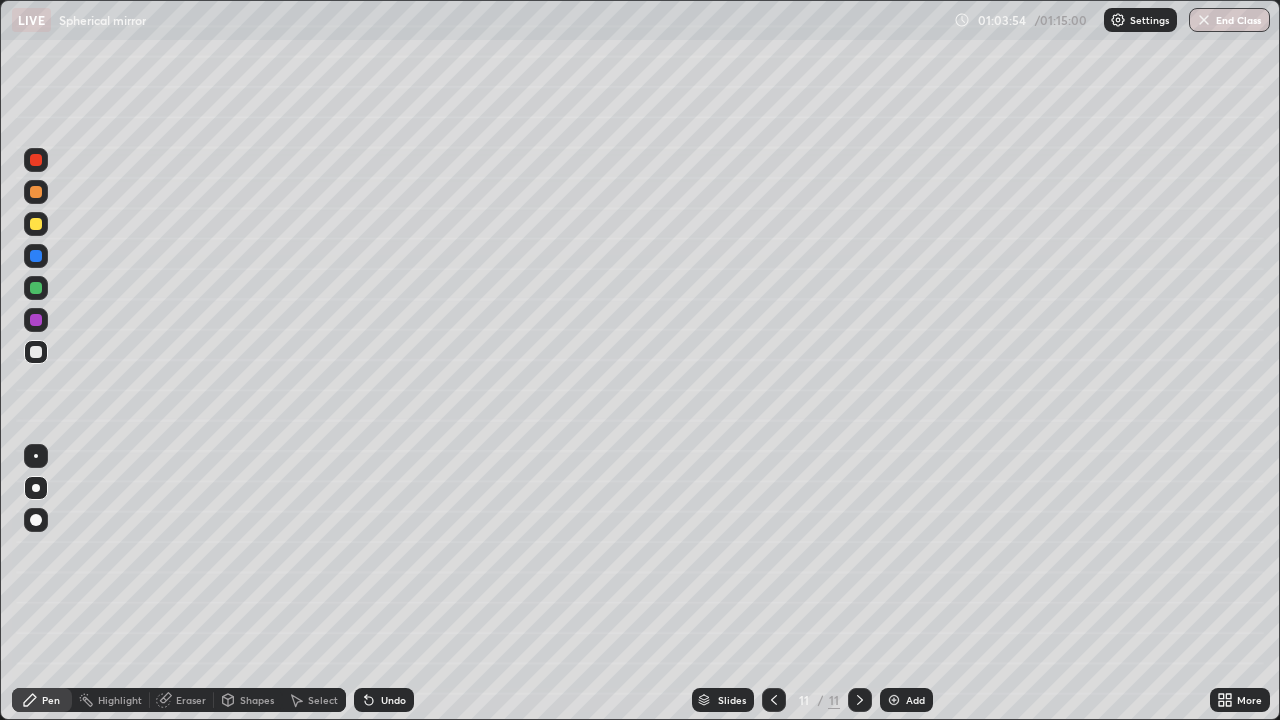click on "Undo" at bounding box center [393, 700] 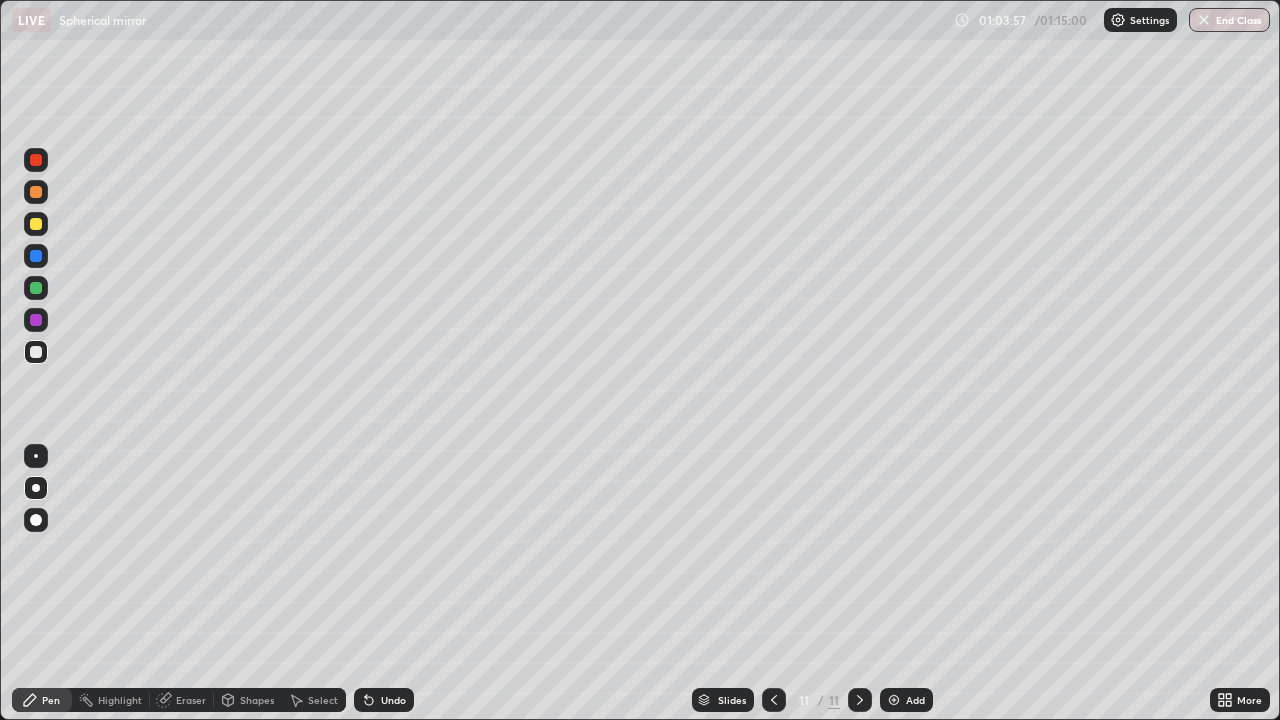 click 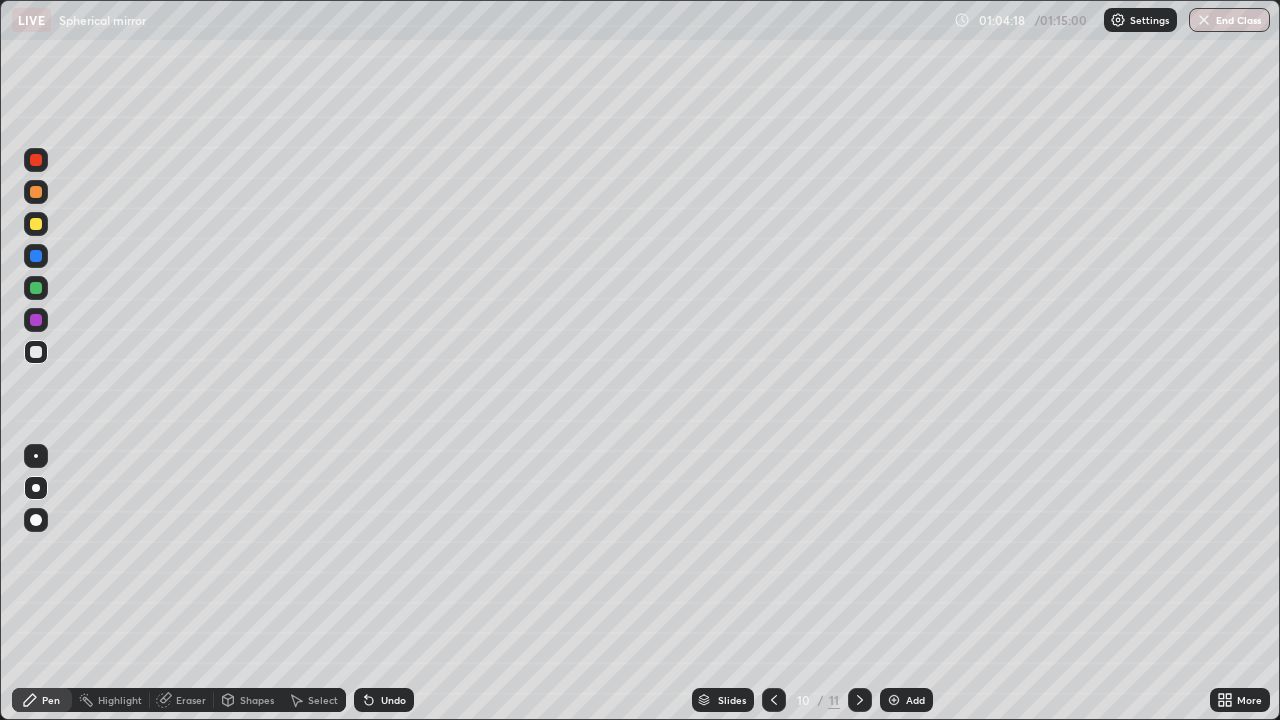 click 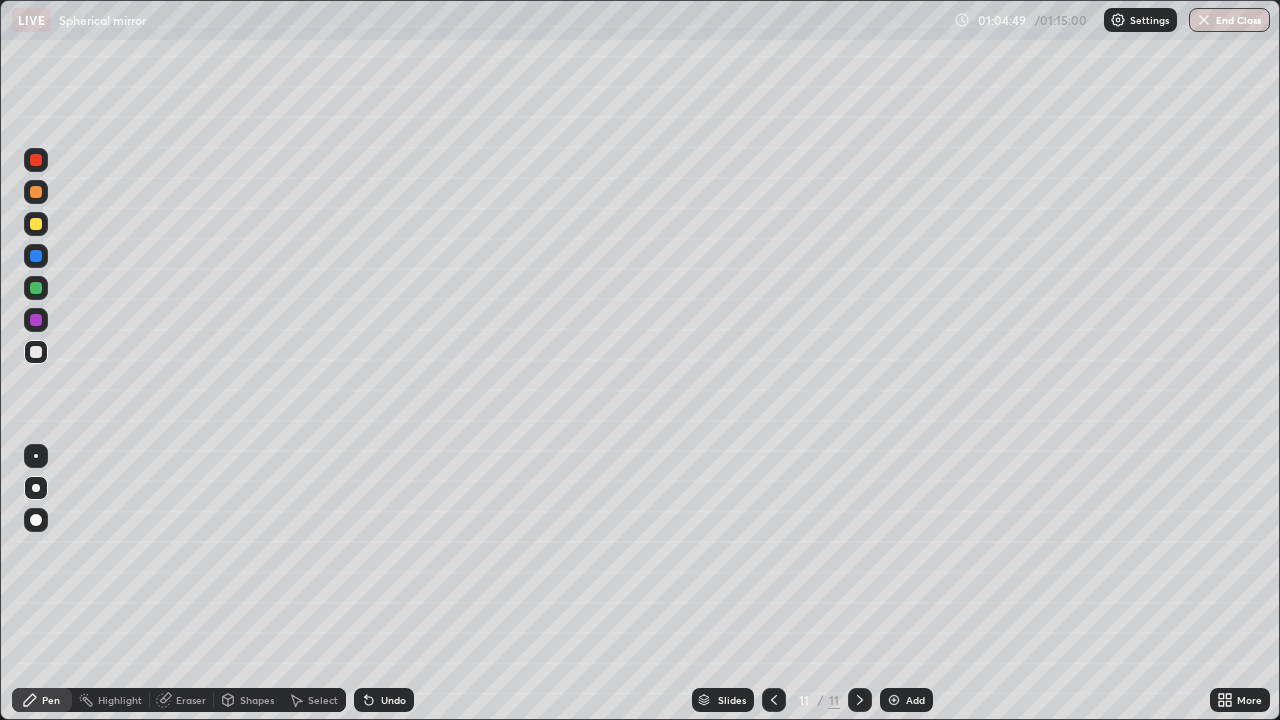 click at bounding box center [36, 224] 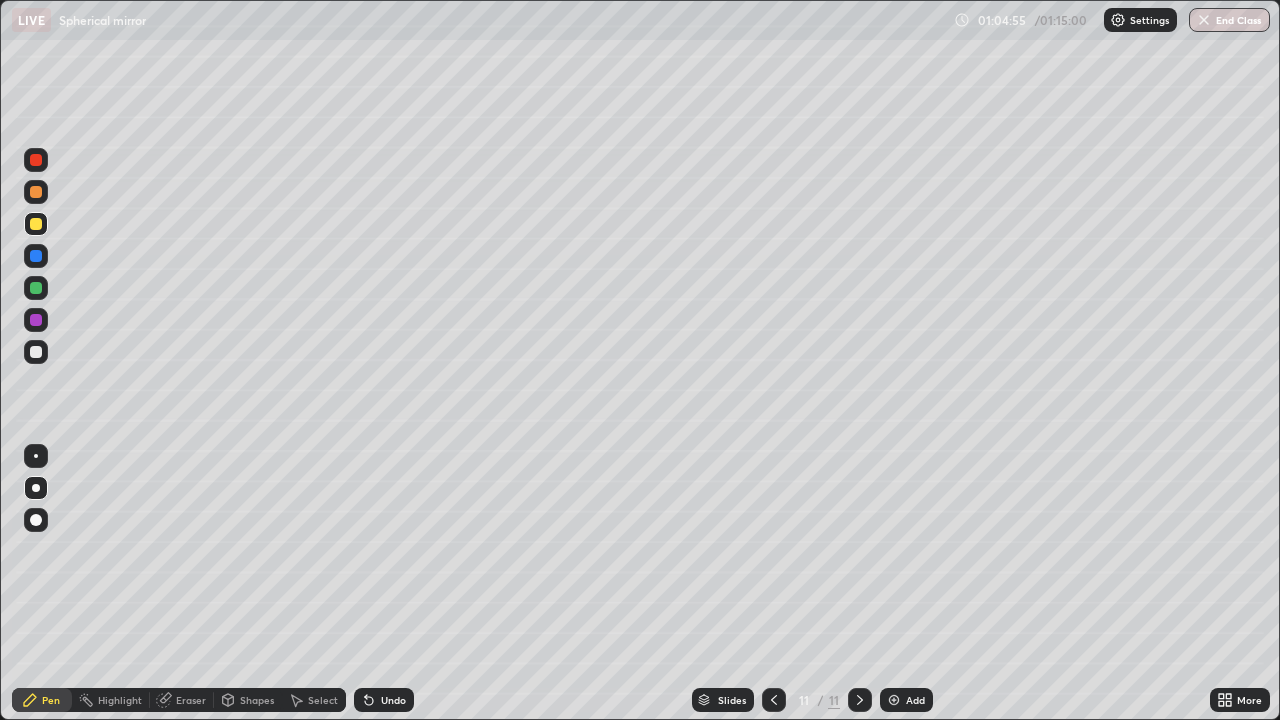 click at bounding box center [36, 256] 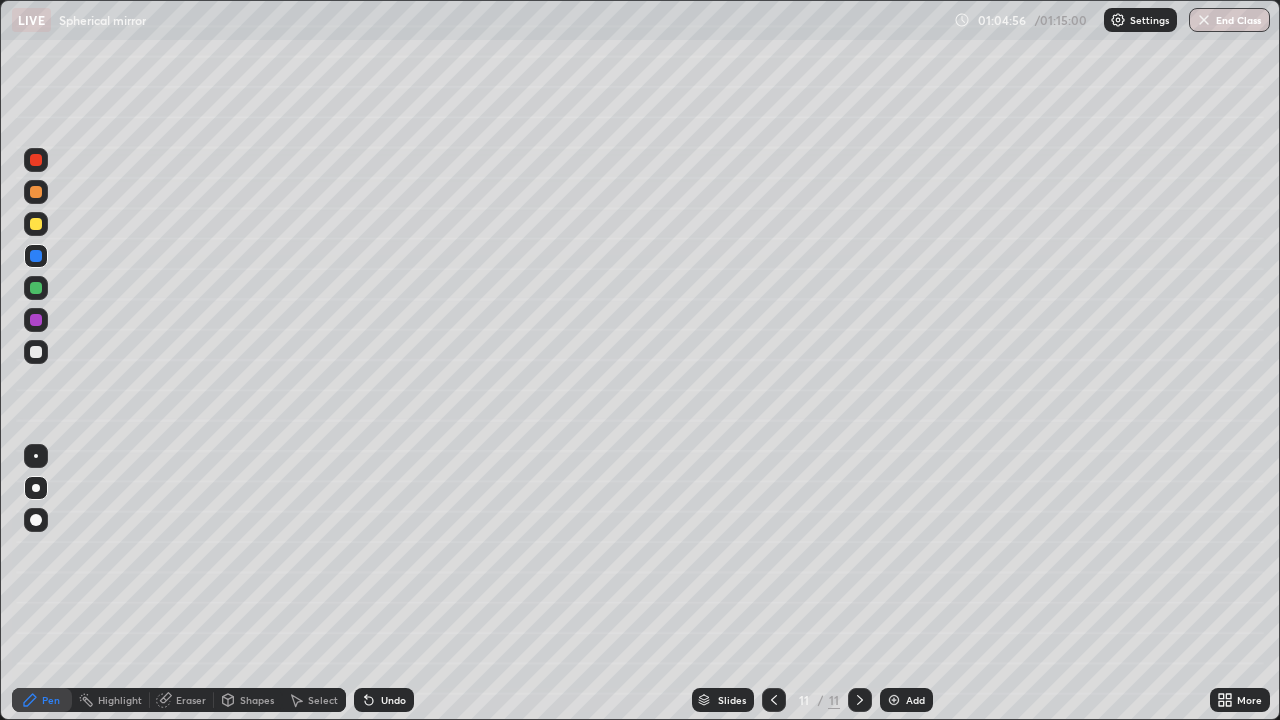 click at bounding box center (36, 456) 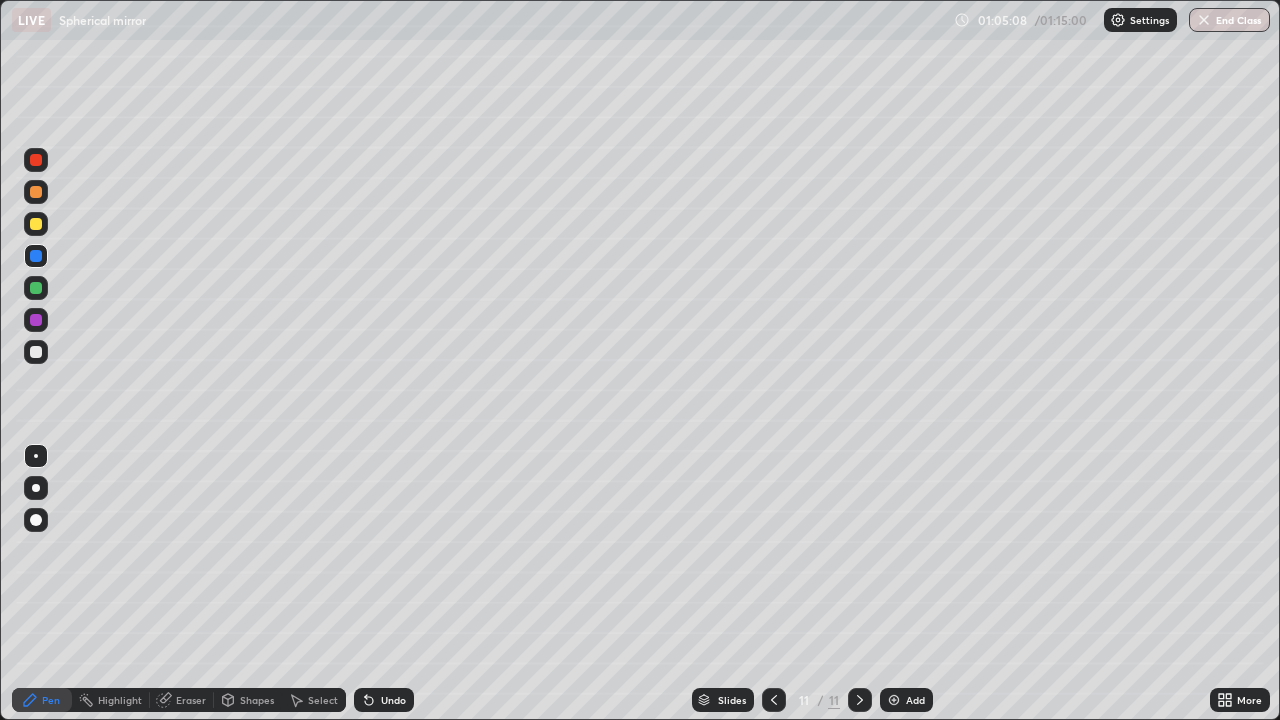 click at bounding box center [36, 288] 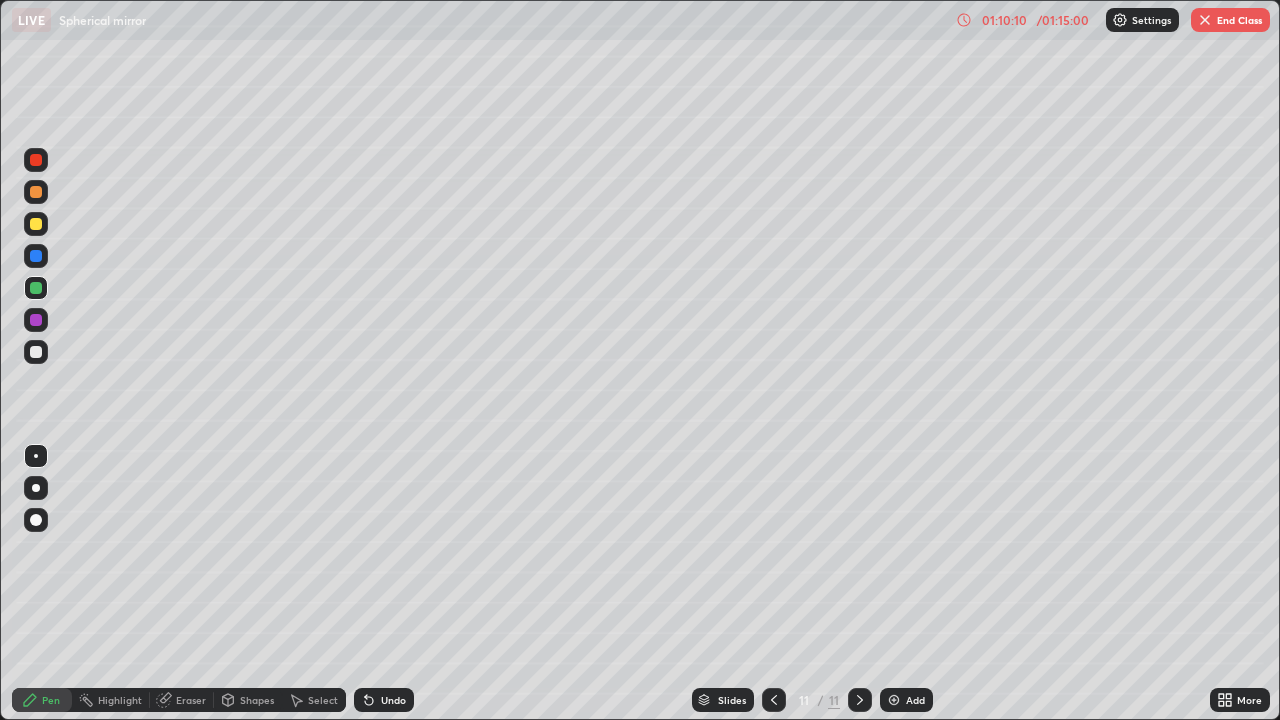 click on "End Class" at bounding box center (1230, 20) 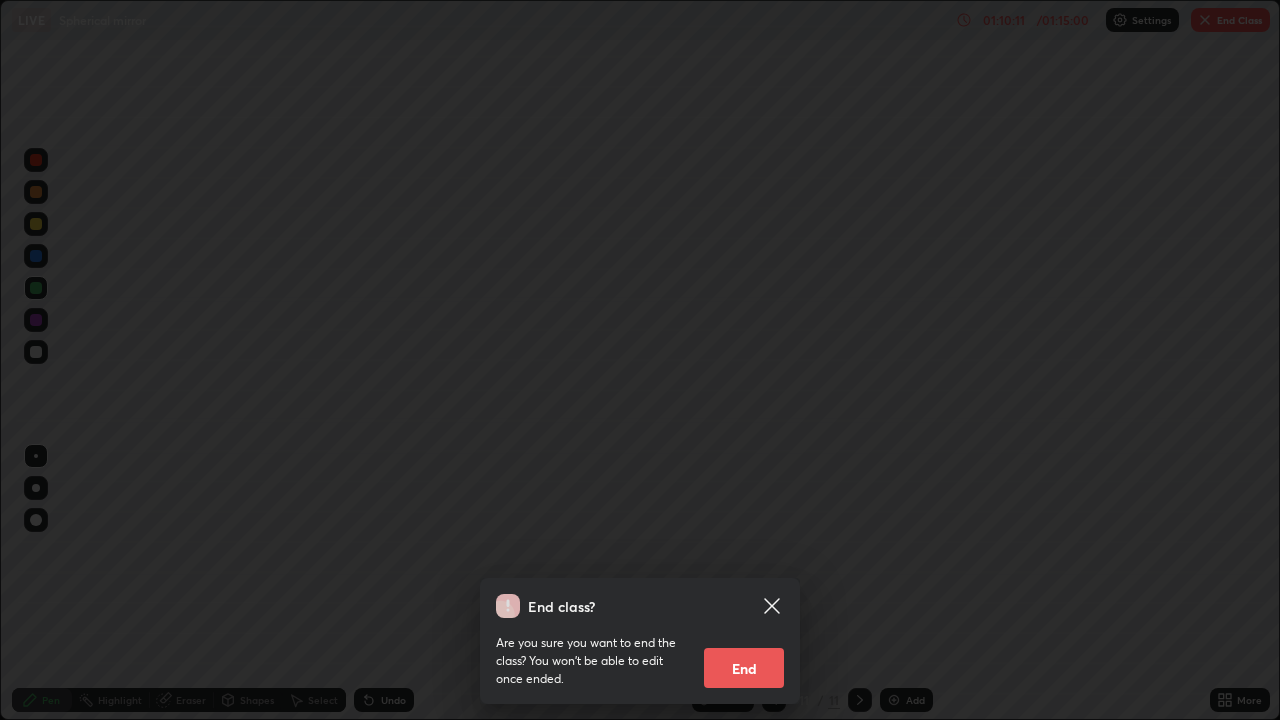 click on "End" at bounding box center (744, 668) 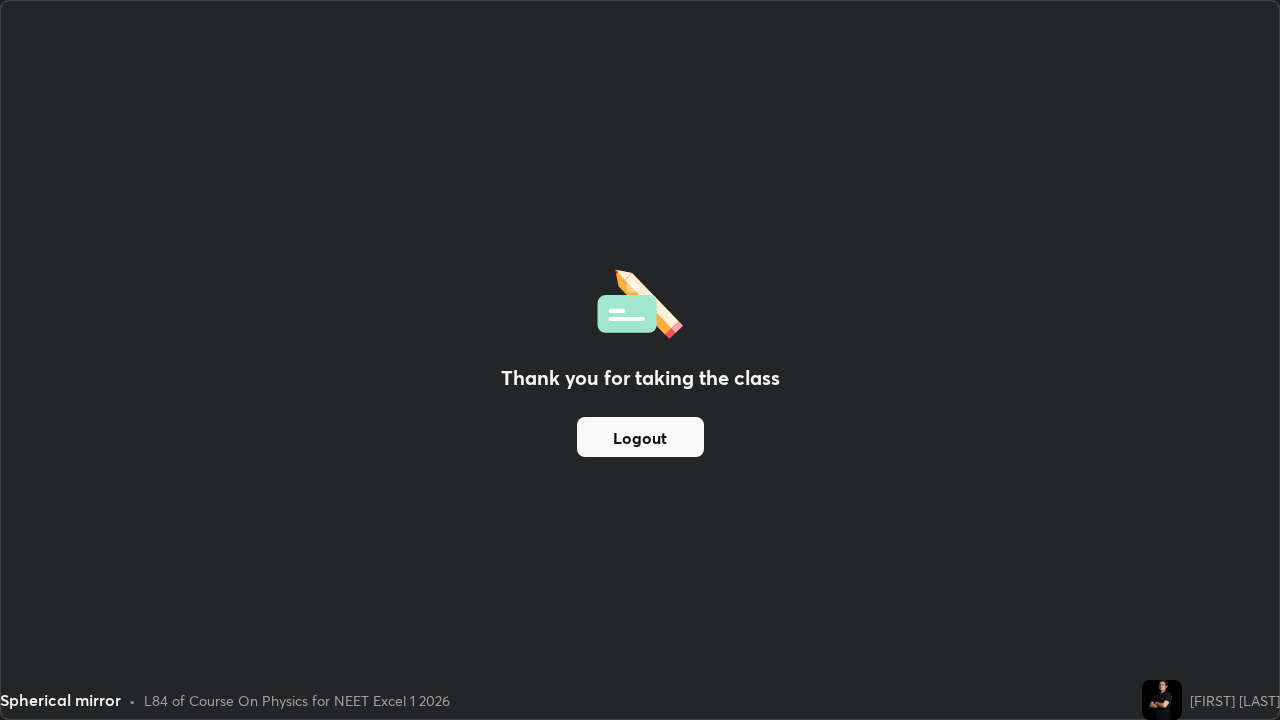 click on "Logout" at bounding box center [640, 437] 